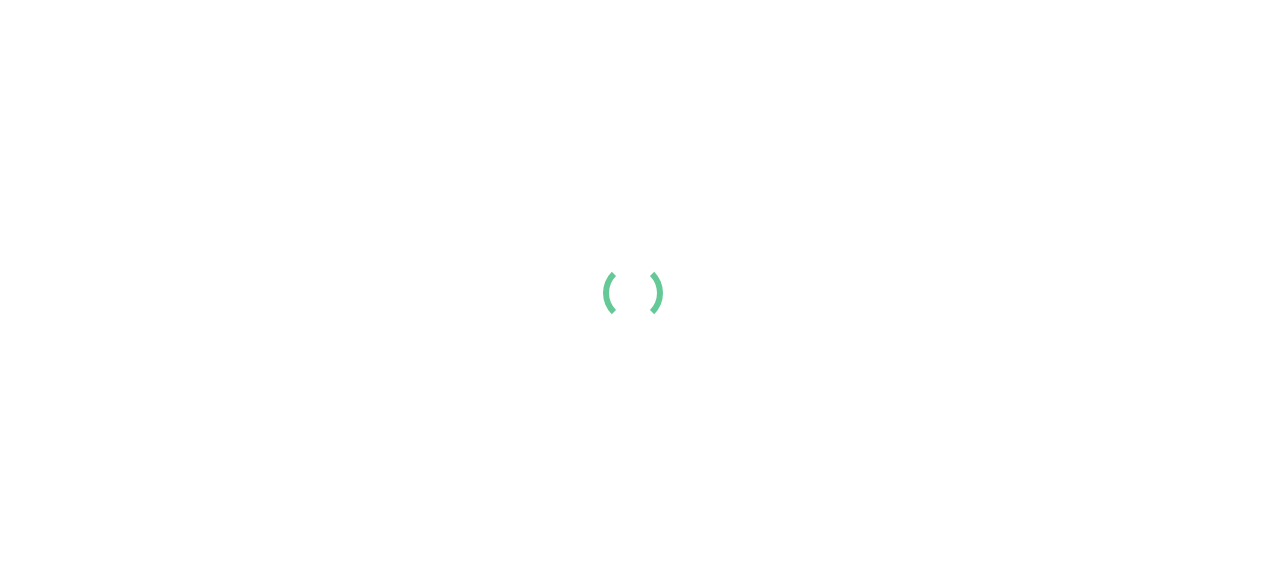 scroll, scrollTop: 0, scrollLeft: 0, axis: both 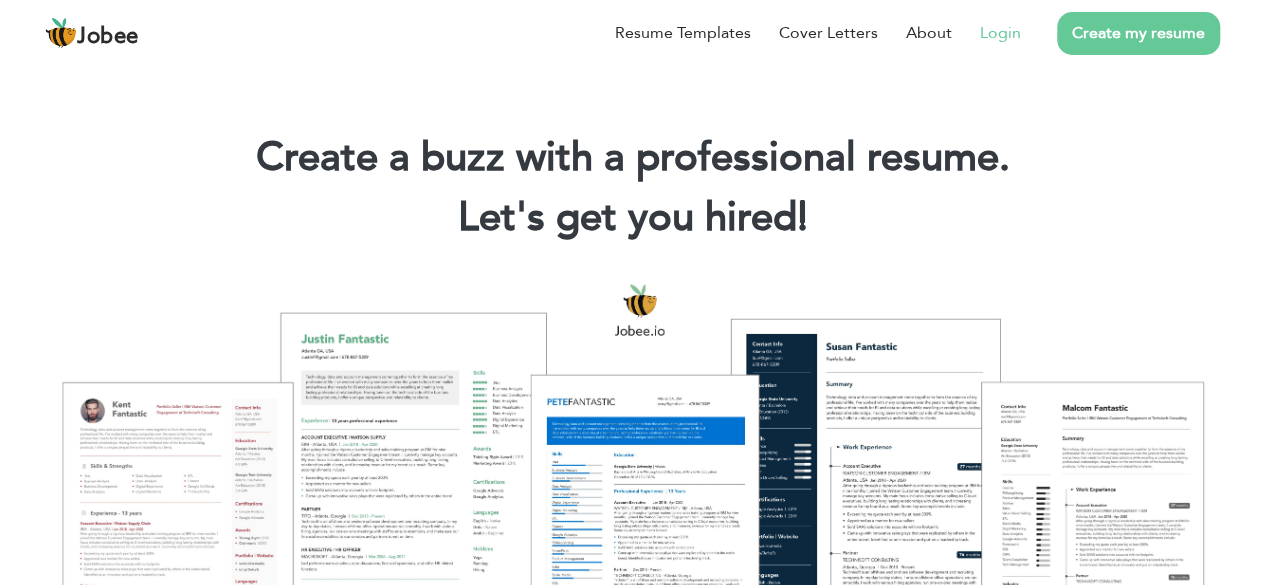 click on "Login" at bounding box center [1000, 33] 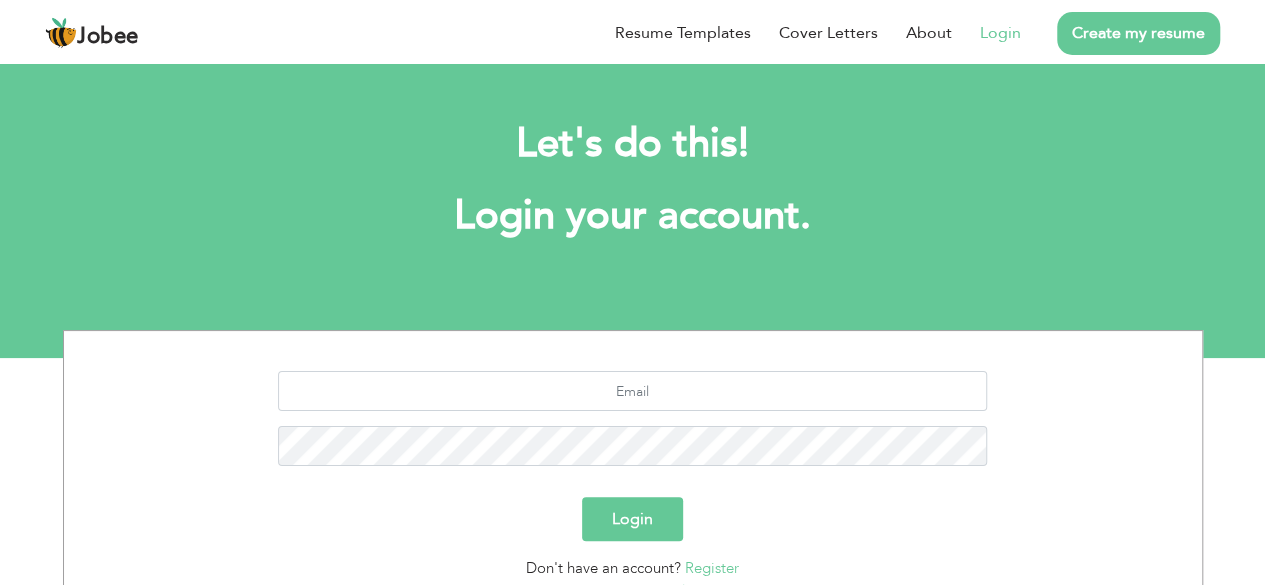 scroll, scrollTop: 0, scrollLeft: 0, axis: both 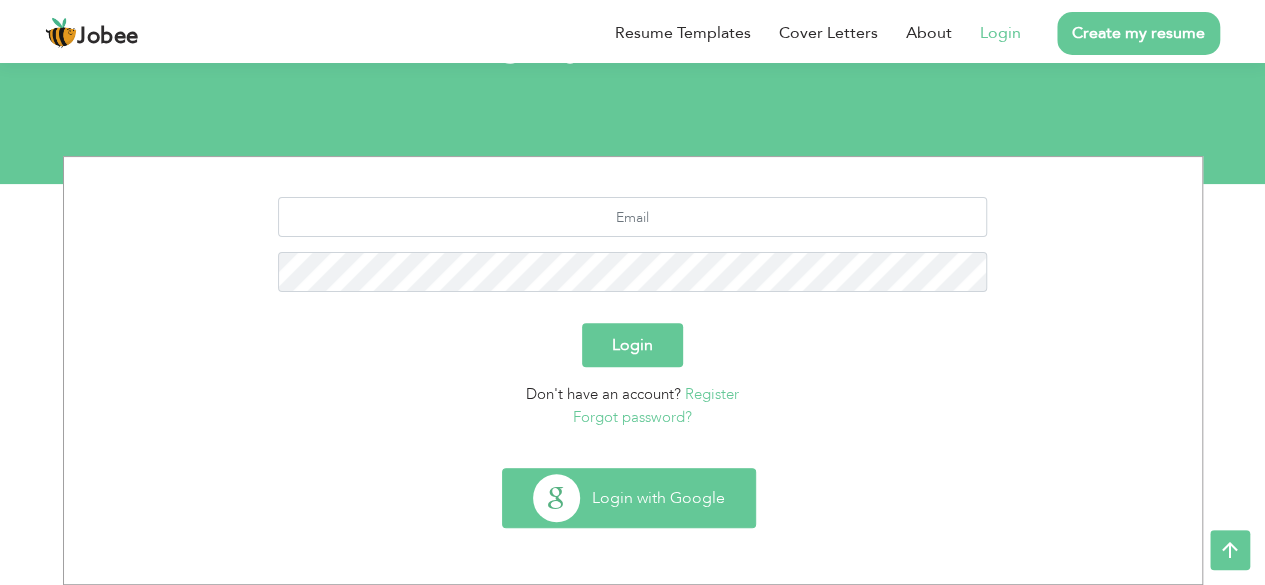 click on "Login with Google" at bounding box center [629, 498] 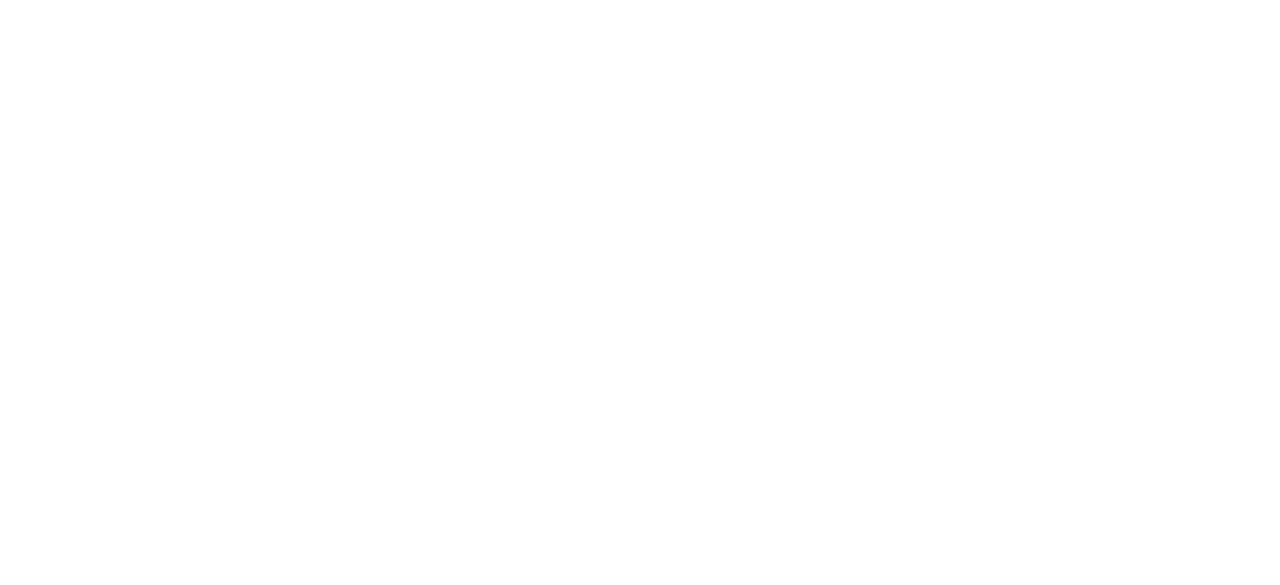 scroll, scrollTop: 0, scrollLeft: 0, axis: both 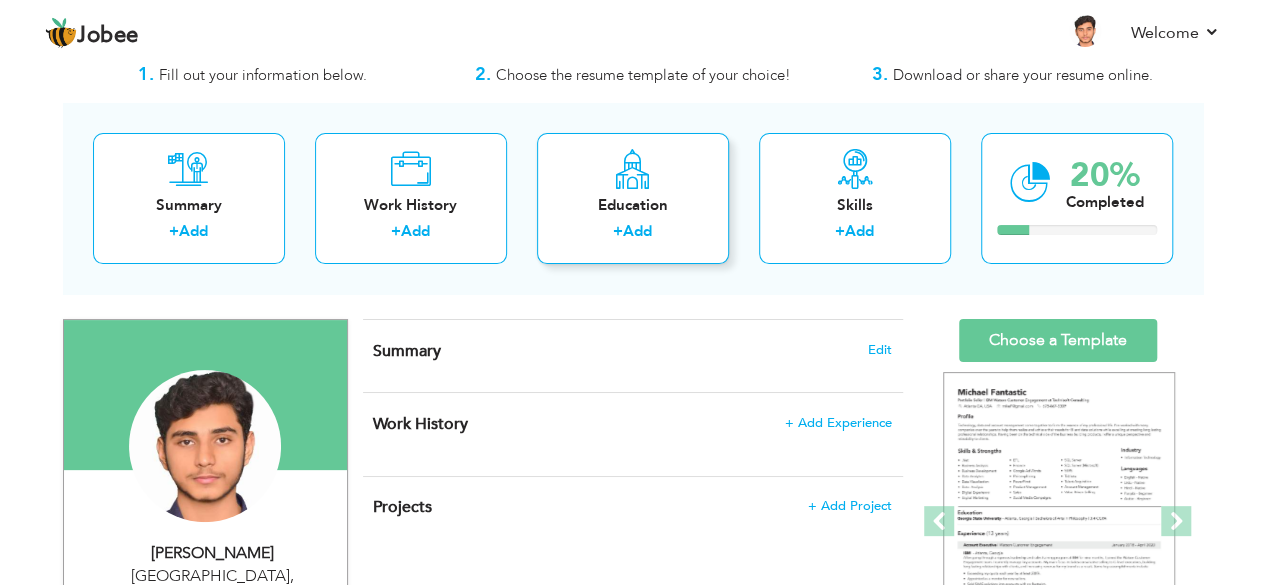 click on "+" at bounding box center [618, 231] 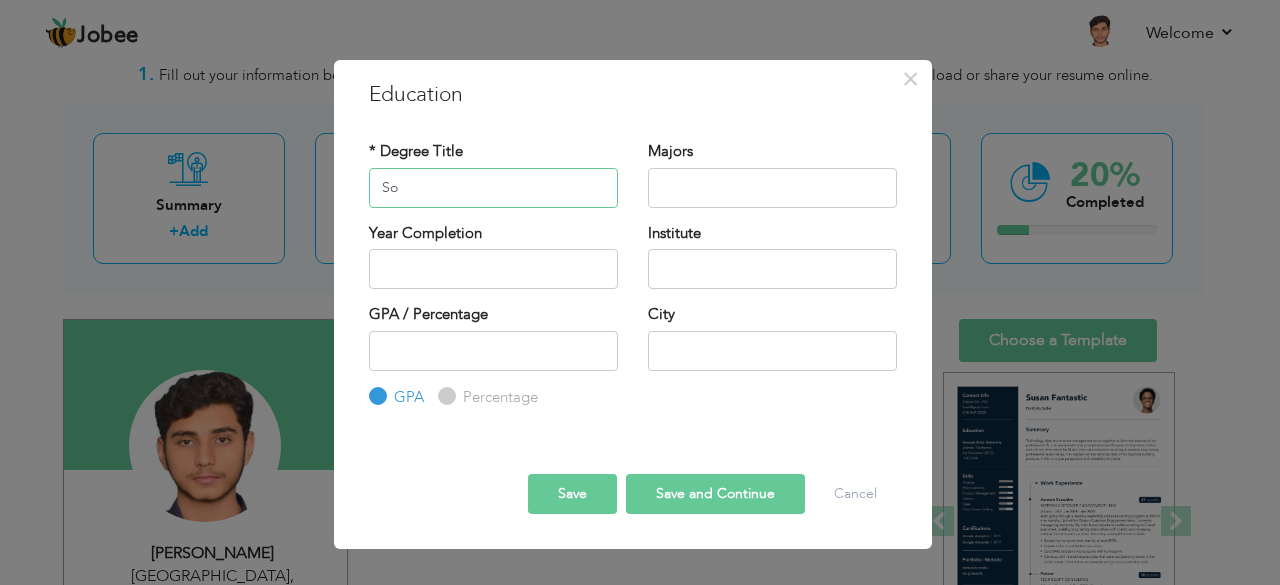 scroll, scrollTop: 0, scrollLeft: 0, axis: both 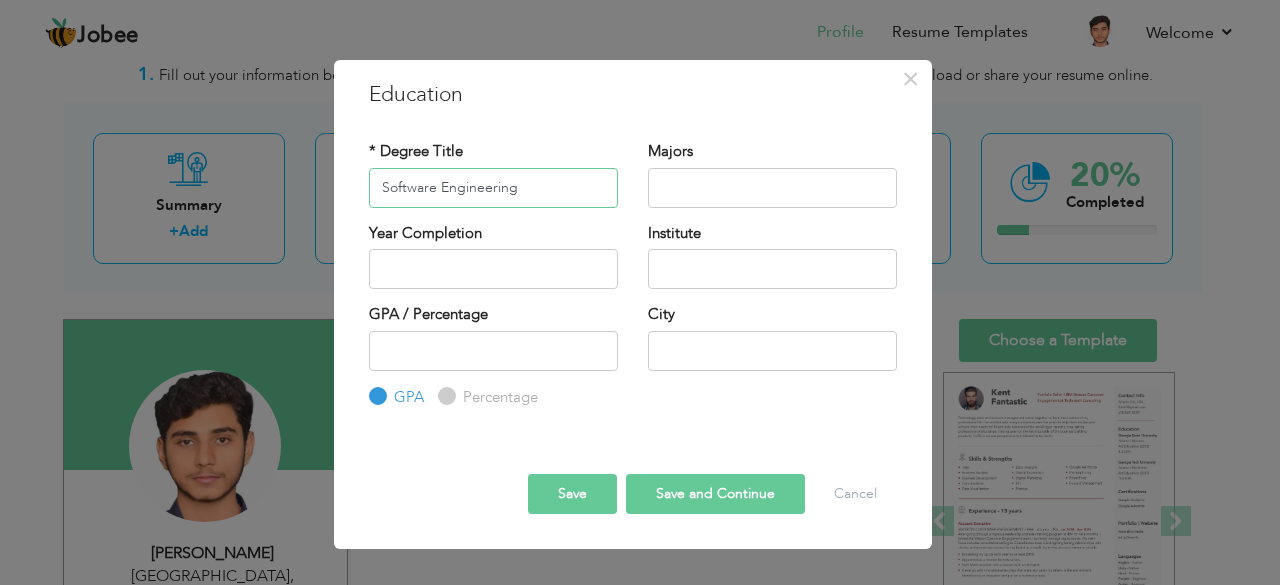 type on "Software Engineering" 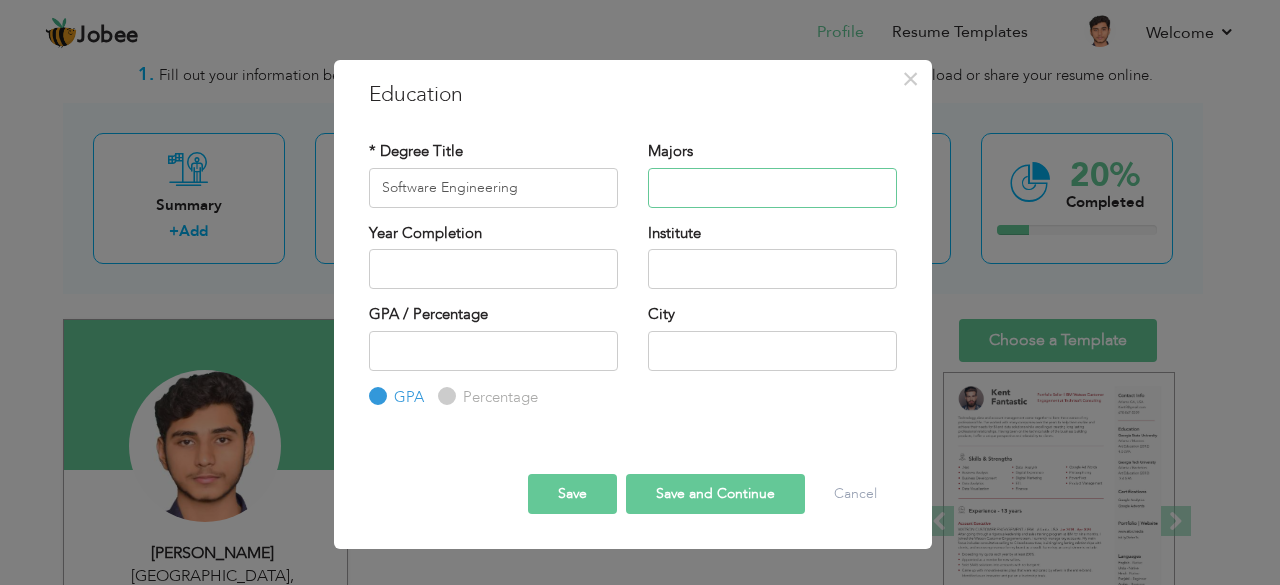 click at bounding box center [772, 188] 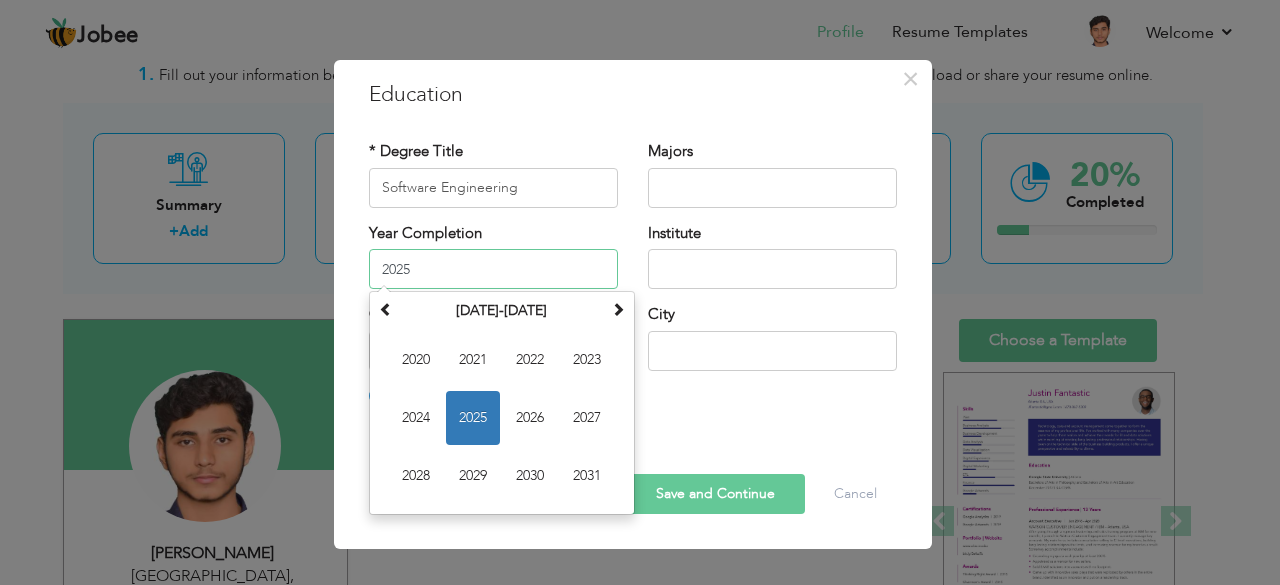 click on "2025" at bounding box center (493, 269) 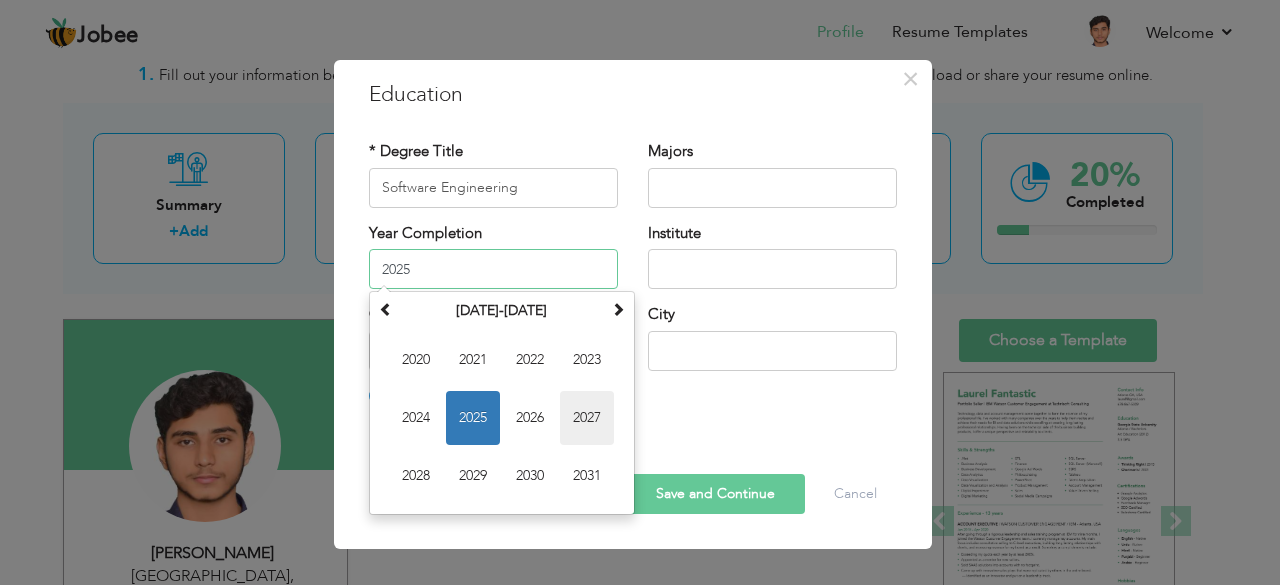 click on "2027" at bounding box center (587, 418) 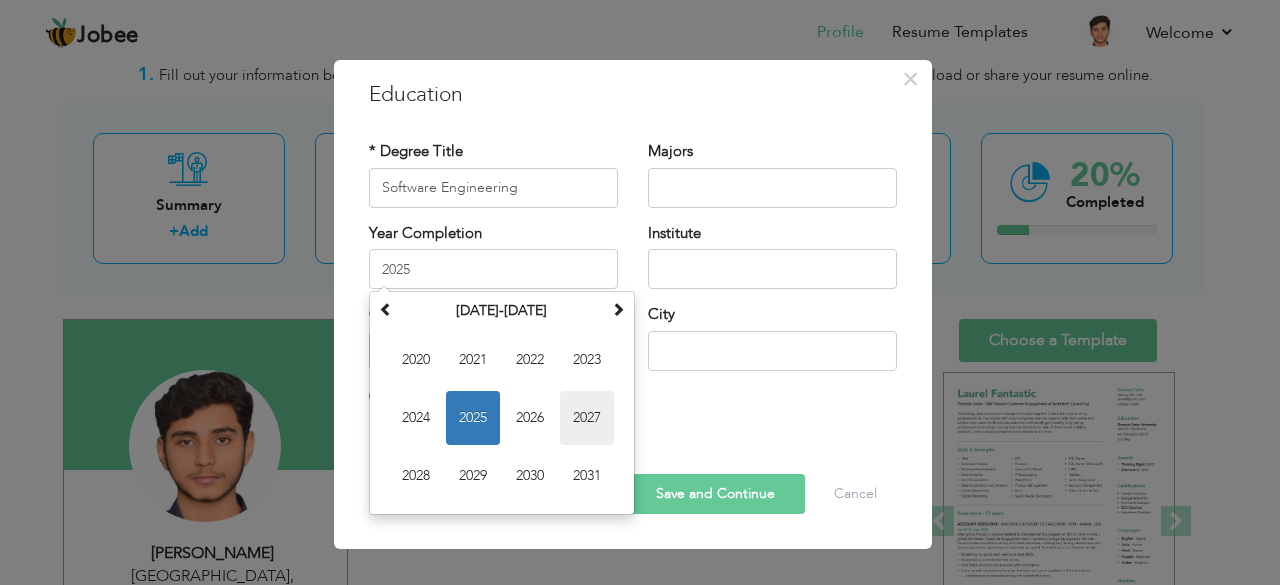 type on "2027" 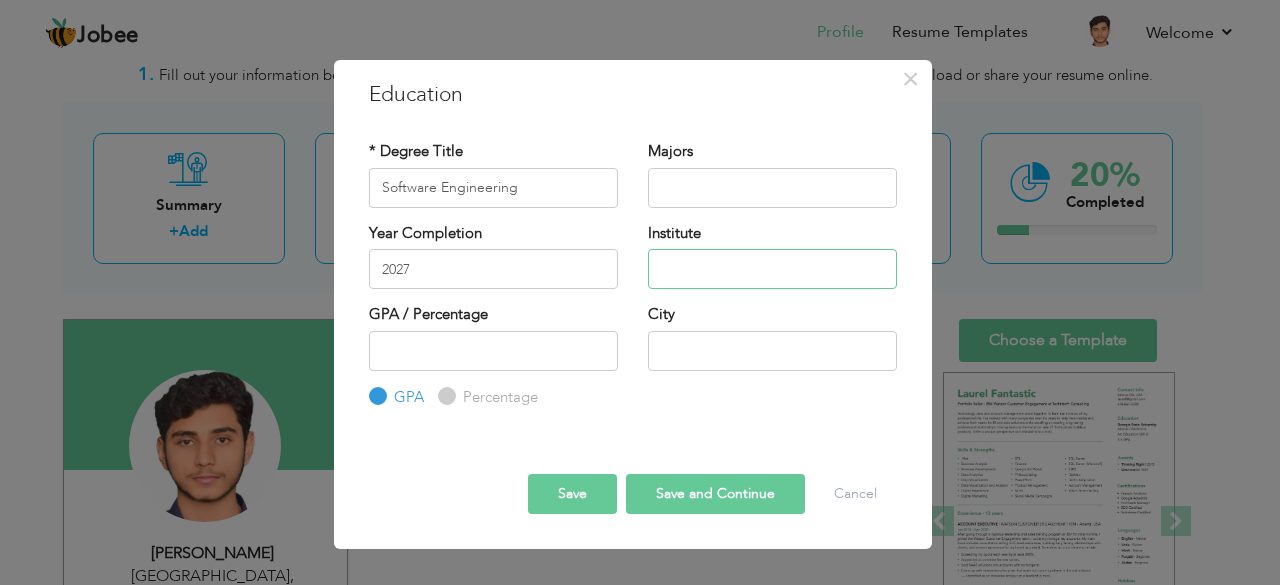 click at bounding box center [772, 269] 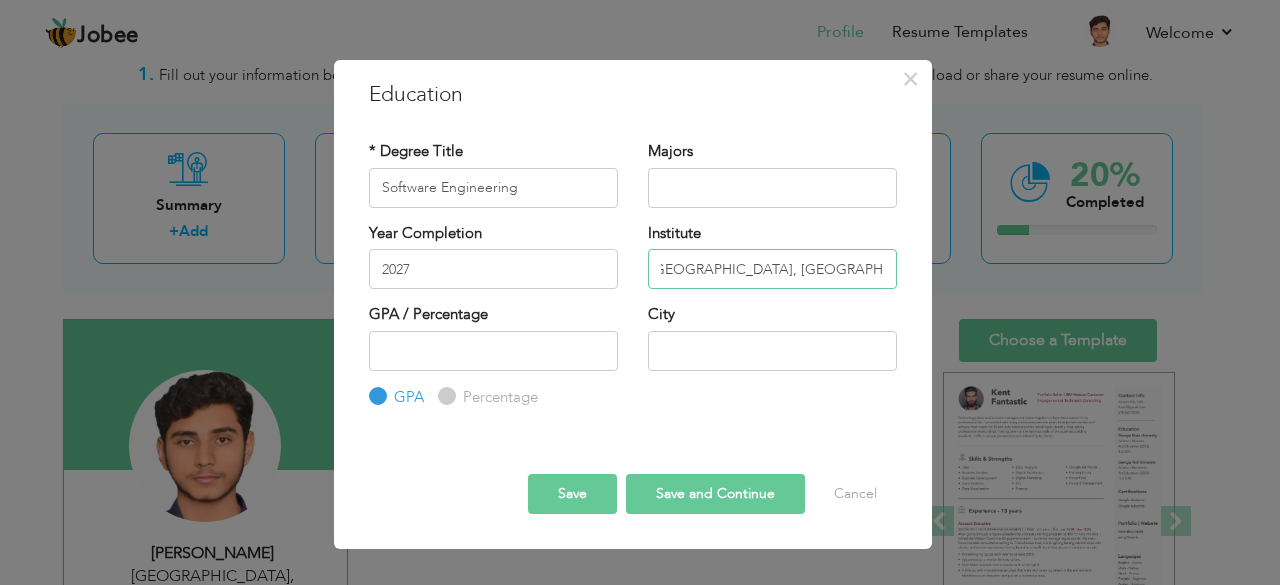 scroll, scrollTop: 0, scrollLeft: 19, axis: horizontal 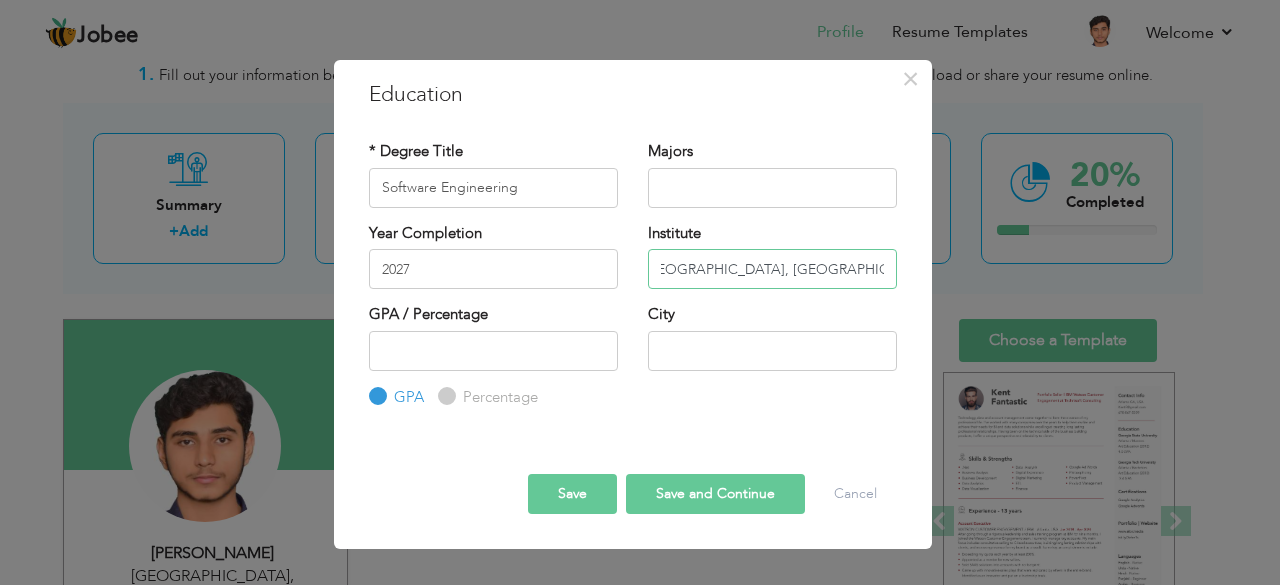 type on "[GEOGRAPHIC_DATA], [GEOGRAPHIC_DATA]" 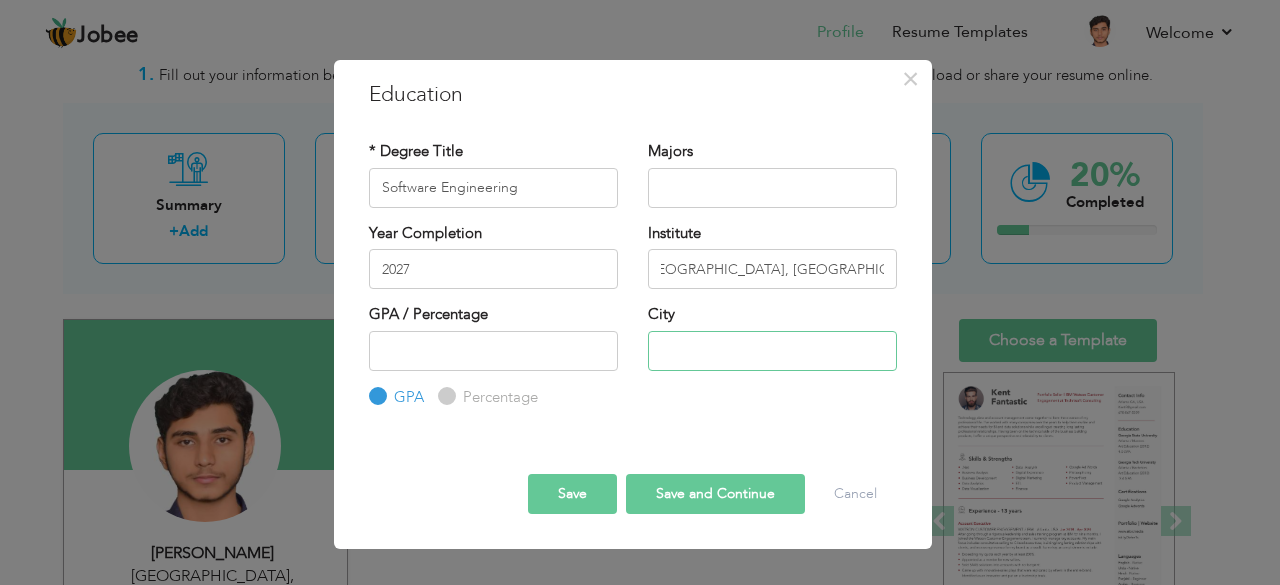 click at bounding box center [772, 351] 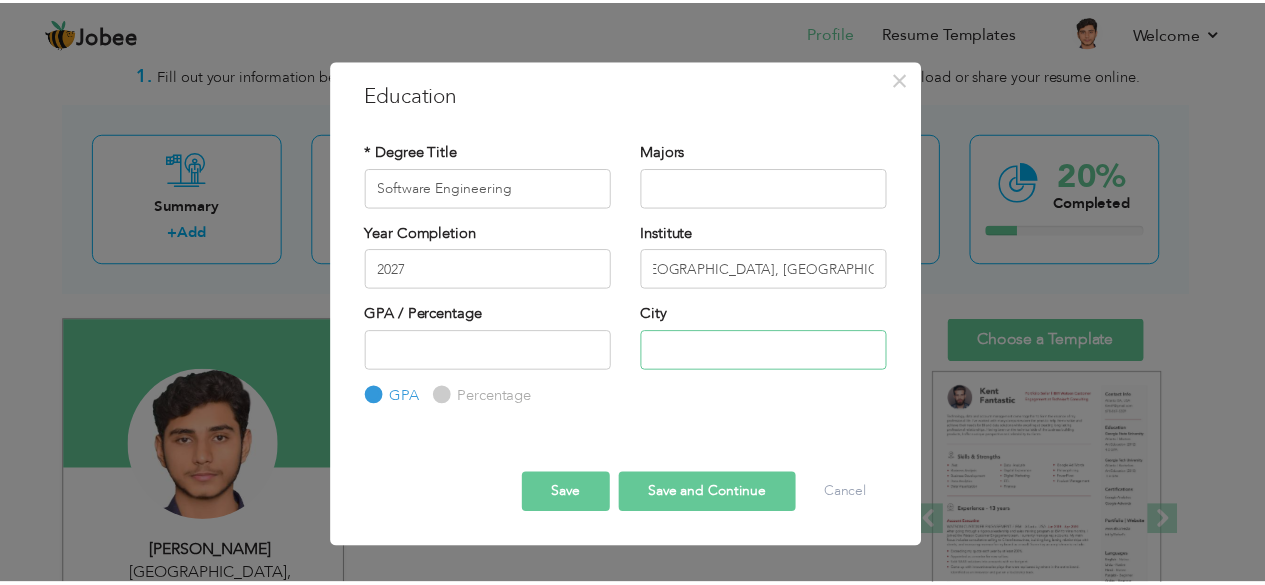 scroll, scrollTop: 0, scrollLeft: 0, axis: both 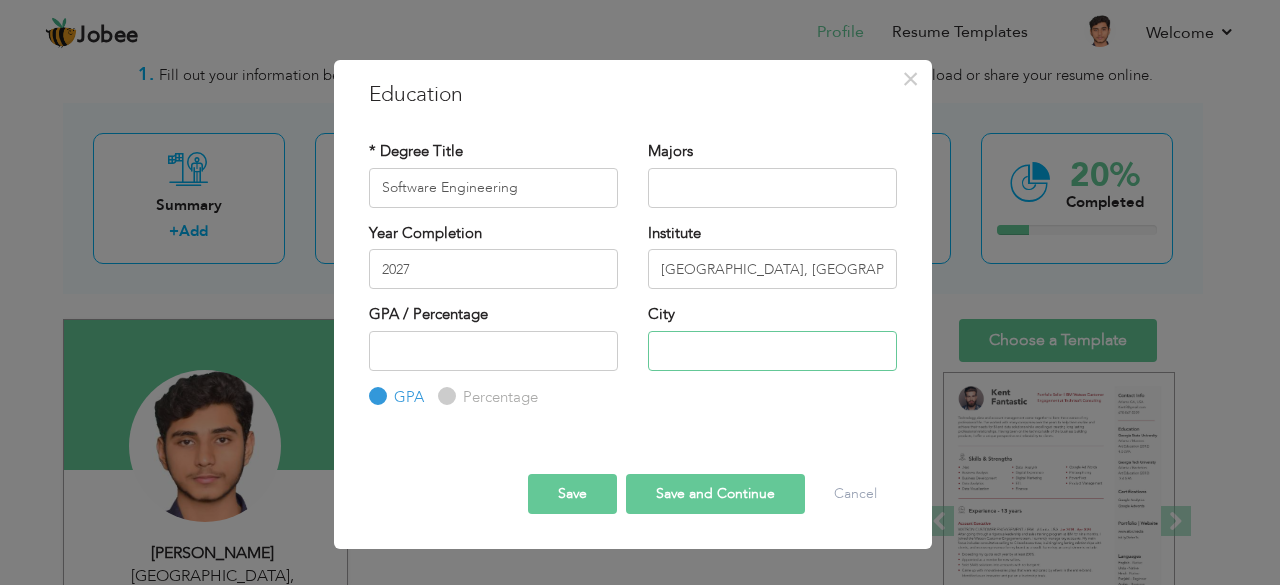 type on "[GEOGRAPHIC_DATA]" 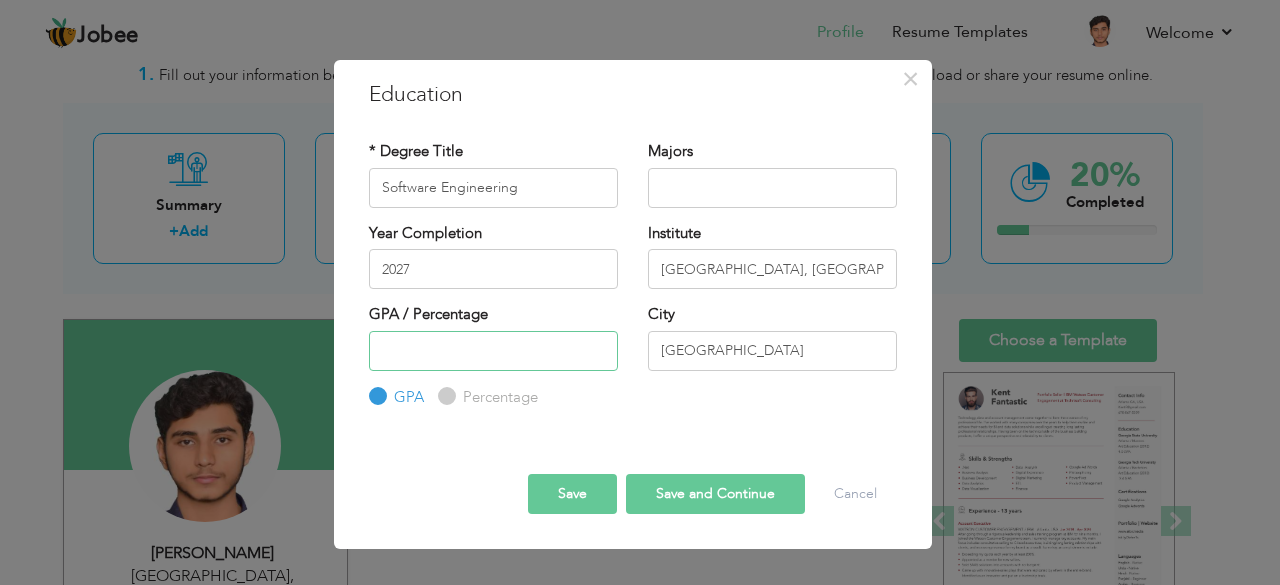 click at bounding box center (493, 351) 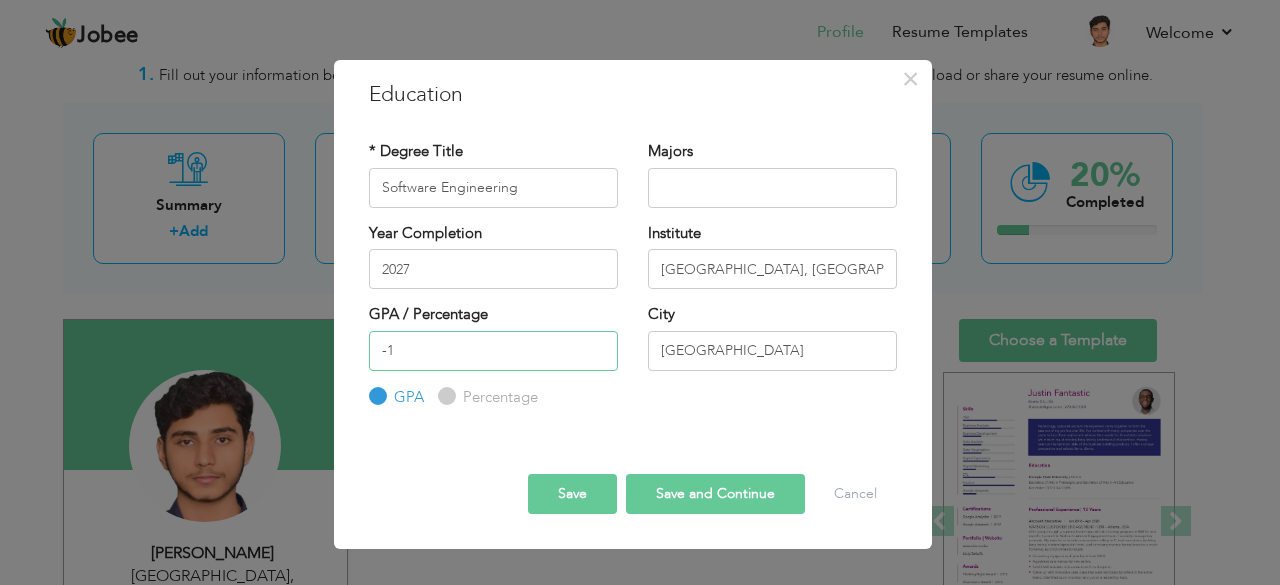 click on "-1" at bounding box center (493, 351) 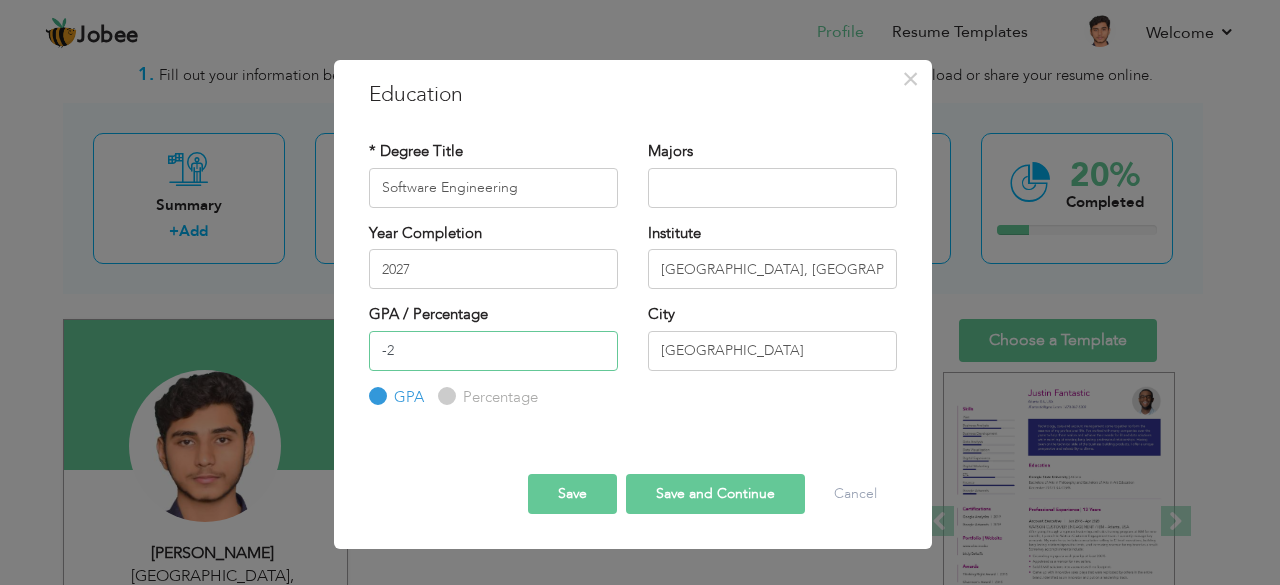 click on "-2" at bounding box center [493, 351] 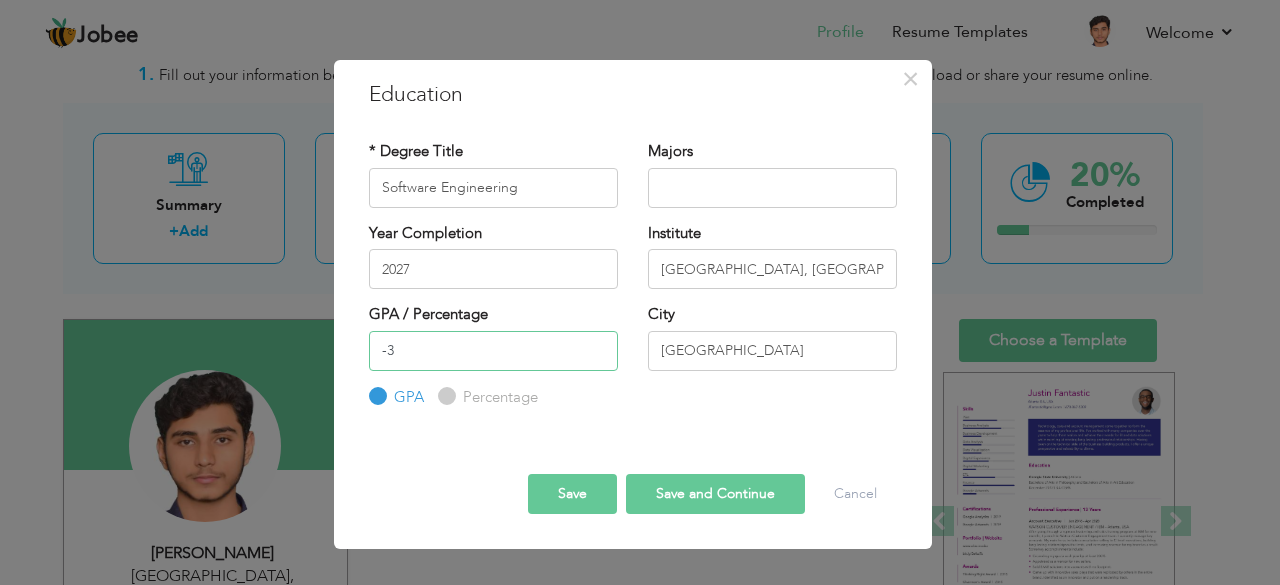 click on "-3" at bounding box center [493, 351] 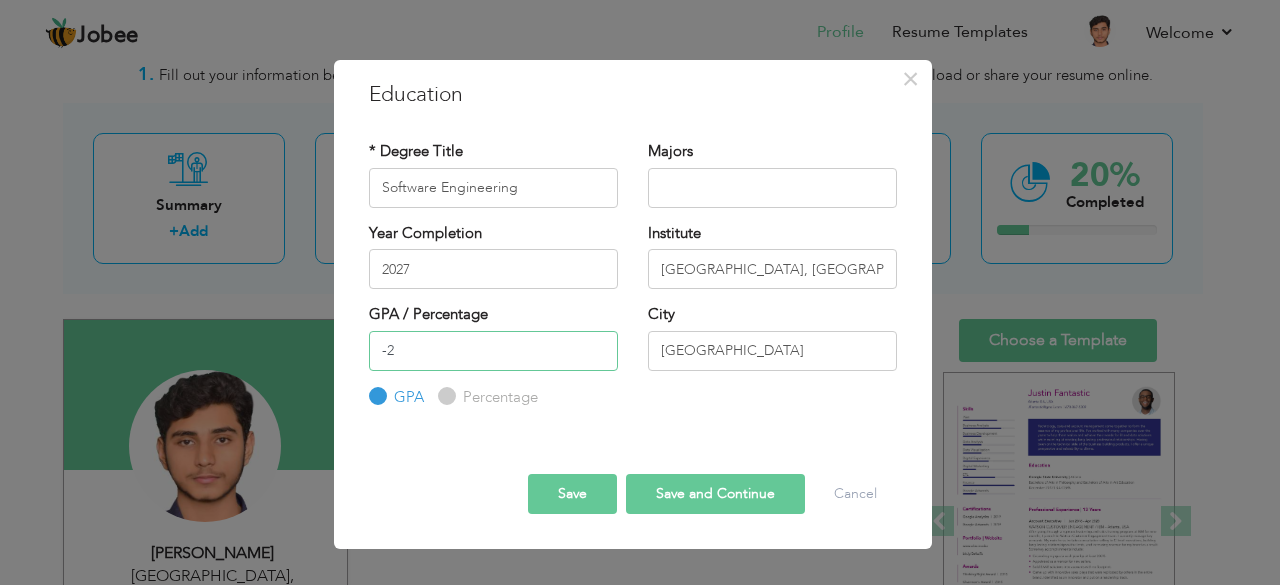 click on "-2" at bounding box center (493, 351) 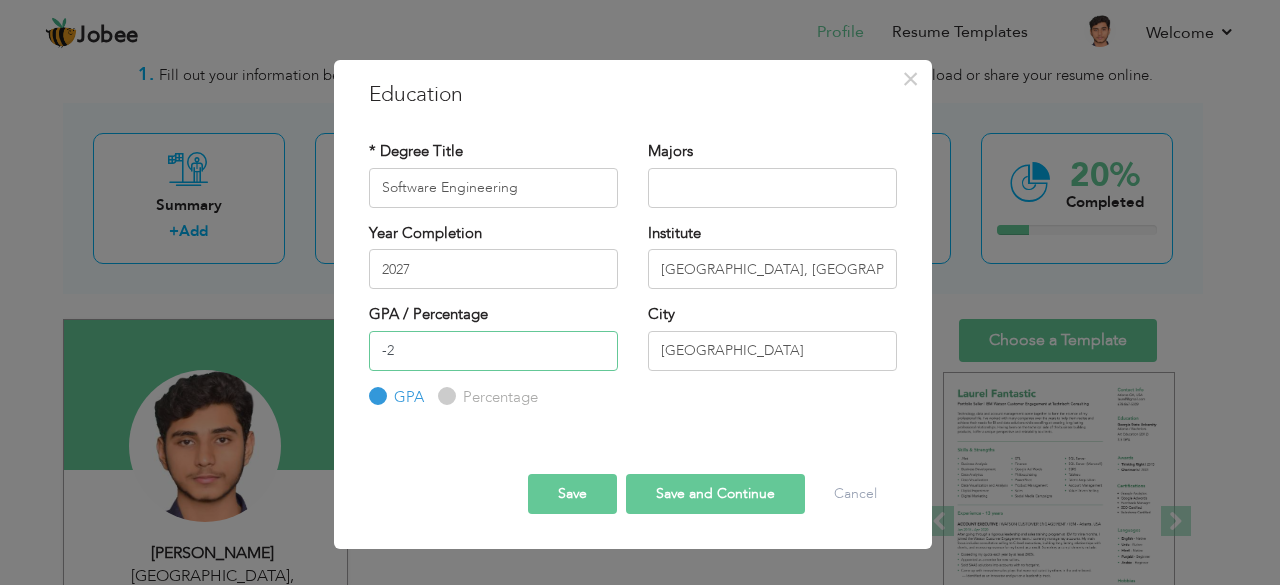 click on "-2" at bounding box center [493, 351] 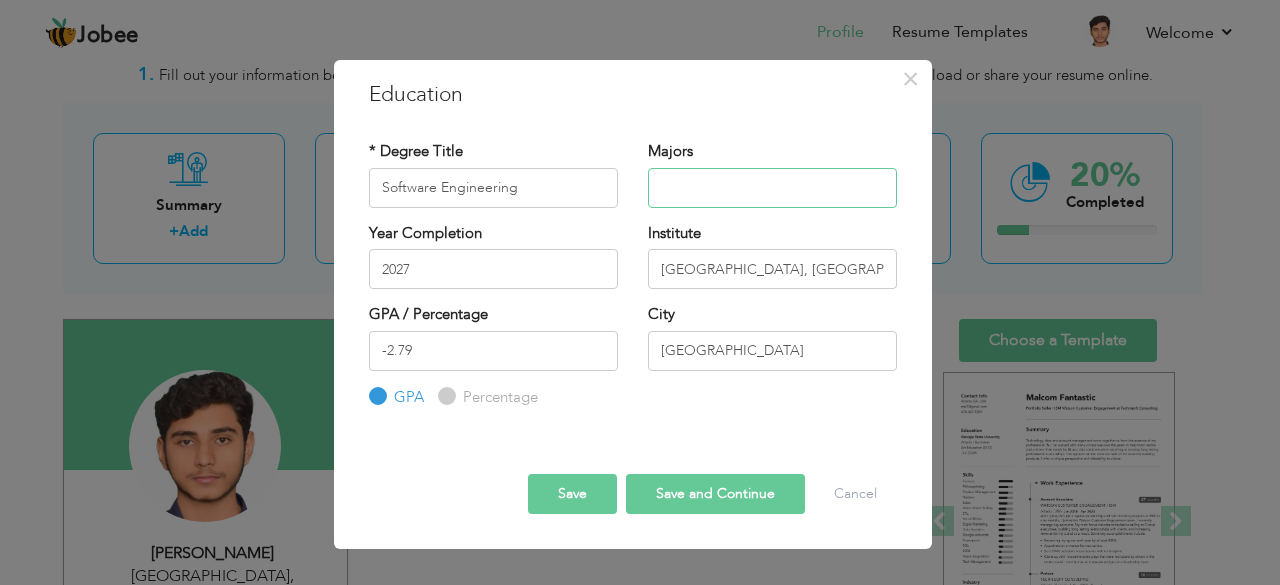 click at bounding box center (772, 188) 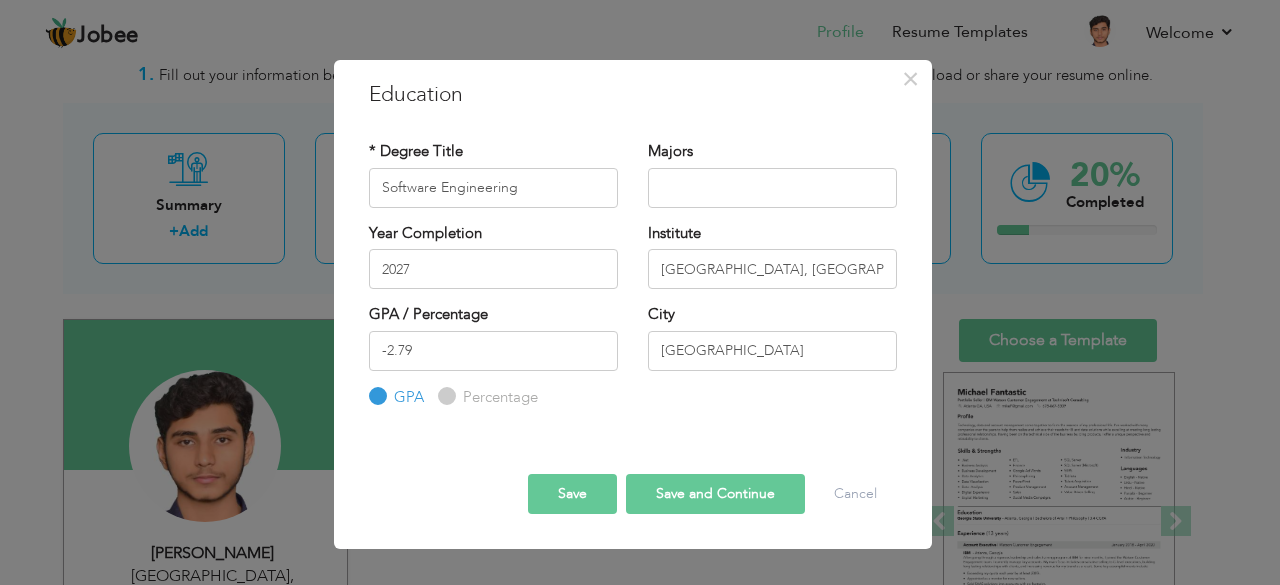 click on "Save and Continue" at bounding box center (715, 494) 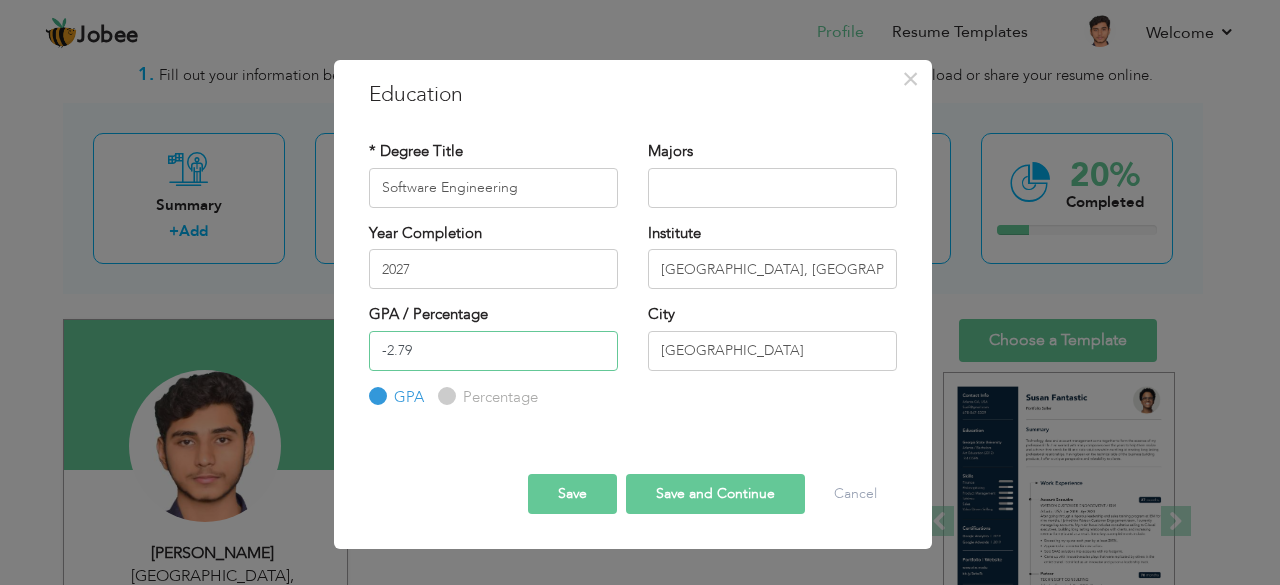 click on "-2" at bounding box center [493, 351] 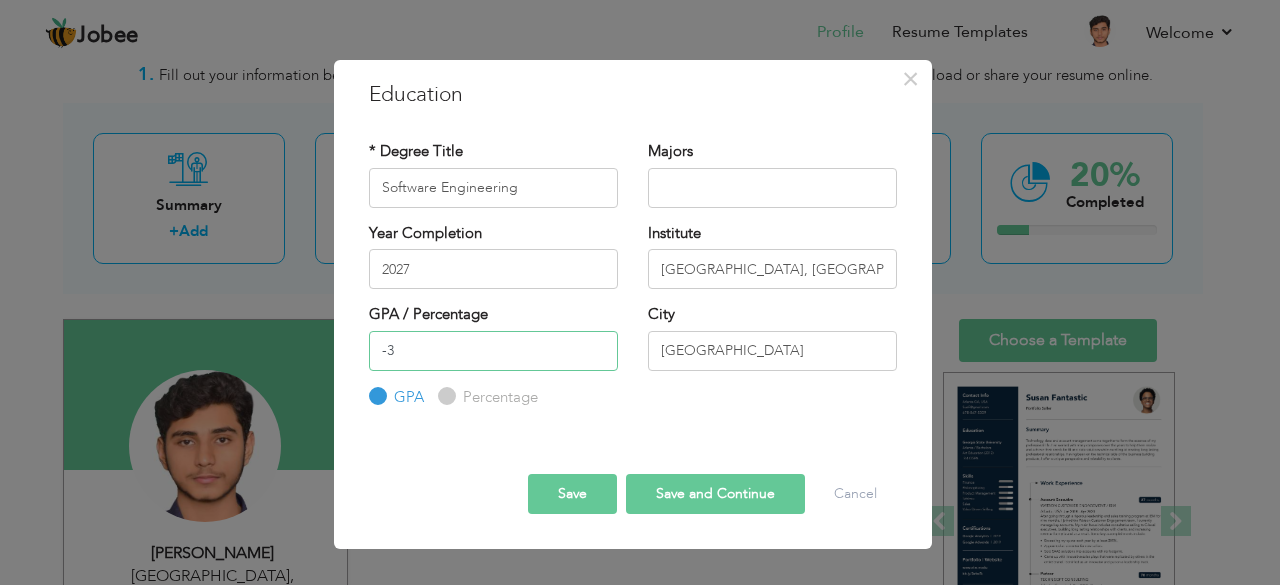 click on "-3" at bounding box center [493, 351] 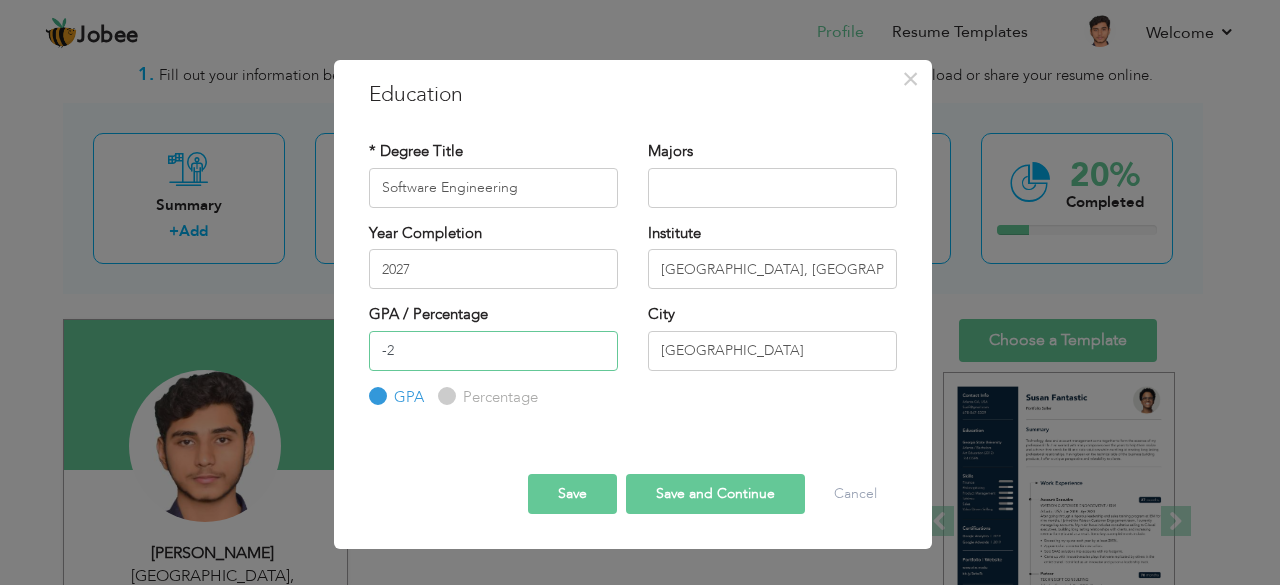 type on "-2" 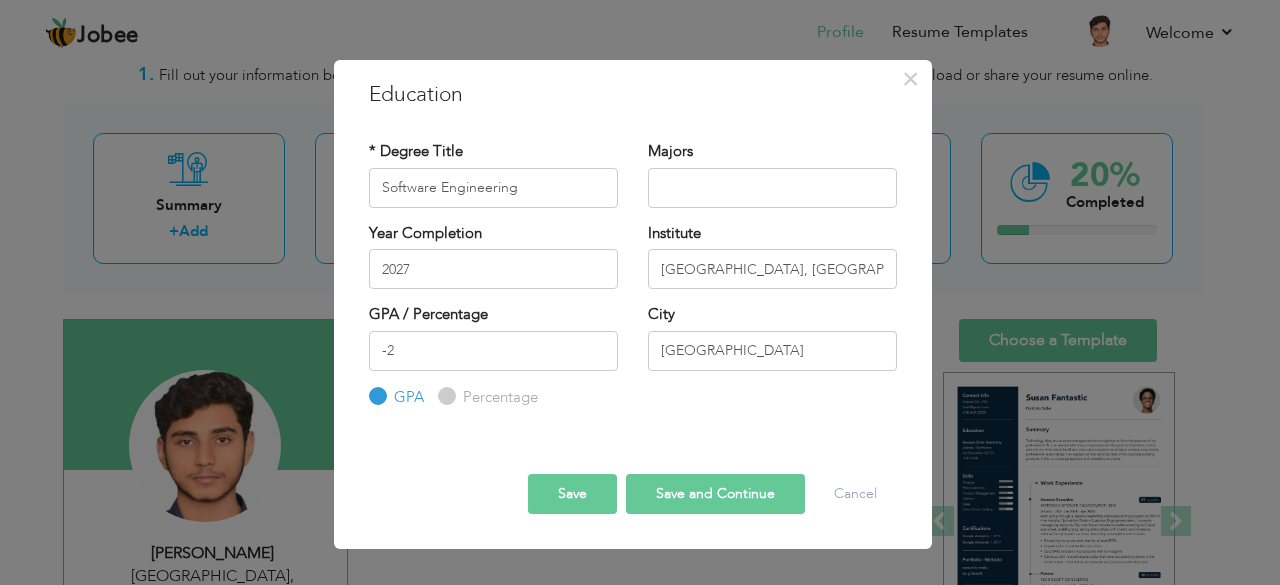 click on "Percentage" at bounding box center (498, 397) 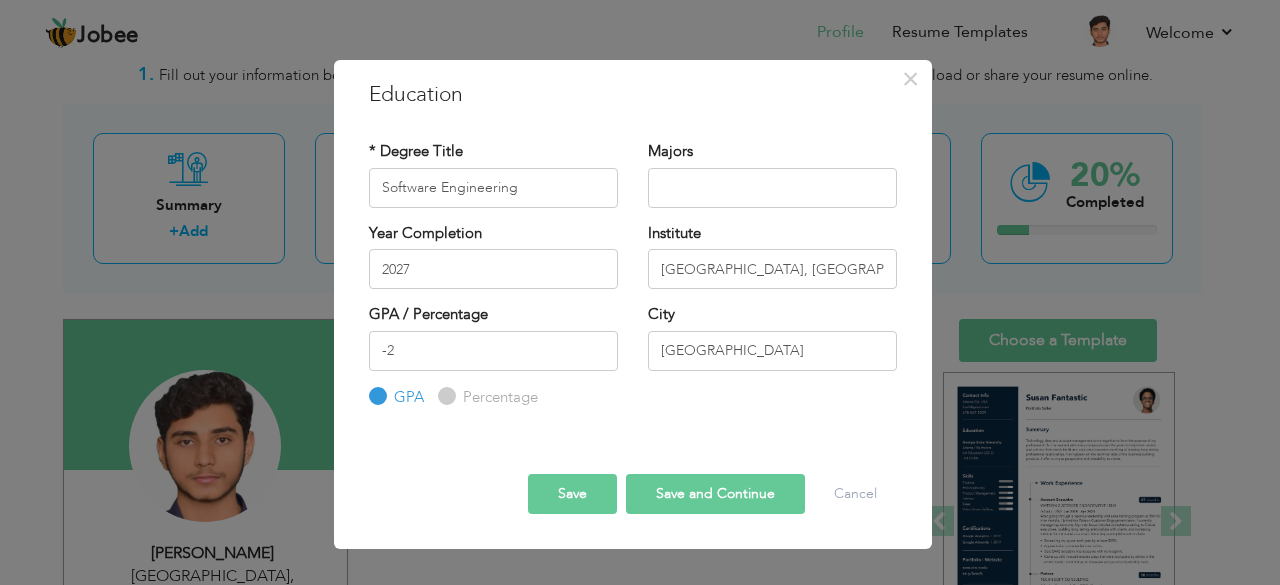 click on "Percentage" at bounding box center [444, 396] 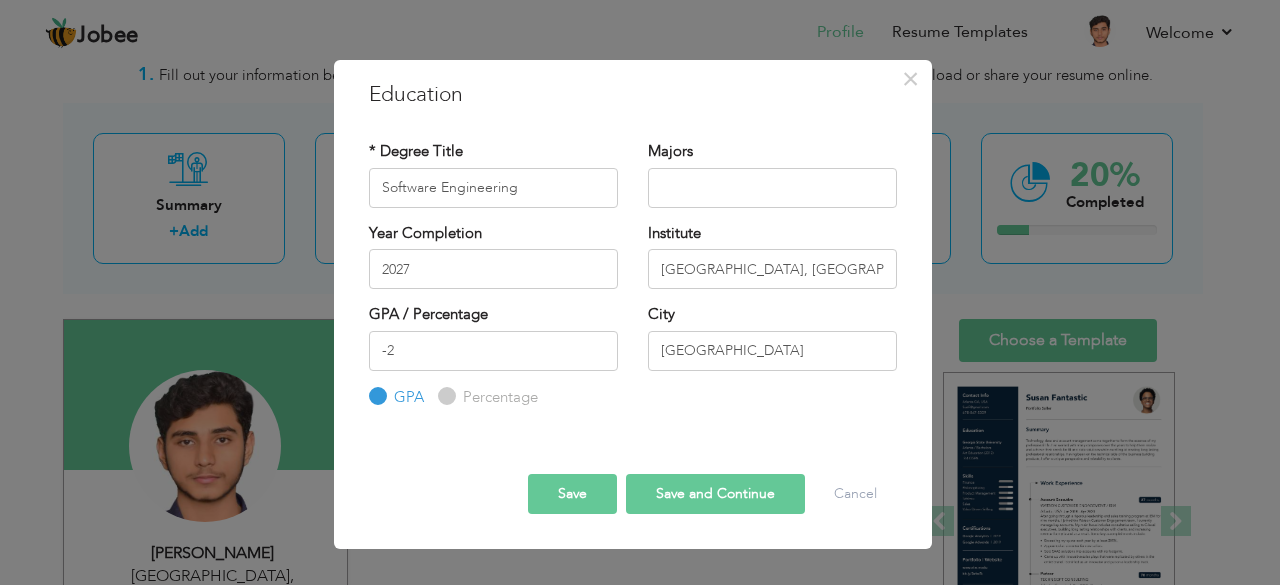radio on "true" 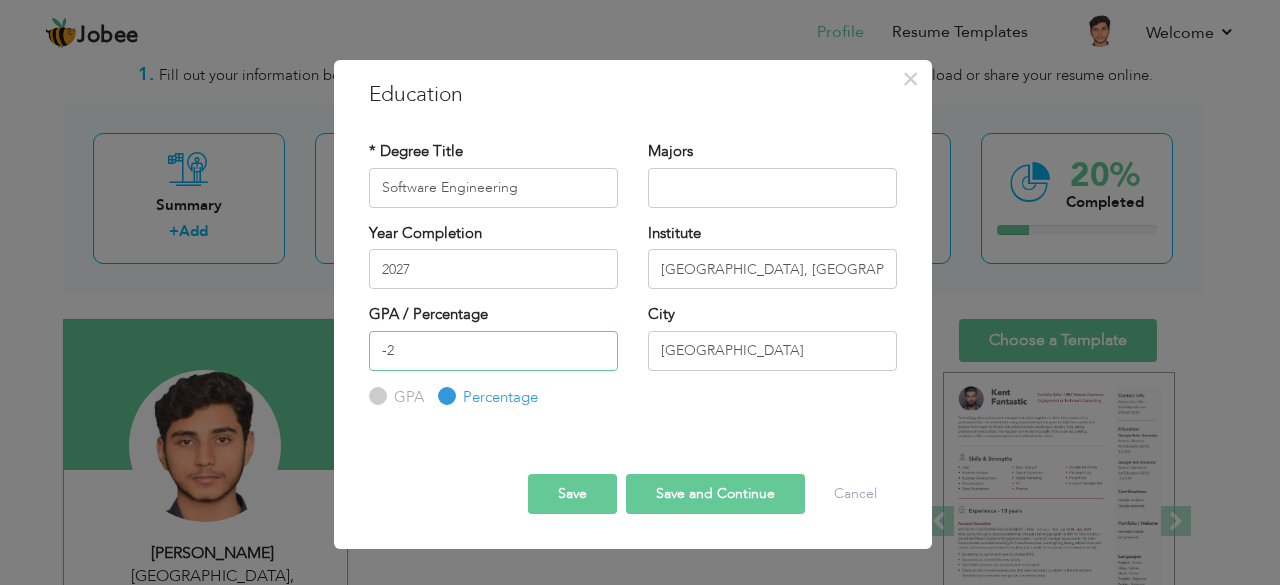 click on "-2" at bounding box center (493, 351) 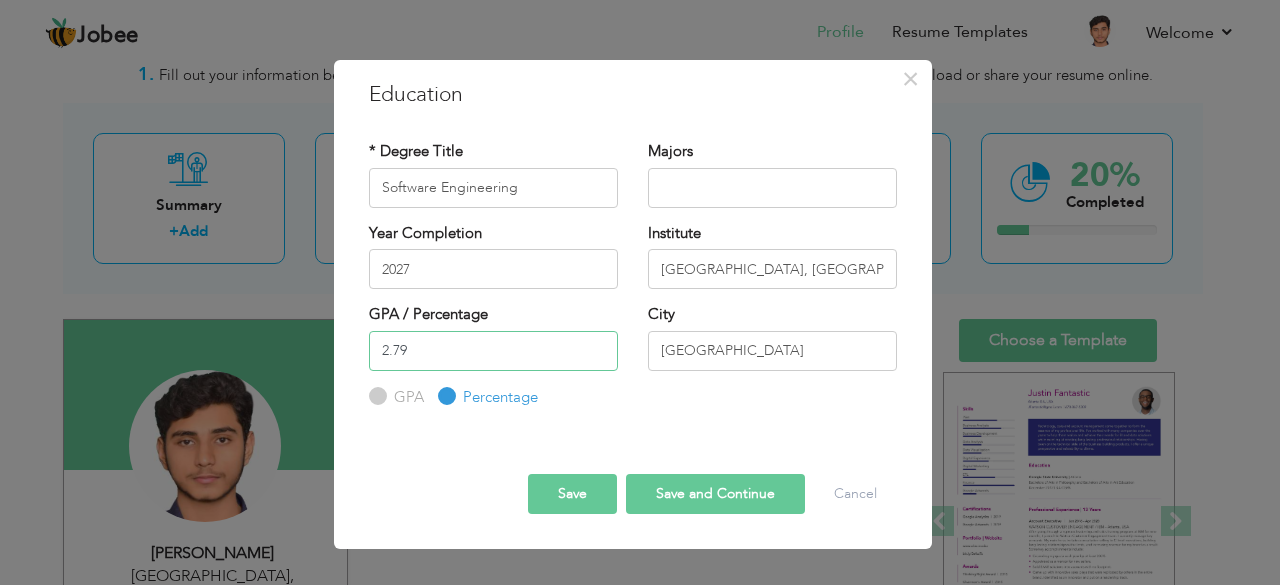 type on "2.79" 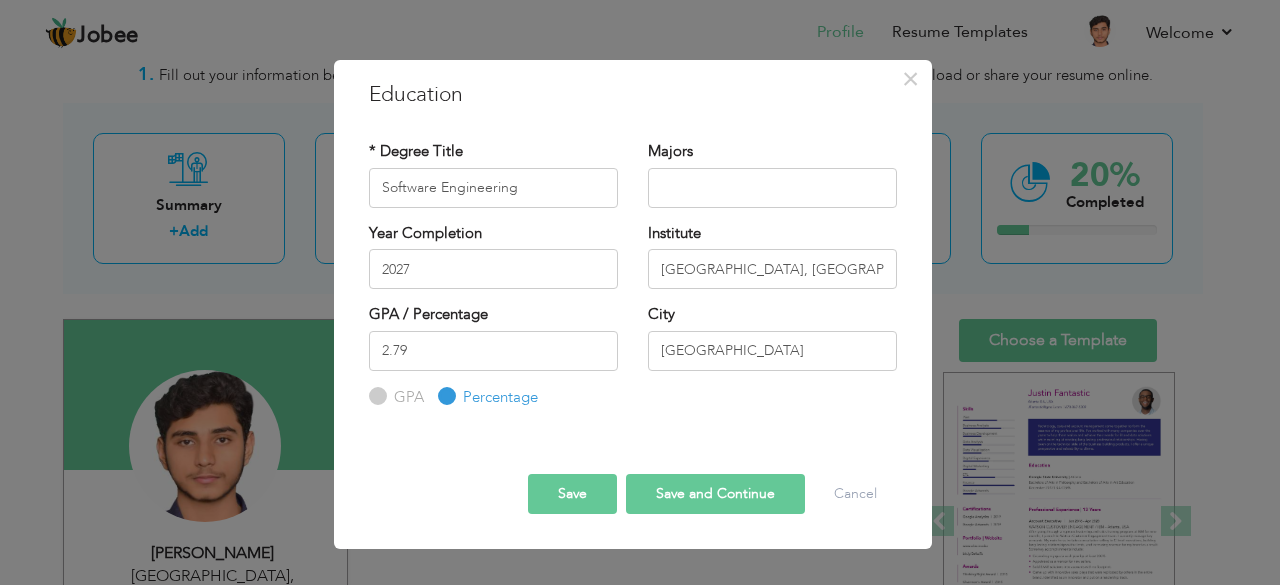 click on "GPA" at bounding box center [406, 397] 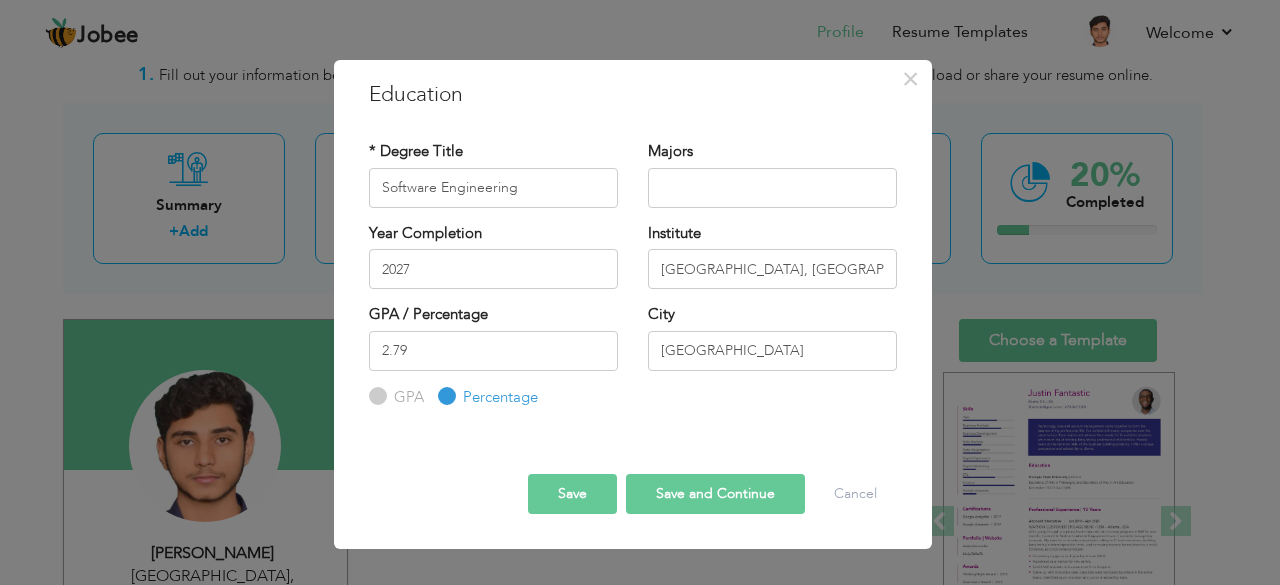 click on "GPA" at bounding box center [375, 396] 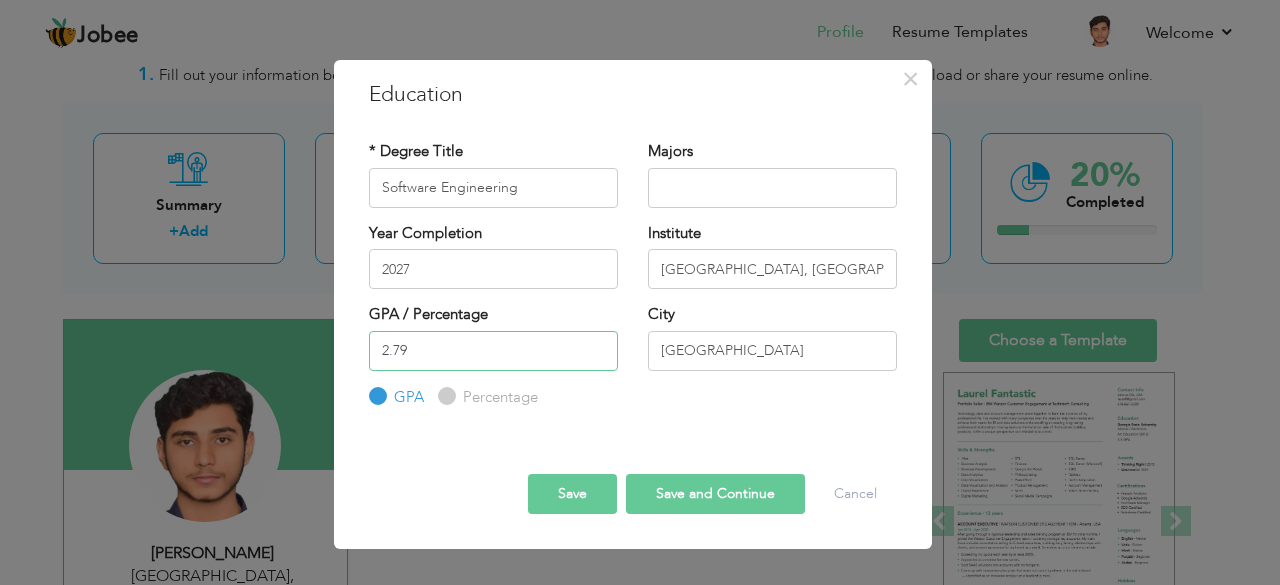 click on "2.79" at bounding box center [493, 351] 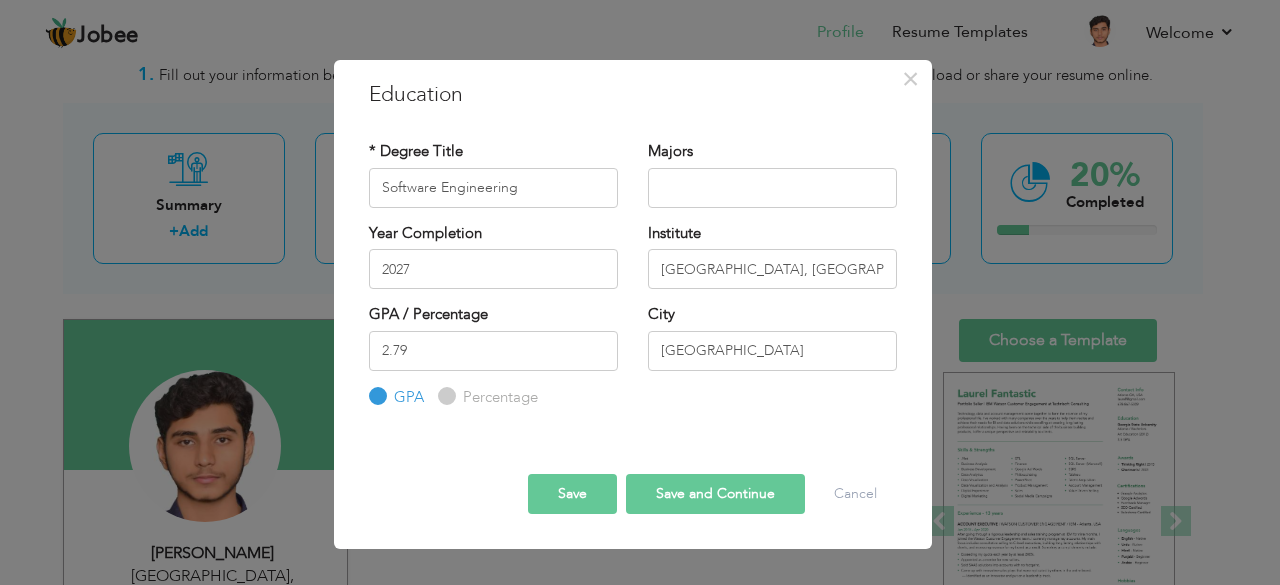 click on "Save and Continue" at bounding box center [715, 494] 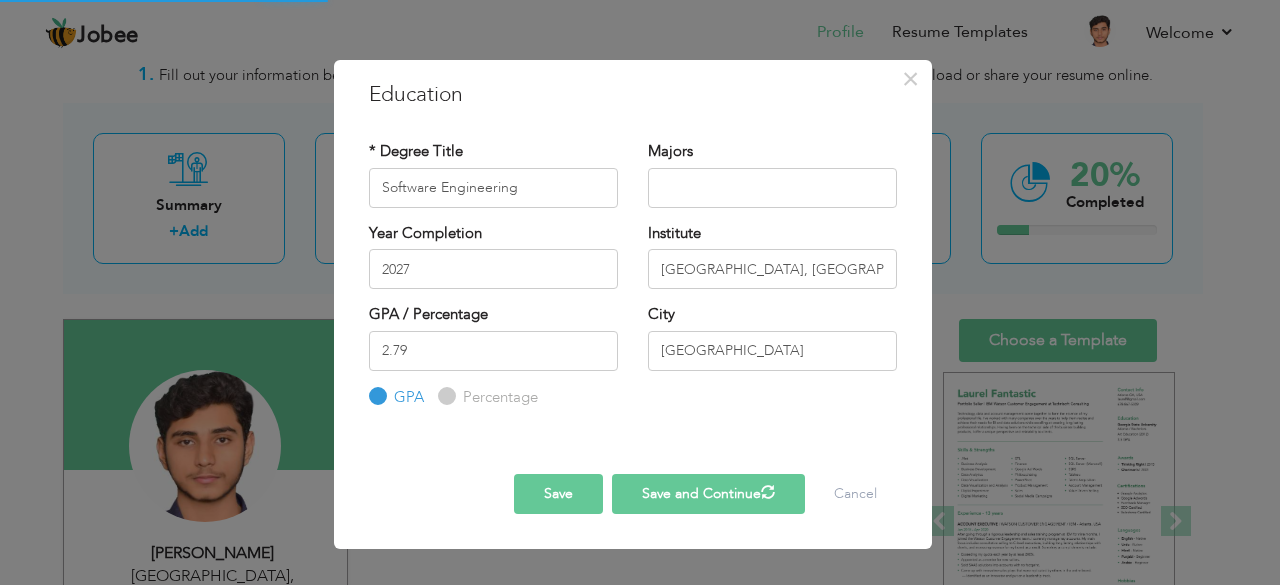 type 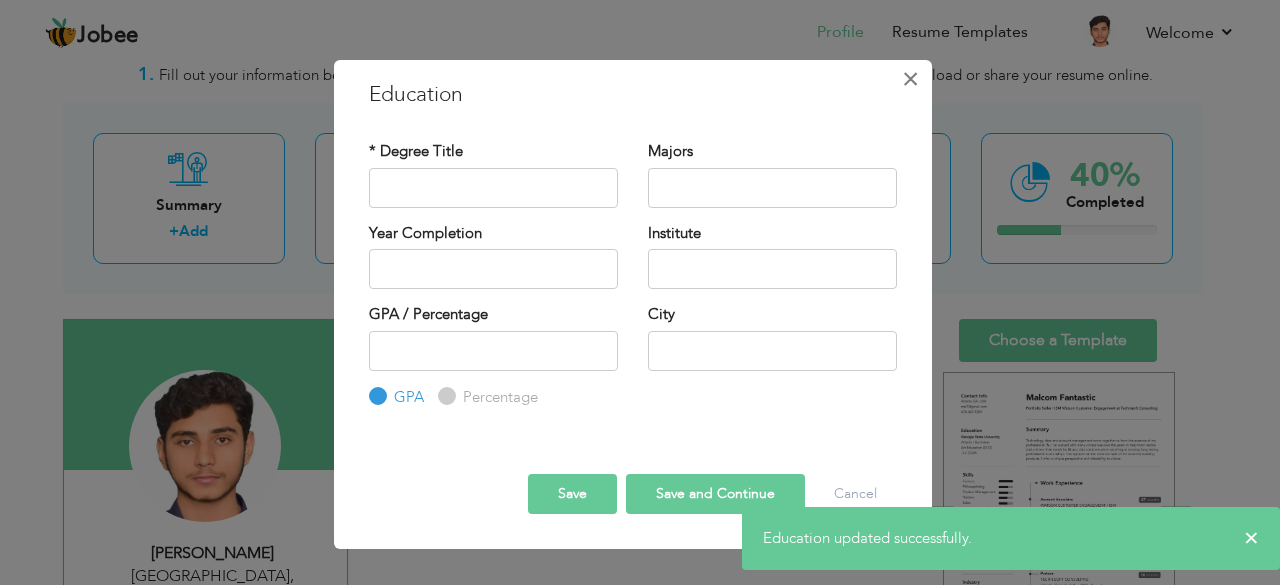 click on "×" at bounding box center [910, 79] 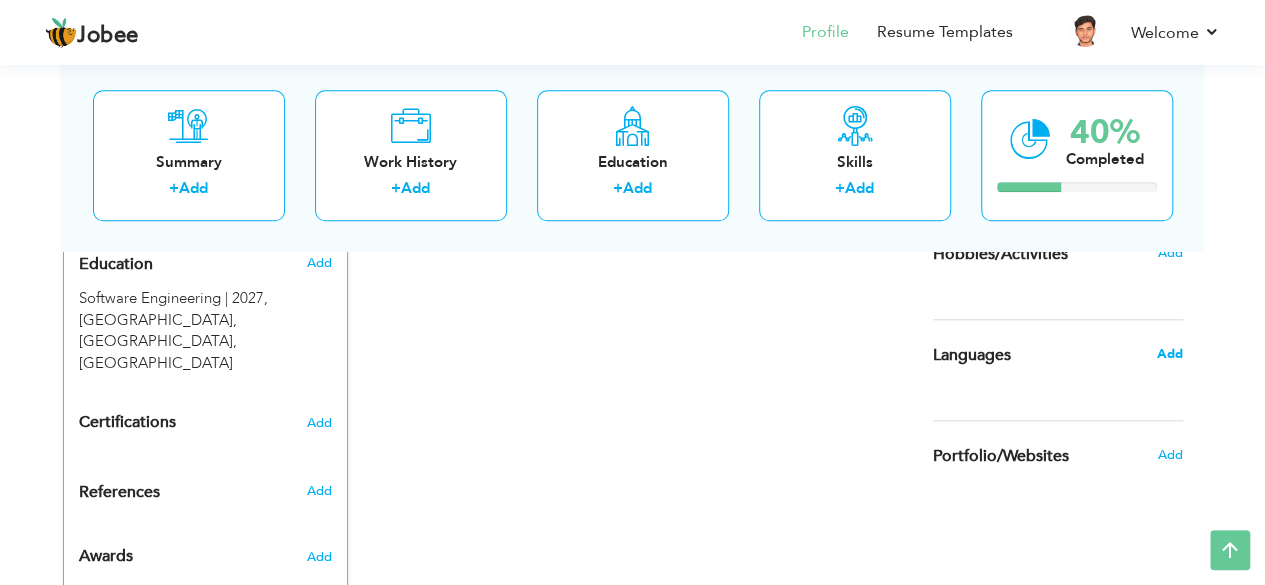 scroll, scrollTop: 860, scrollLeft: 0, axis: vertical 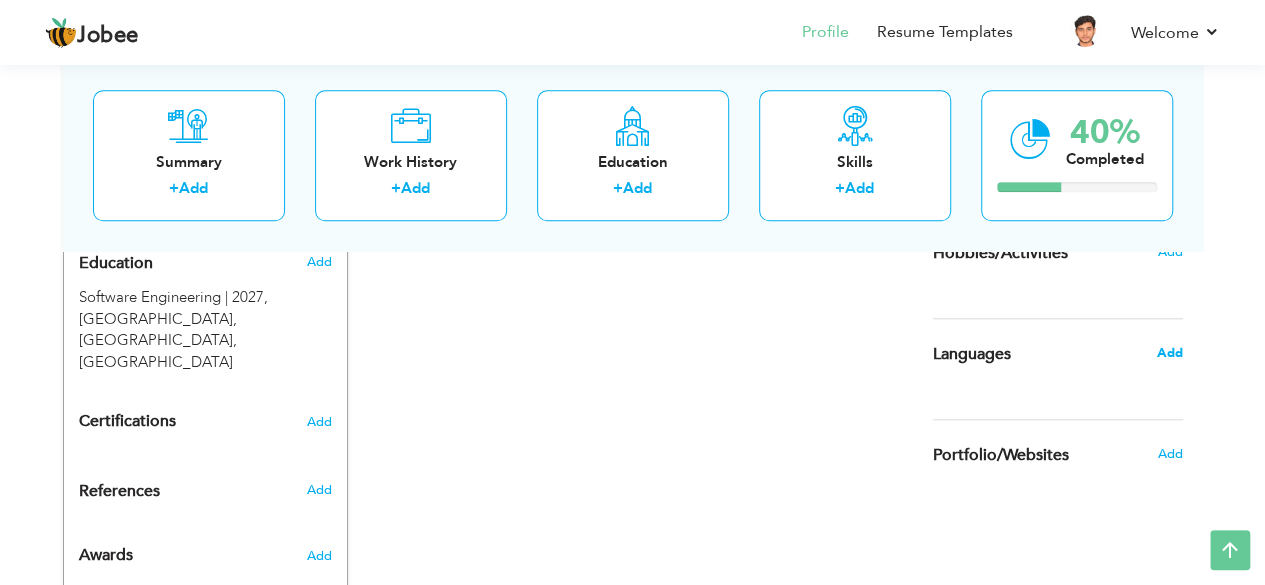 click on "Add" at bounding box center (1169, 353) 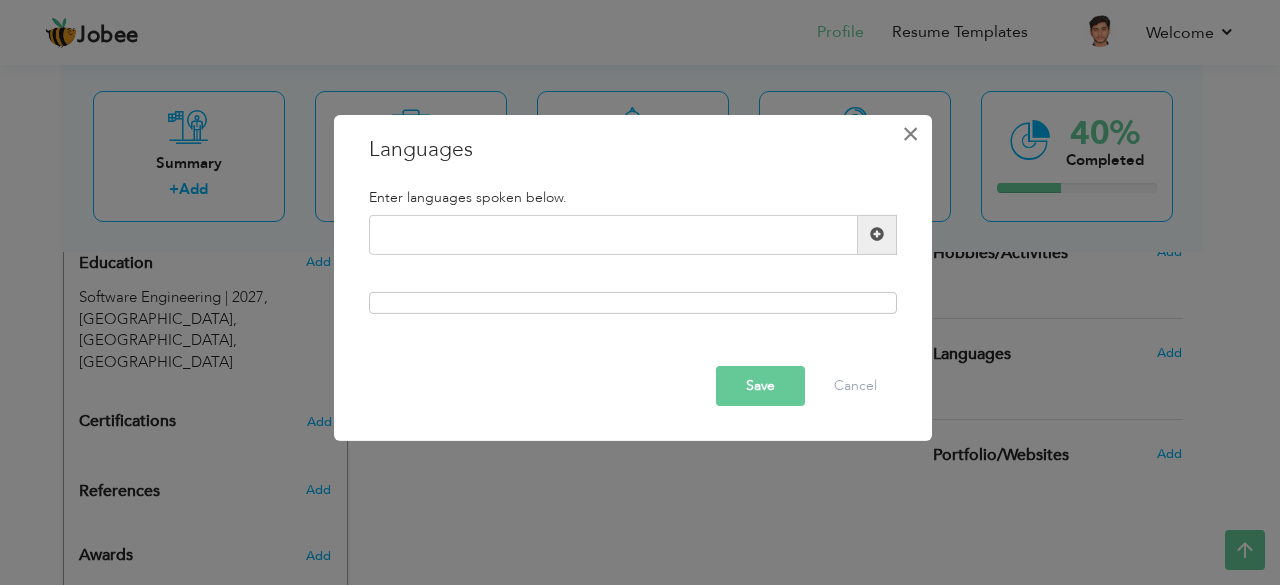click on "×" at bounding box center [911, 133] 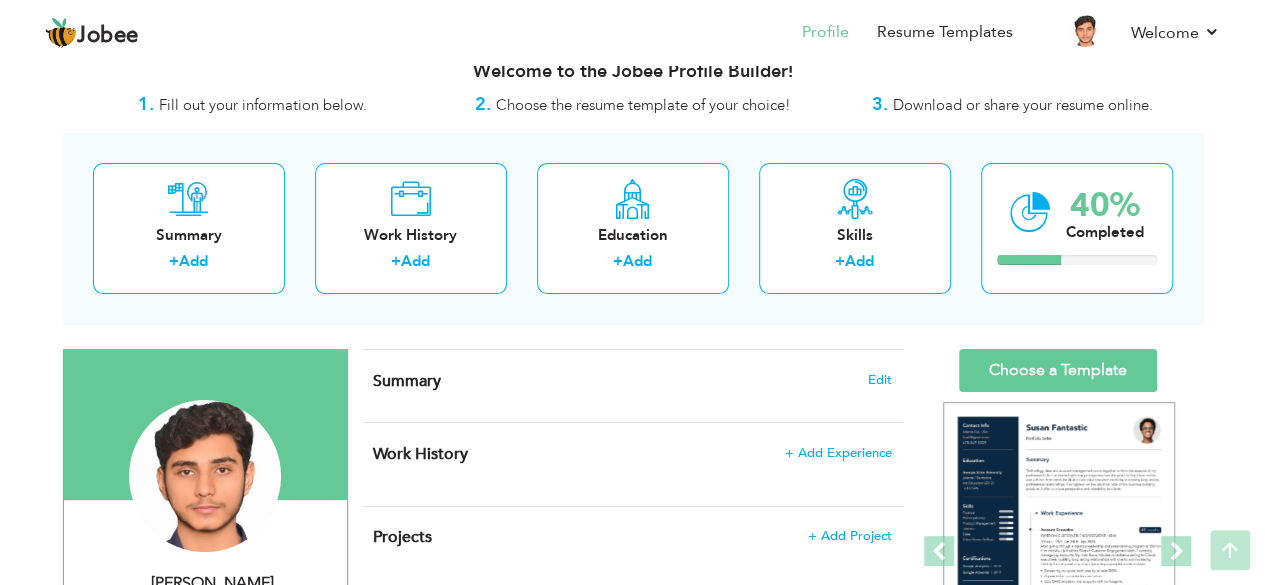 scroll, scrollTop: 0, scrollLeft: 0, axis: both 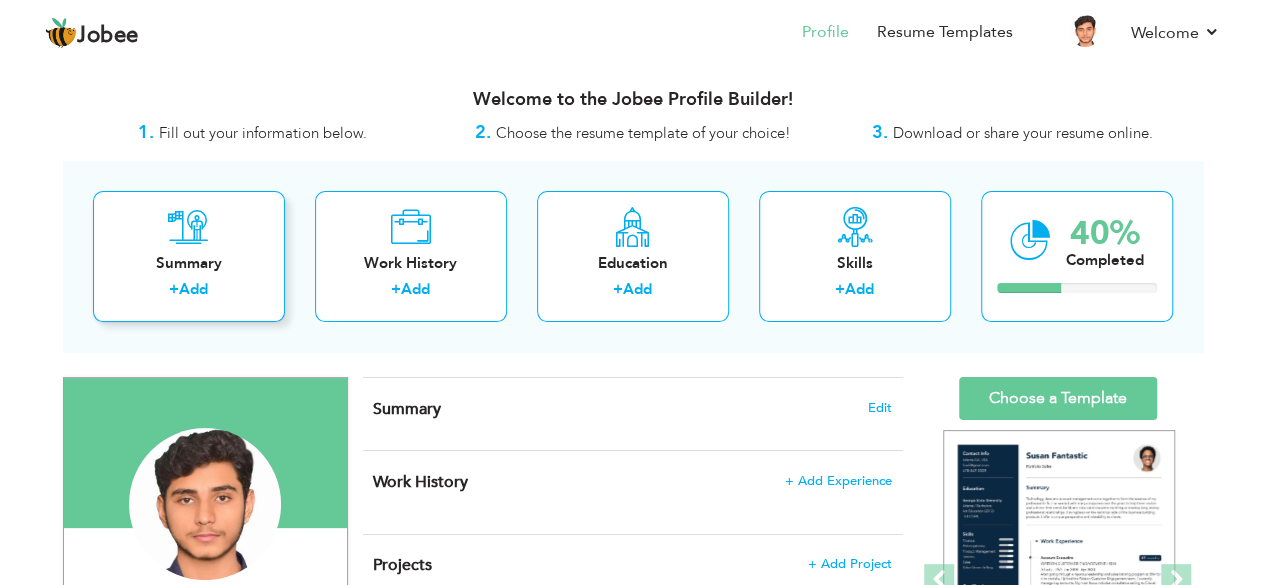 click on "Summary" at bounding box center [189, 263] 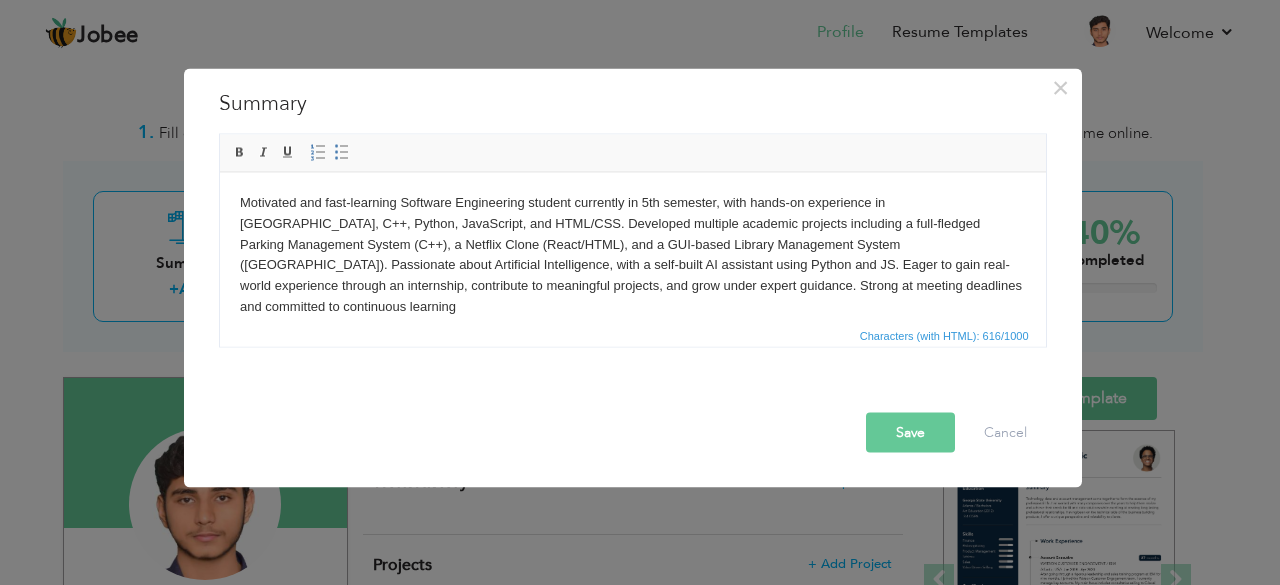 click on "Save" at bounding box center (910, 432) 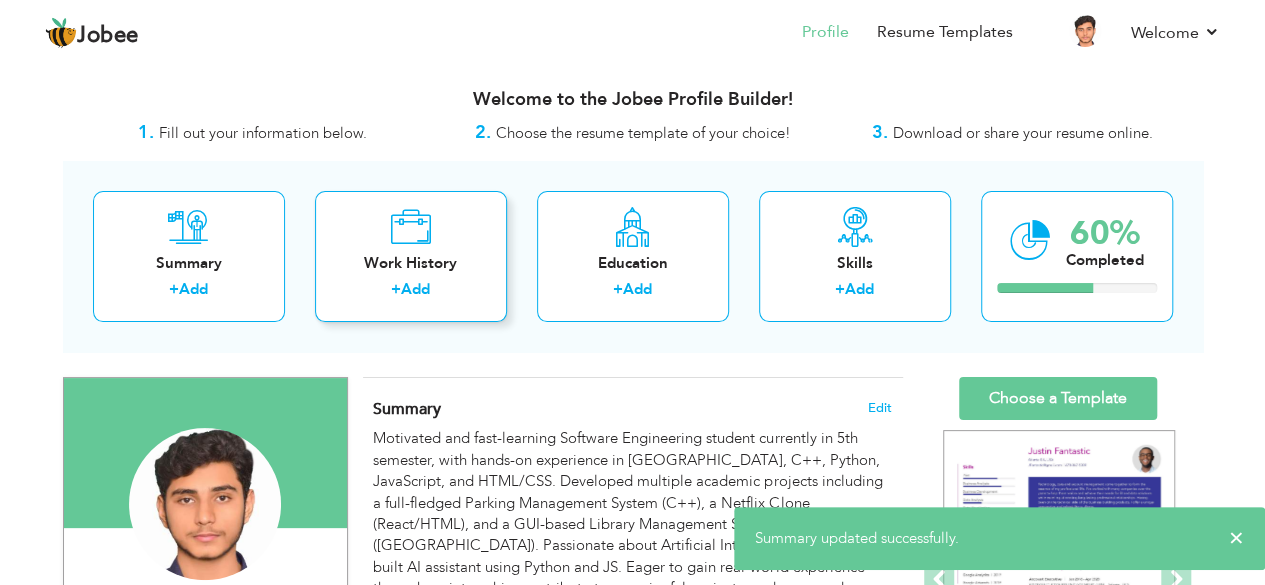 click on "Add" at bounding box center (415, 289) 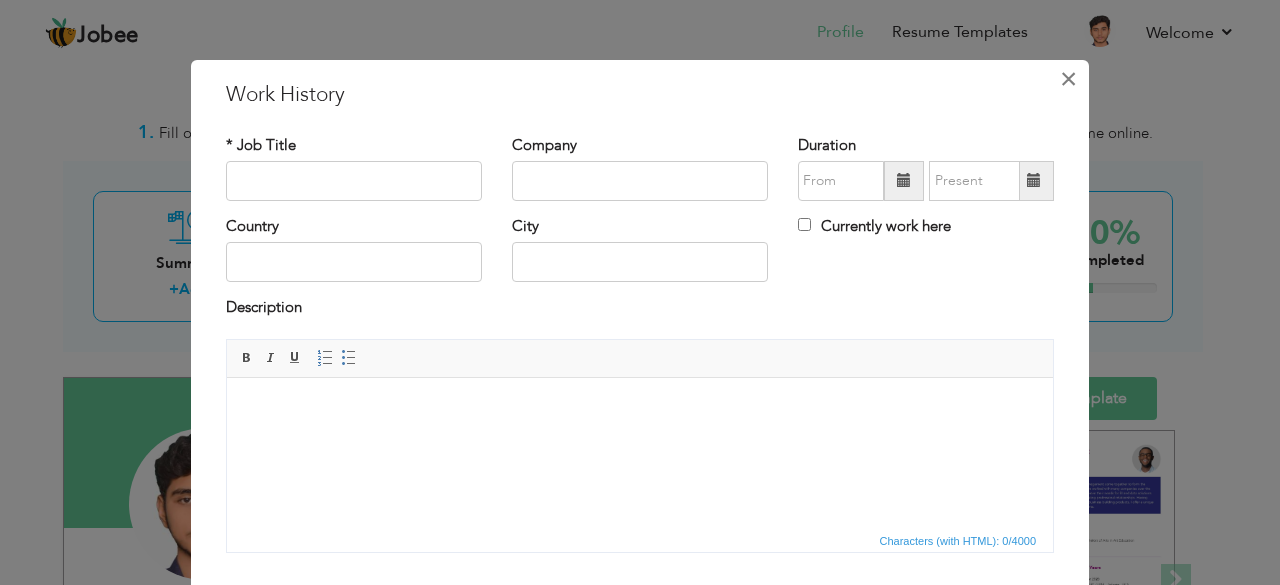 click on "×" at bounding box center (1068, 79) 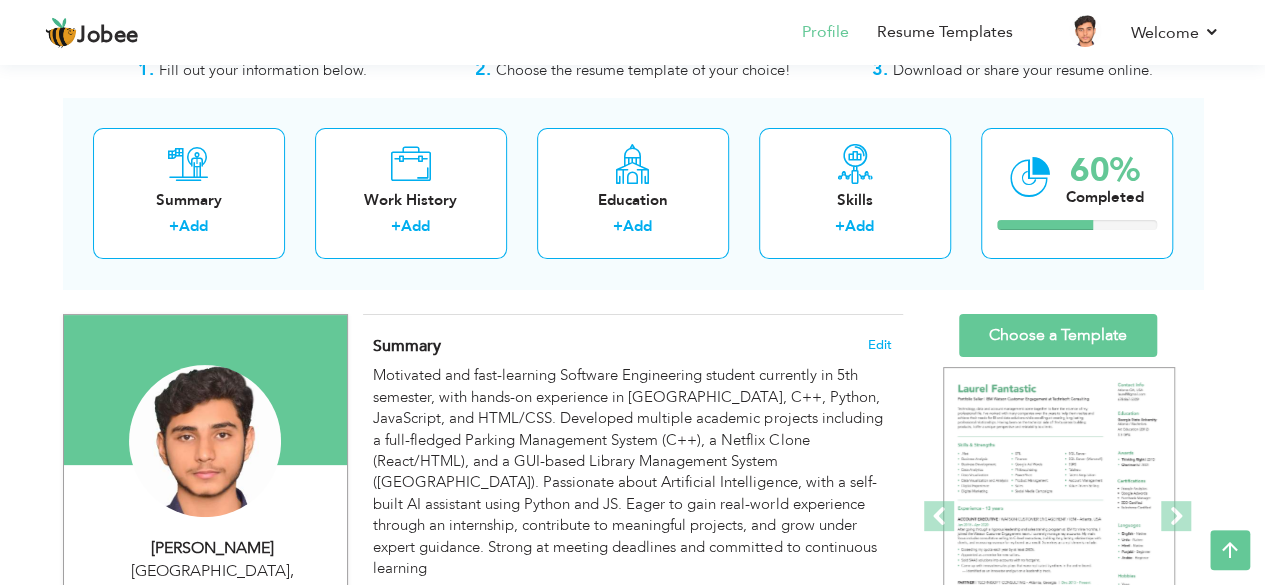 scroll, scrollTop: 0, scrollLeft: 0, axis: both 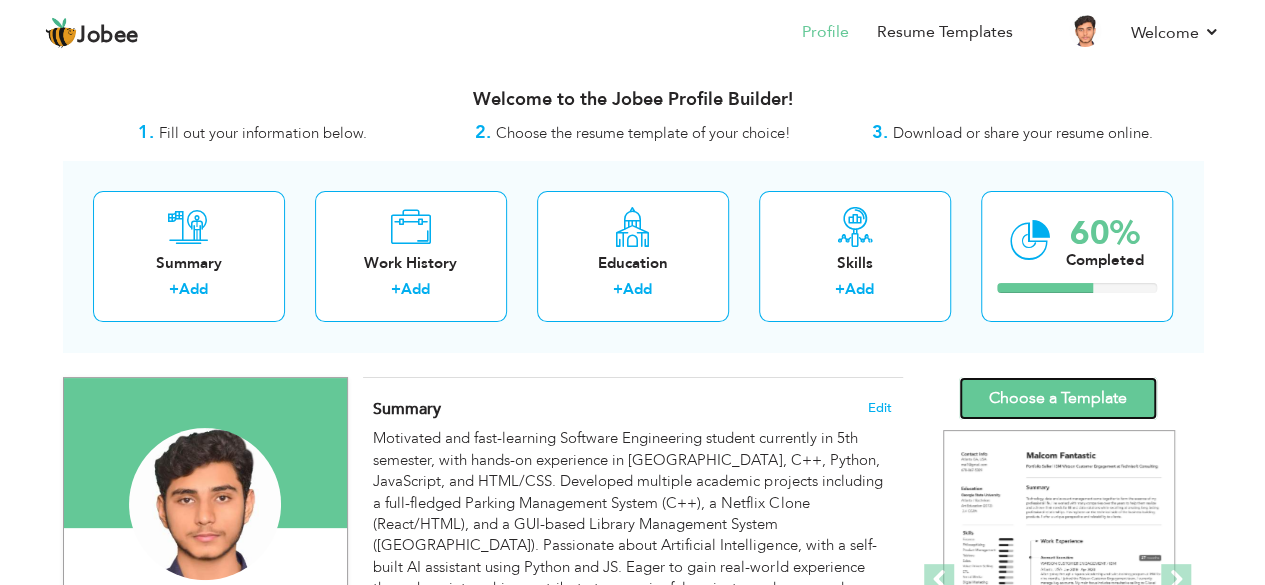 click on "Choose a Template" at bounding box center (1058, 398) 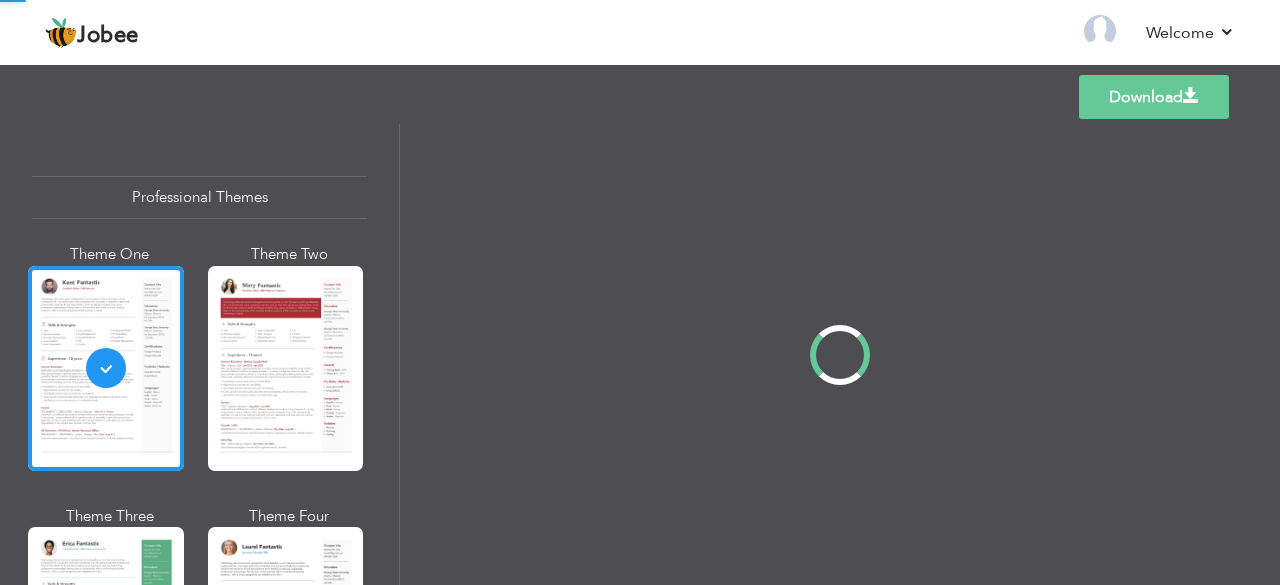 scroll, scrollTop: 0, scrollLeft: 0, axis: both 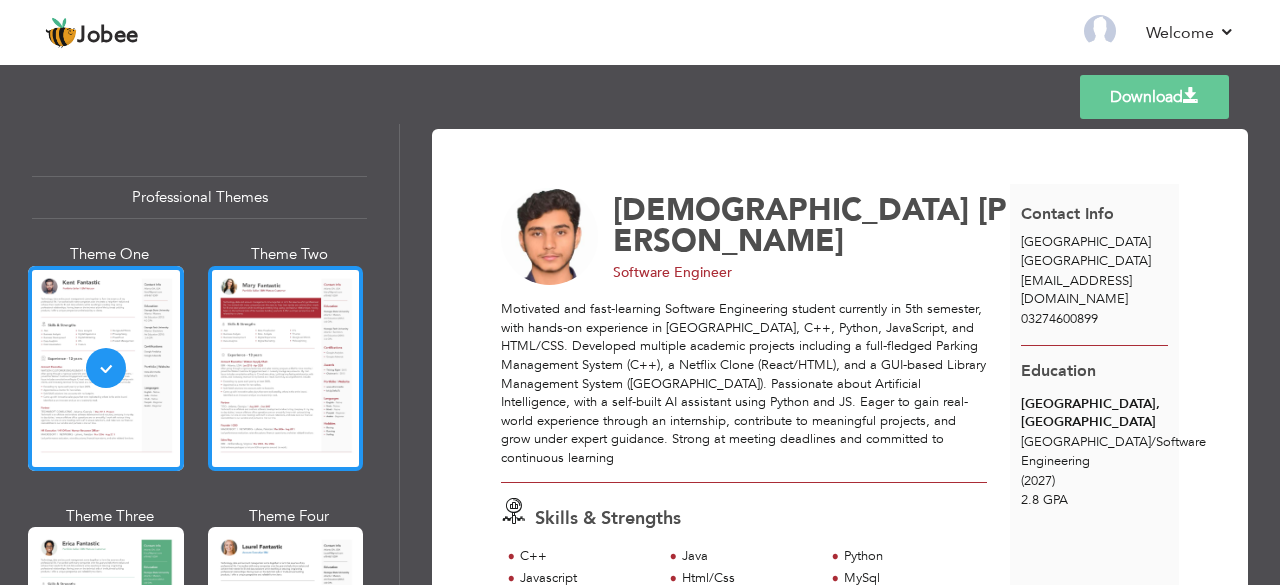 click at bounding box center [286, 368] 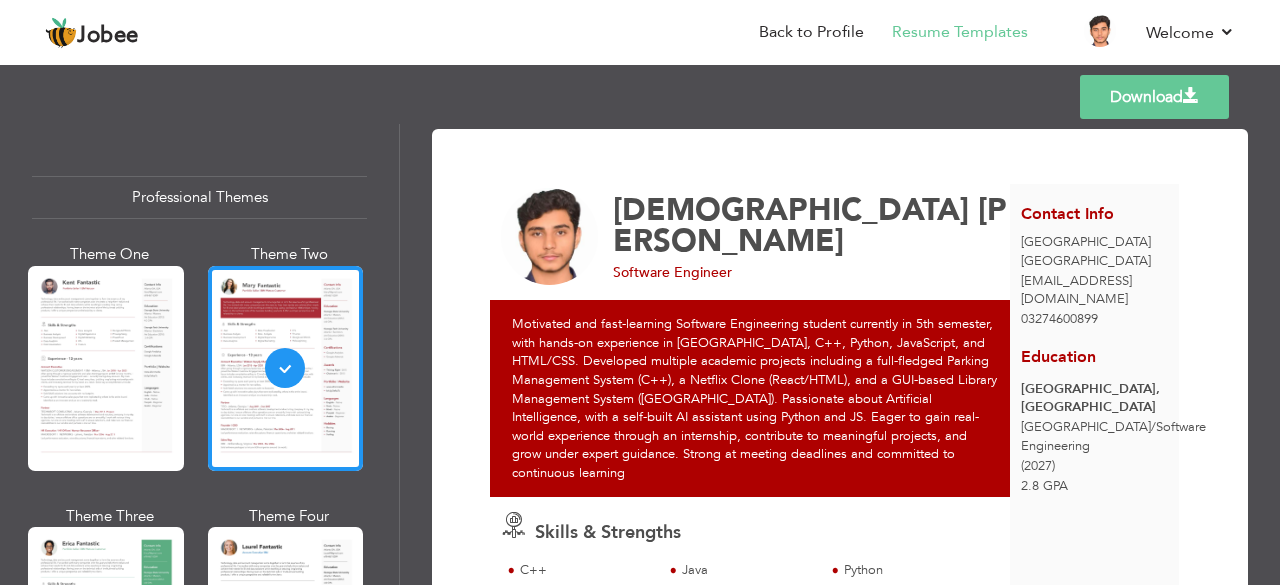 scroll, scrollTop: 0, scrollLeft: 0, axis: both 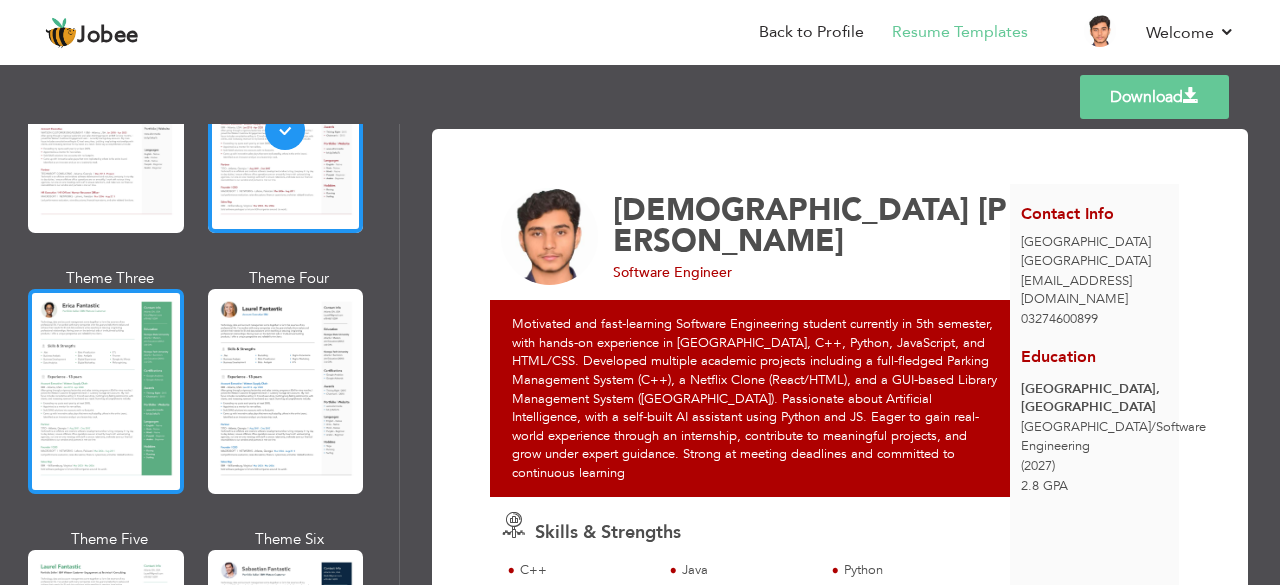click at bounding box center (106, 391) 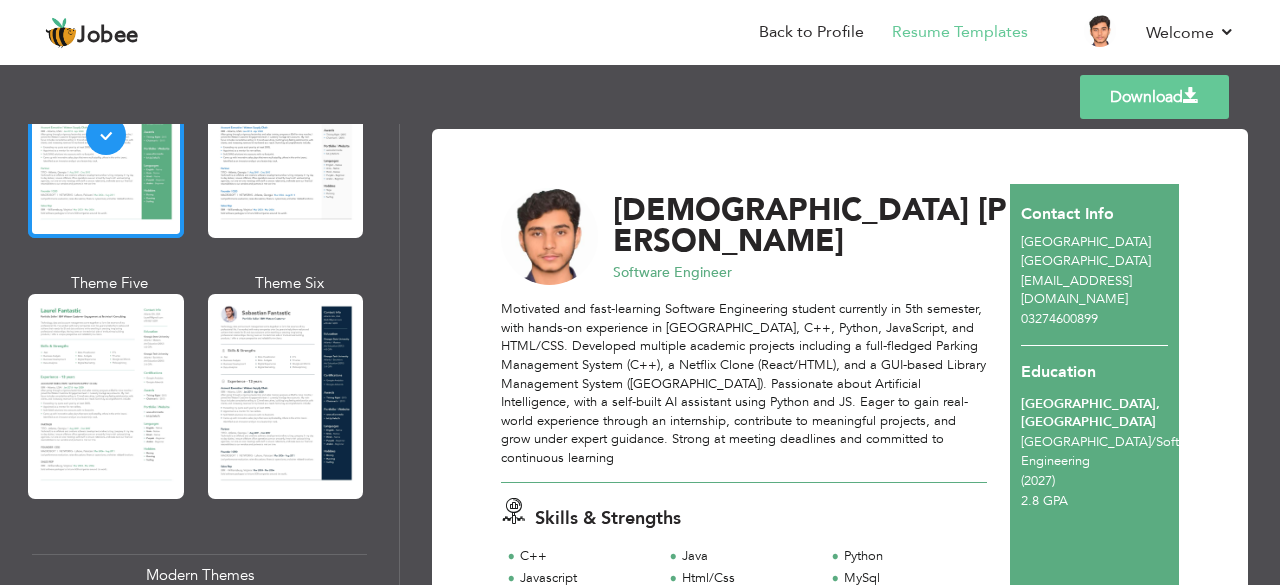 scroll, scrollTop: 501, scrollLeft: 0, axis: vertical 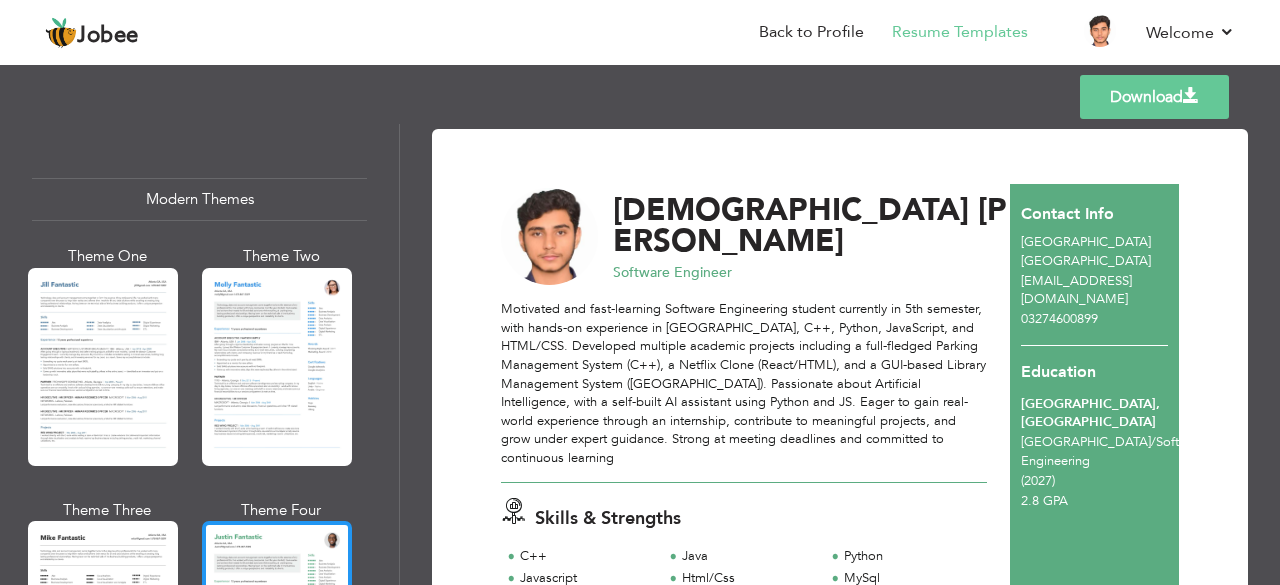 click at bounding box center (277, 367) 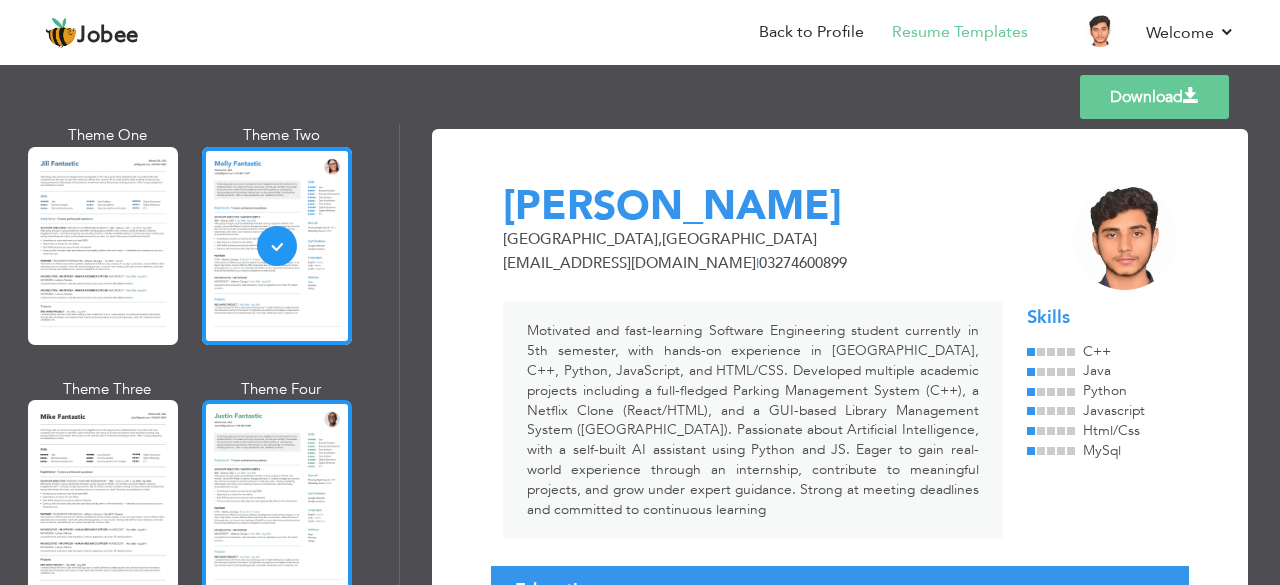 scroll, scrollTop: 992, scrollLeft: 0, axis: vertical 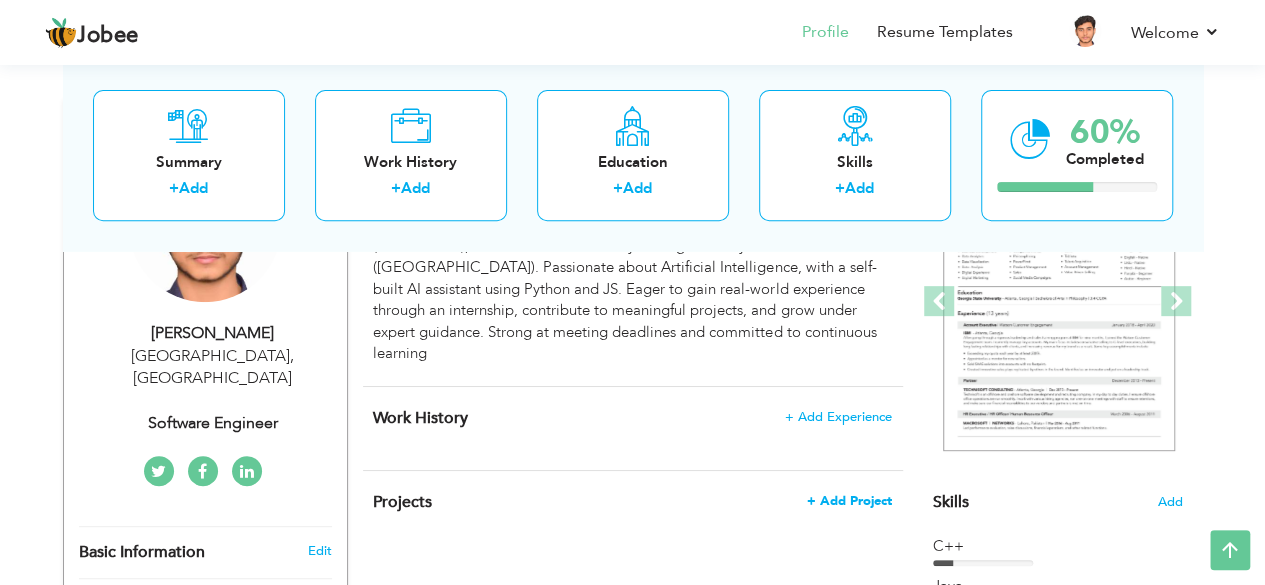 click on "+ Add Project" at bounding box center (849, 501) 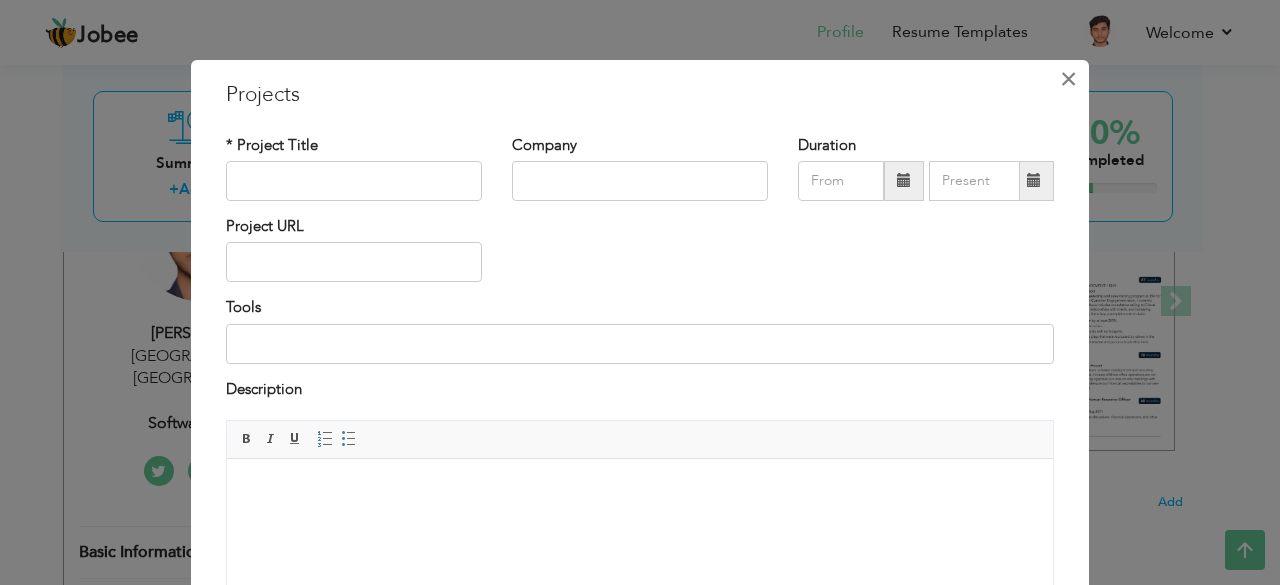 click on "×" at bounding box center [1068, 79] 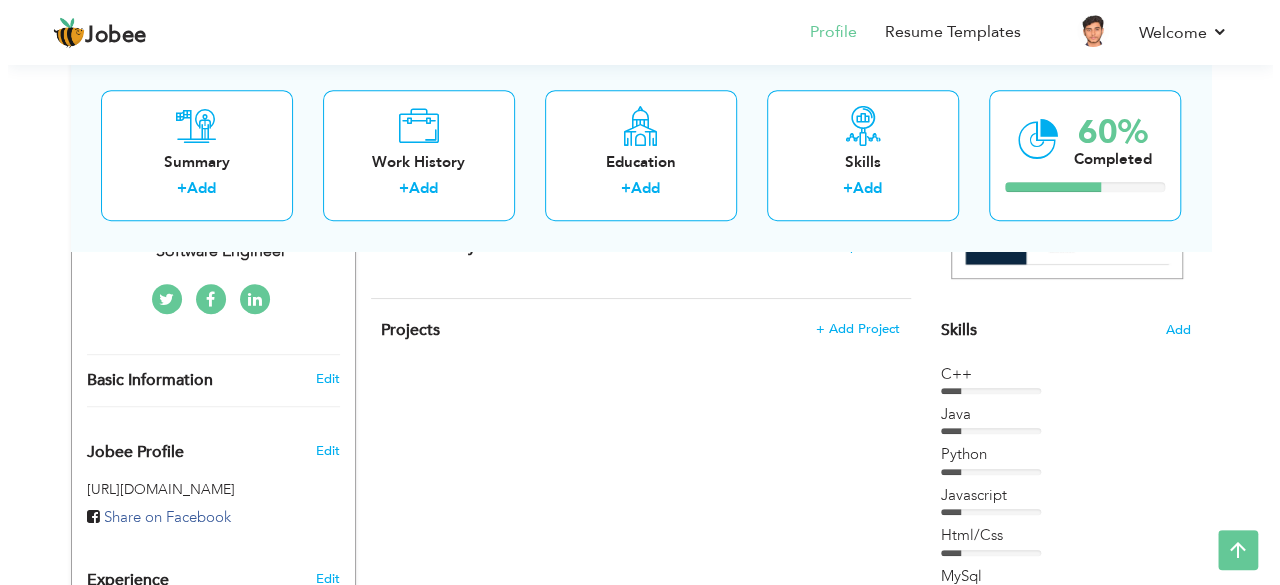 scroll, scrollTop: 451, scrollLeft: 0, axis: vertical 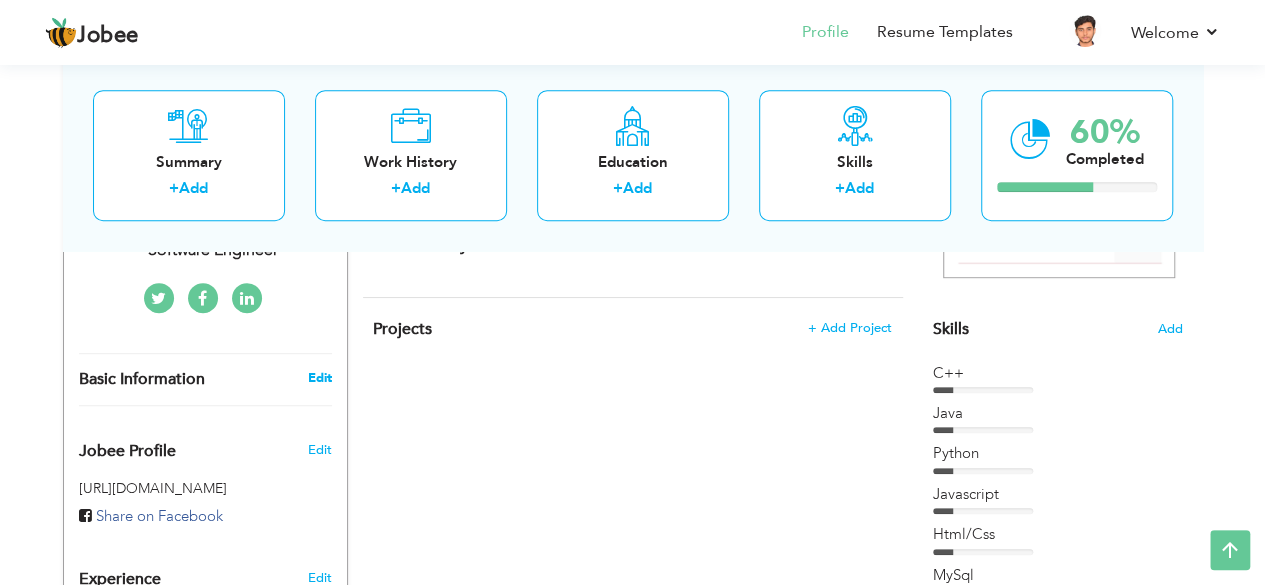 click on "Edit" at bounding box center [319, 378] 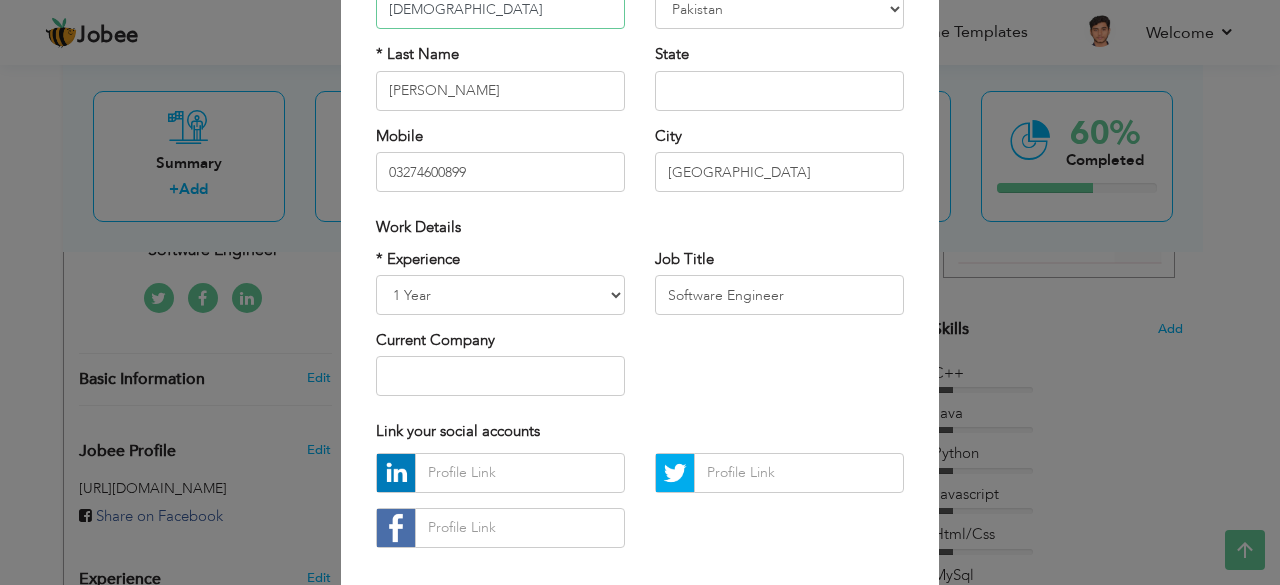 scroll, scrollTop: 214, scrollLeft: 0, axis: vertical 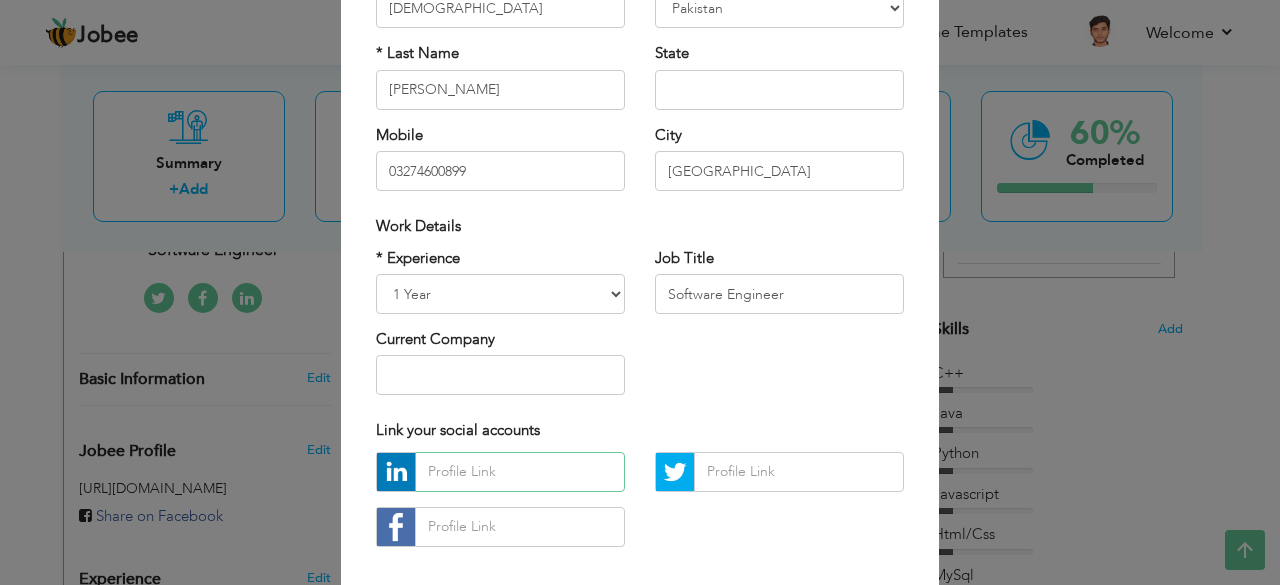 click at bounding box center (520, 472) 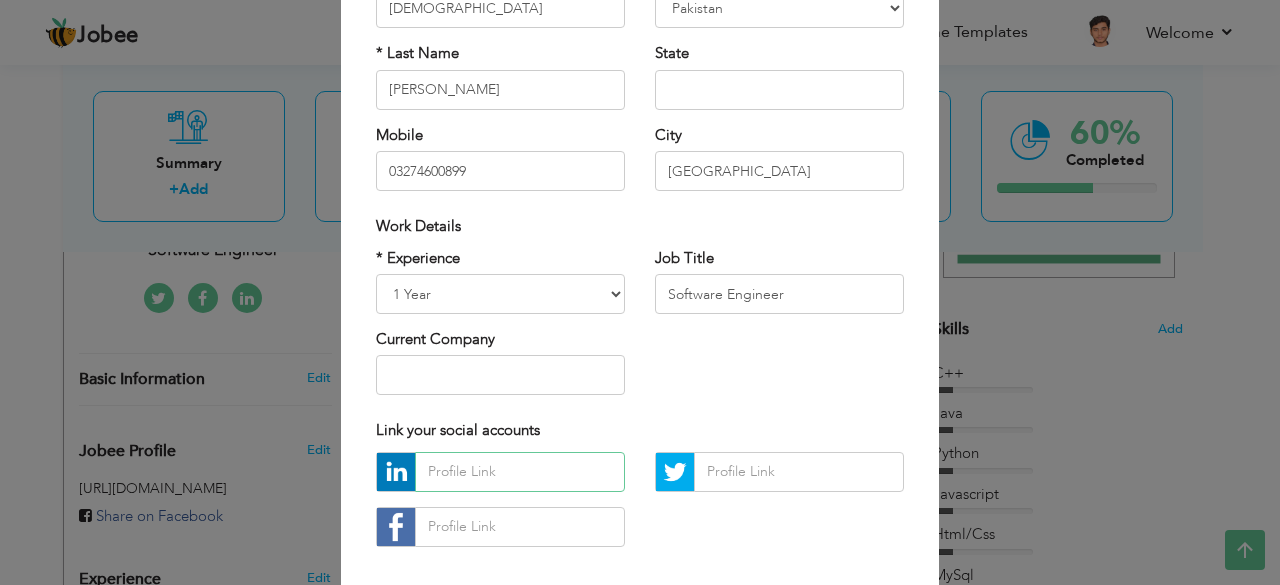 paste on "www.linkedin.com/in/muhammad-abdullah-60a7302a5" 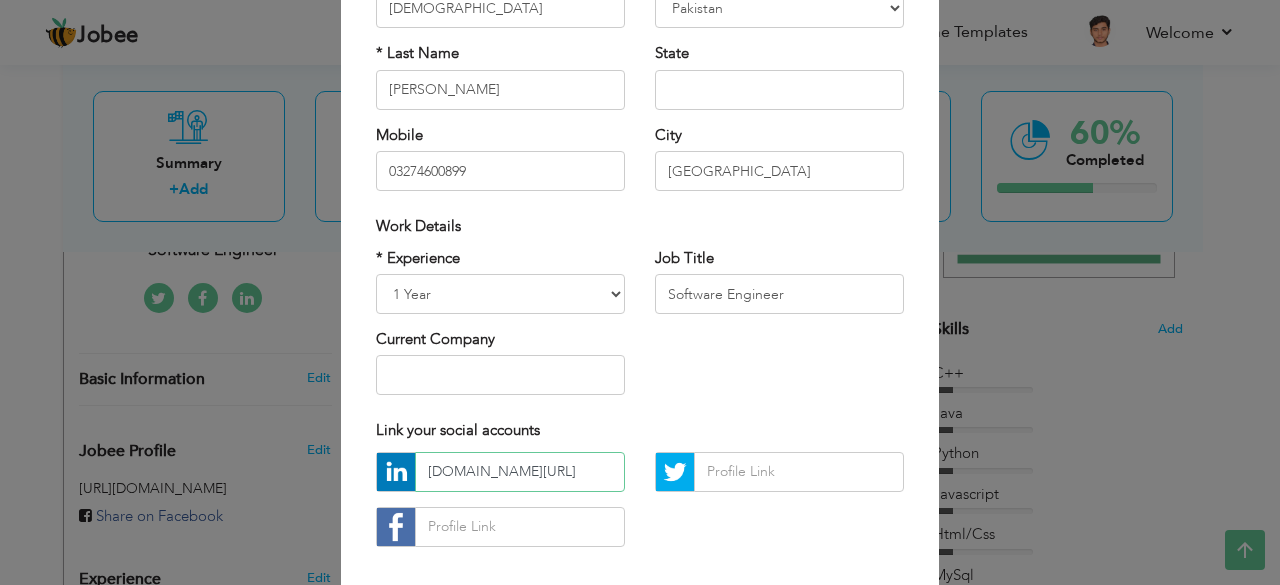 scroll, scrollTop: 0, scrollLeft: 151, axis: horizontal 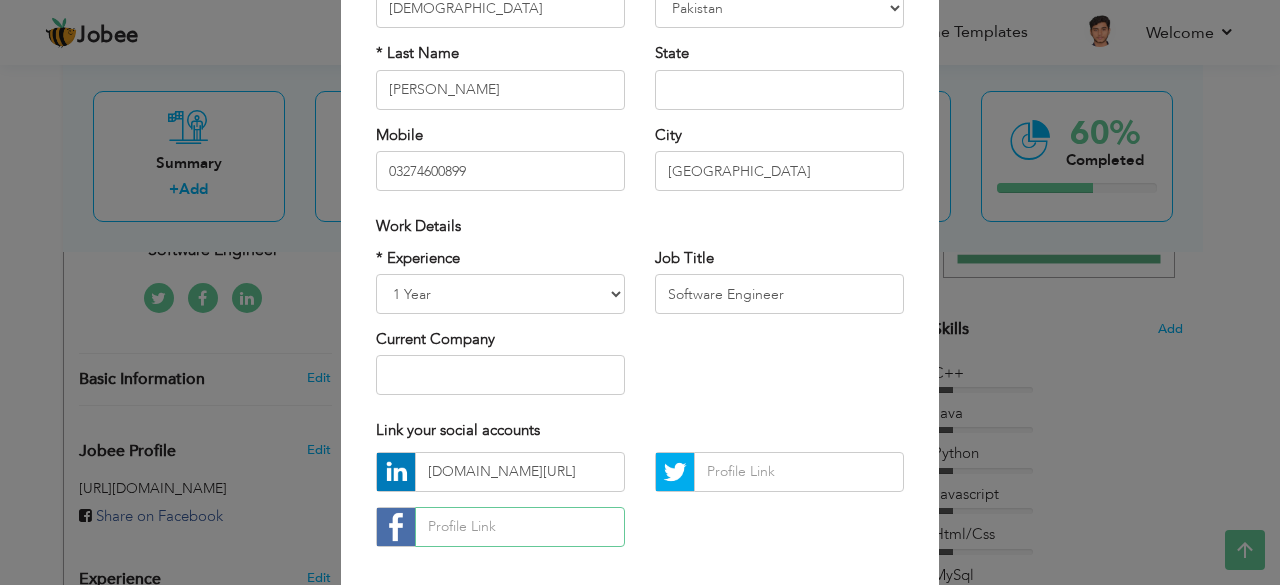 click at bounding box center [520, 527] 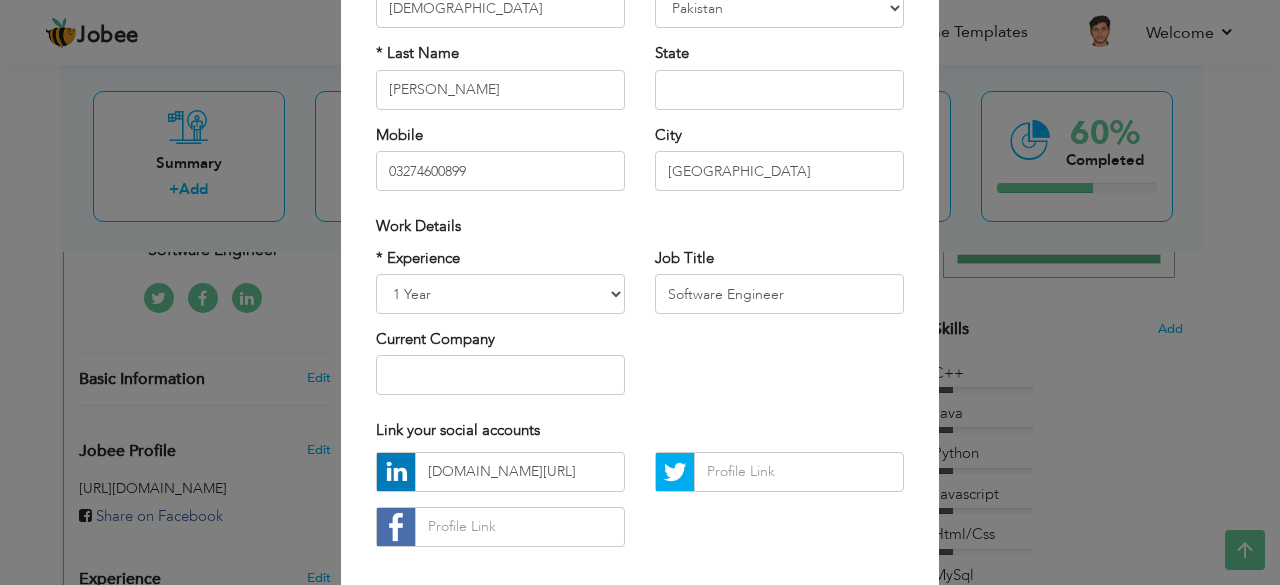 click on "* Experience
Entry Level Less than 1 Year 1 Year 2 Years 3 Years 4 Years 5 Years 6 Years 7 Years 8 Years 9 Years 10 Years 11 Years 12 Years 13 Years 14 Years 15 Years 16 Years 17 Years 18 Years 19 Years 20 Years 21 Years 22 Years 23 Years 24 Years 25 Years 26 Years 27 Years 28 Years 29 Years 30 Years 31 Years 32 Years 33 Years 34 Years 35 Years More than 35 Years
Current Company
Job Title Software Engineer" at bounding box center [640, 329] 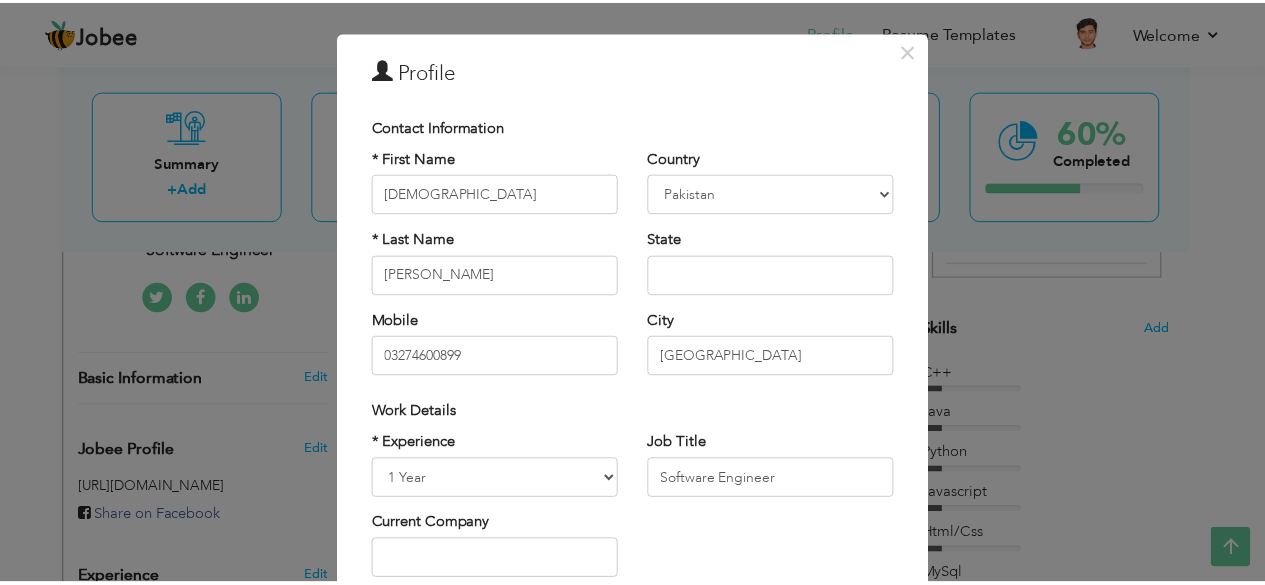 scroll, scrollTop: 311, scrollLeft: 0, axis: vertical 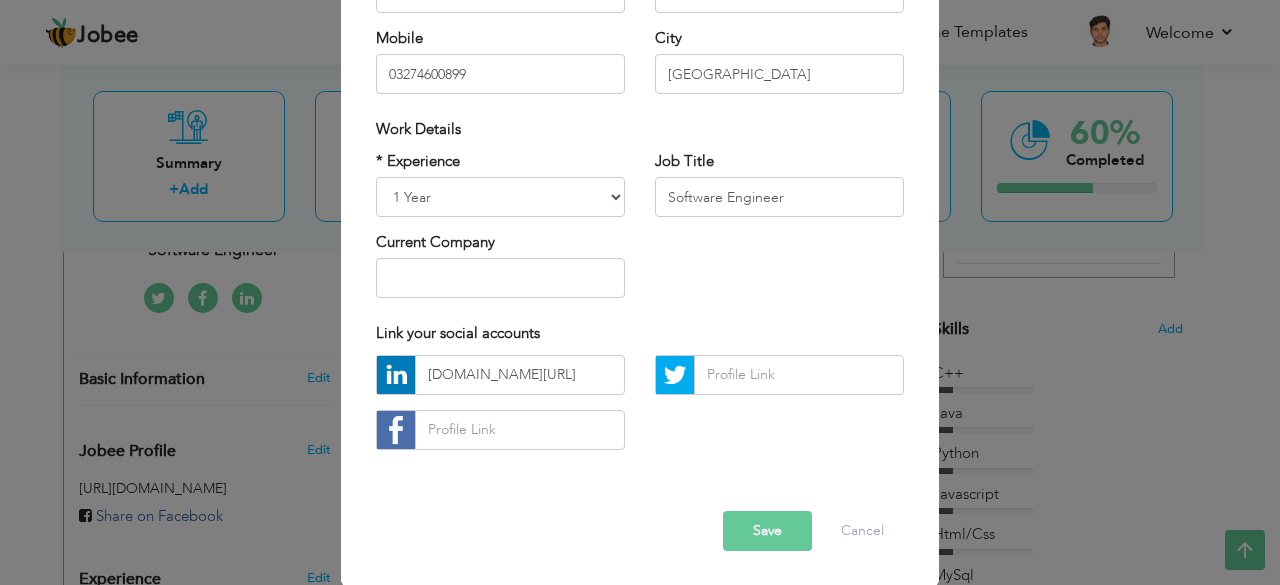 click on "Save" at bounding box center (767, 531) 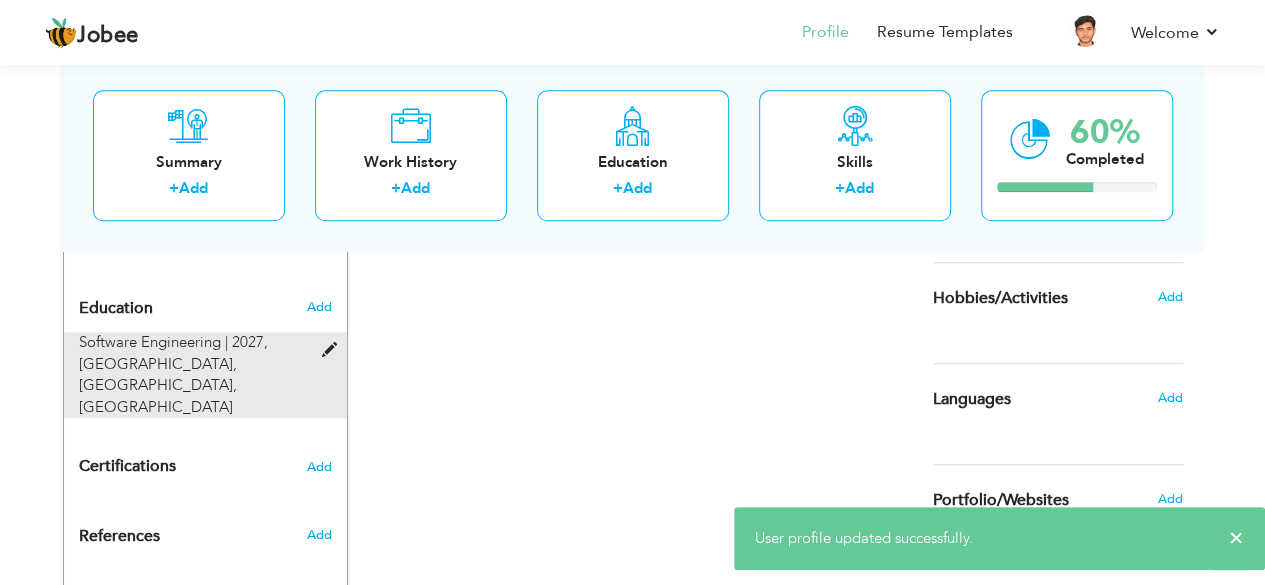 scroll, scrollTop: 817, scrollLeft: 0, axis: vertical 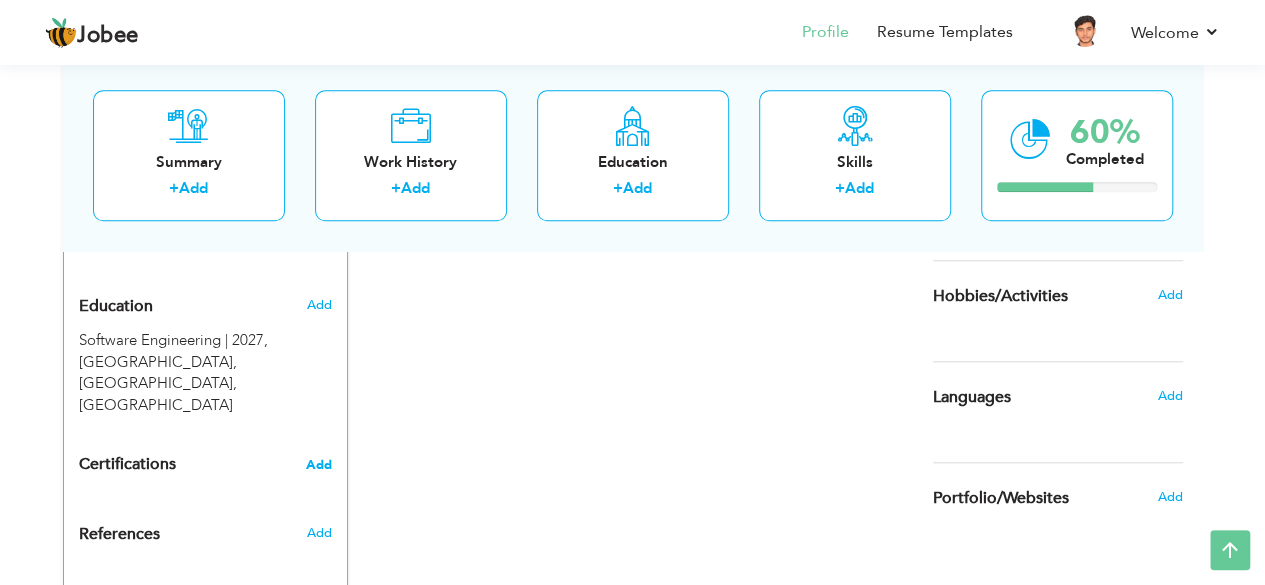 click on "Add" at bounding box center [319, 465] 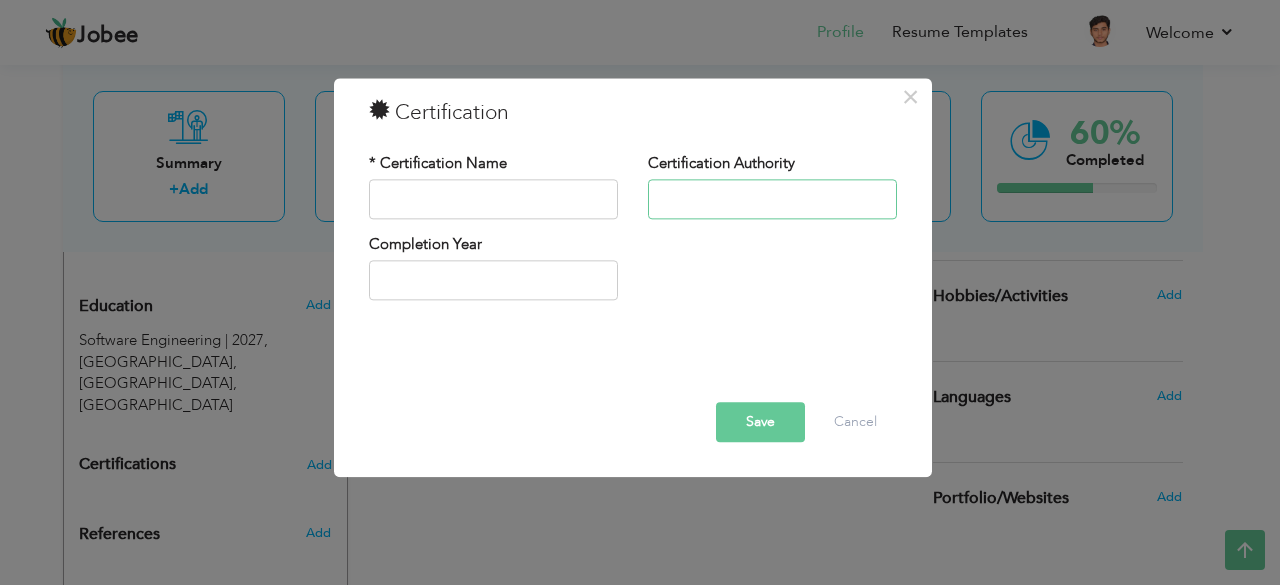 click at bounding box center [772, 199] 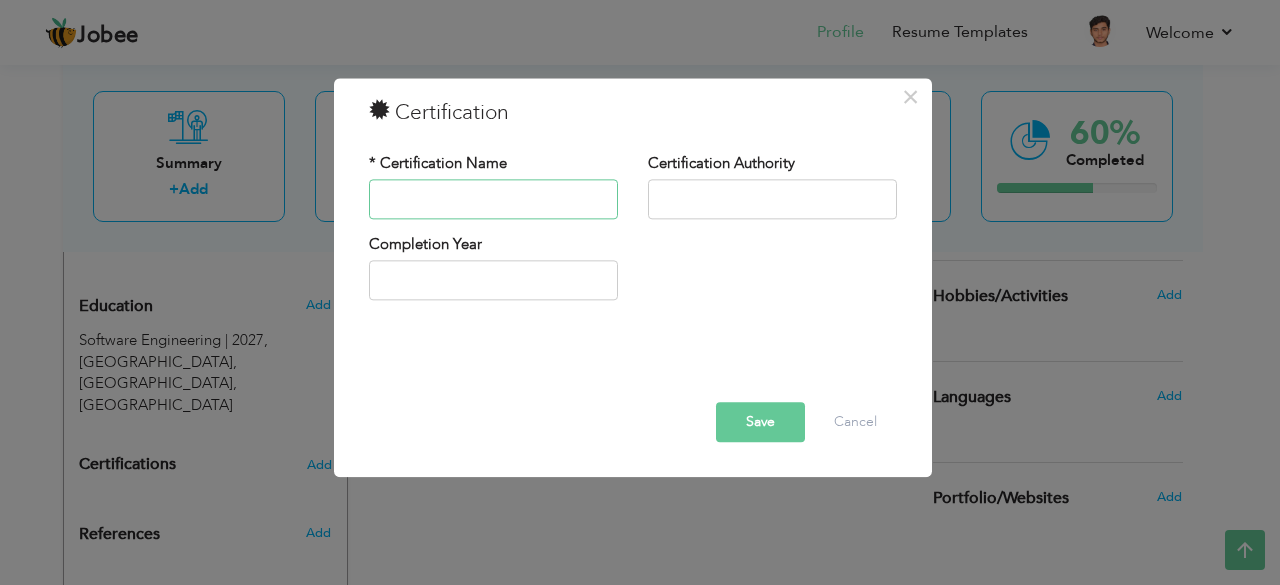 click at bounding box center (493, 199) 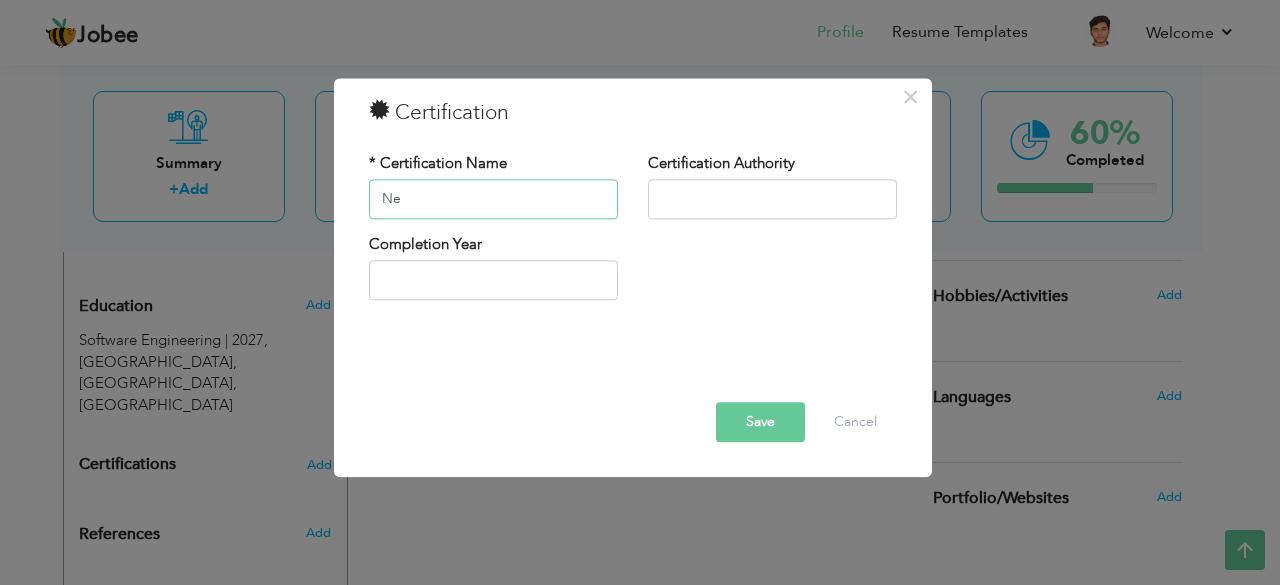 type on "N" 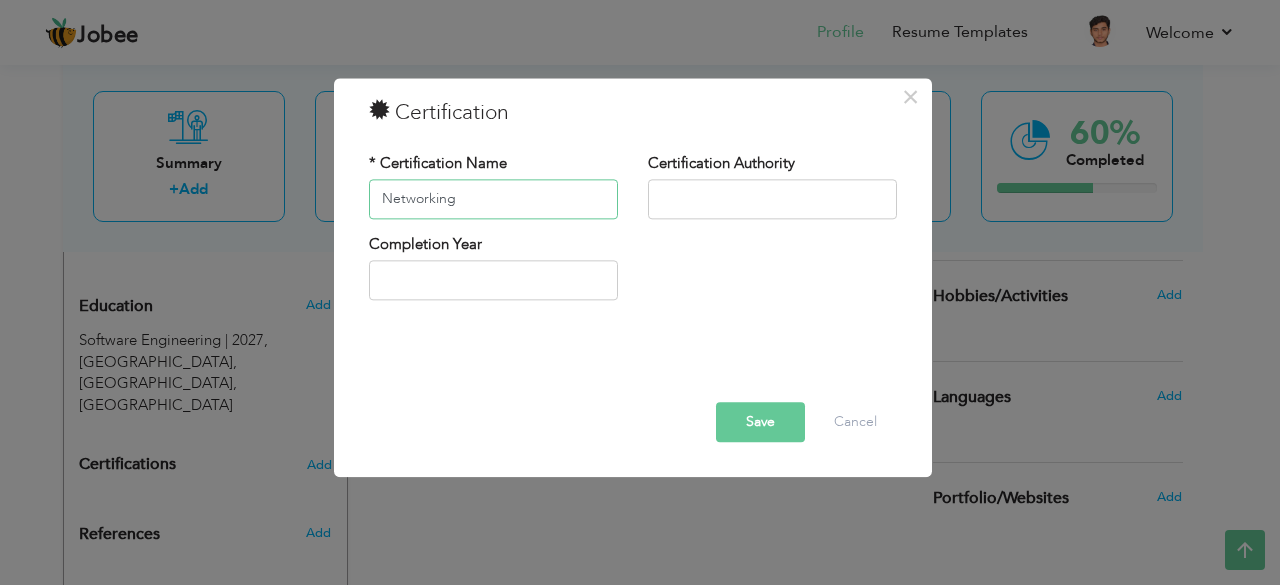 type on "Networking" 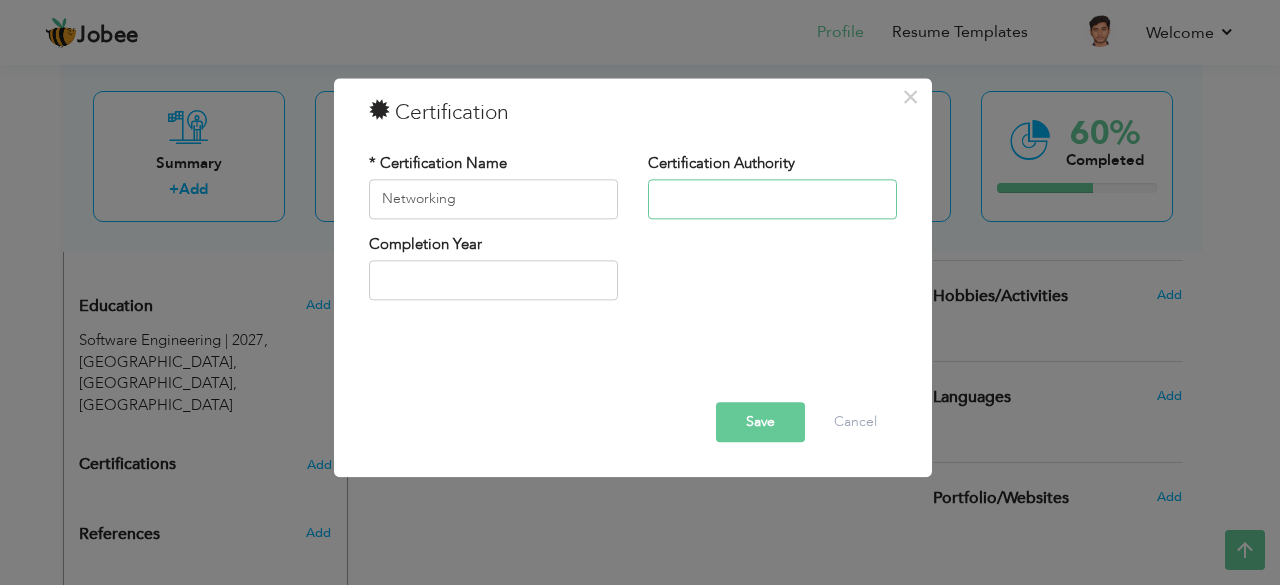 click at bounding box center (772, 199) 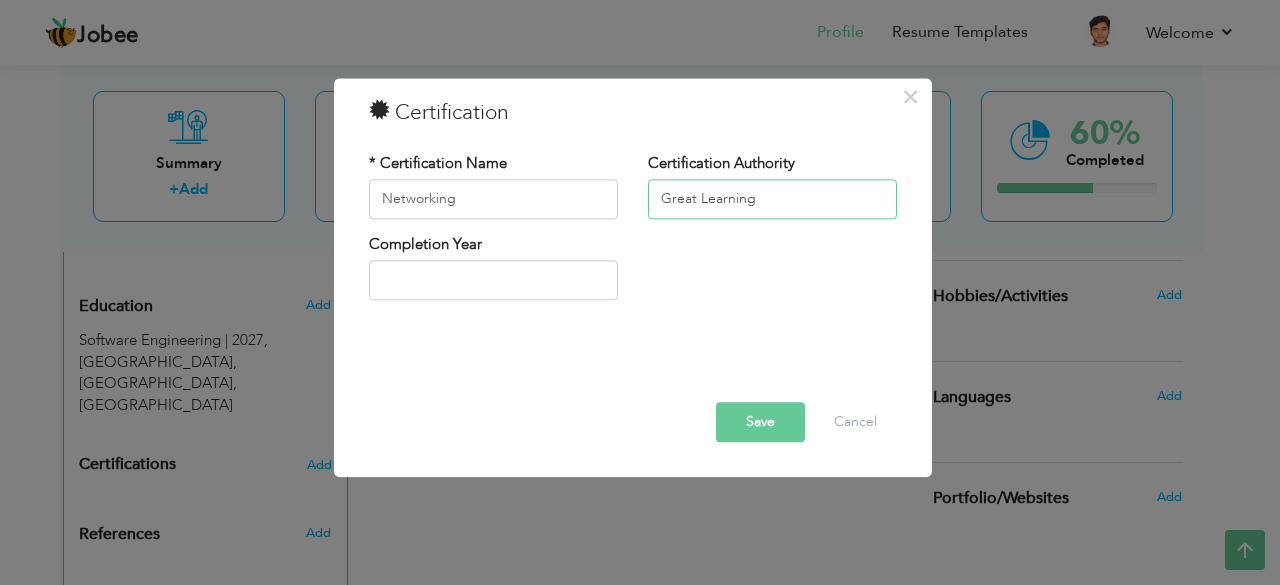 type on "Great Learning" 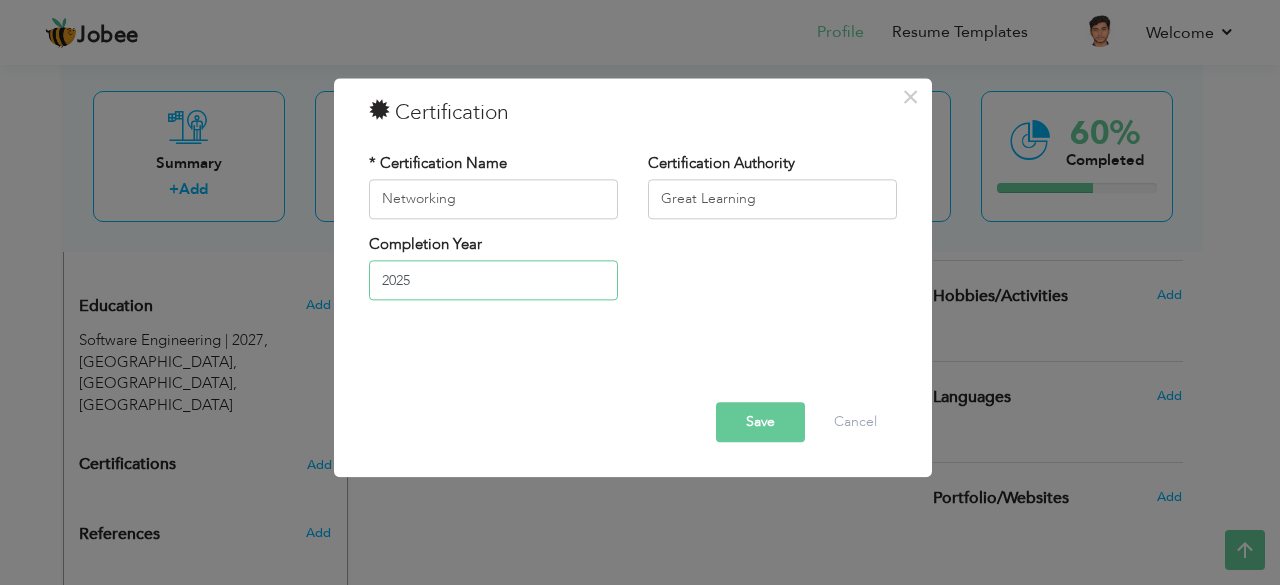 click on "2025" at bounding box center [493, 281] 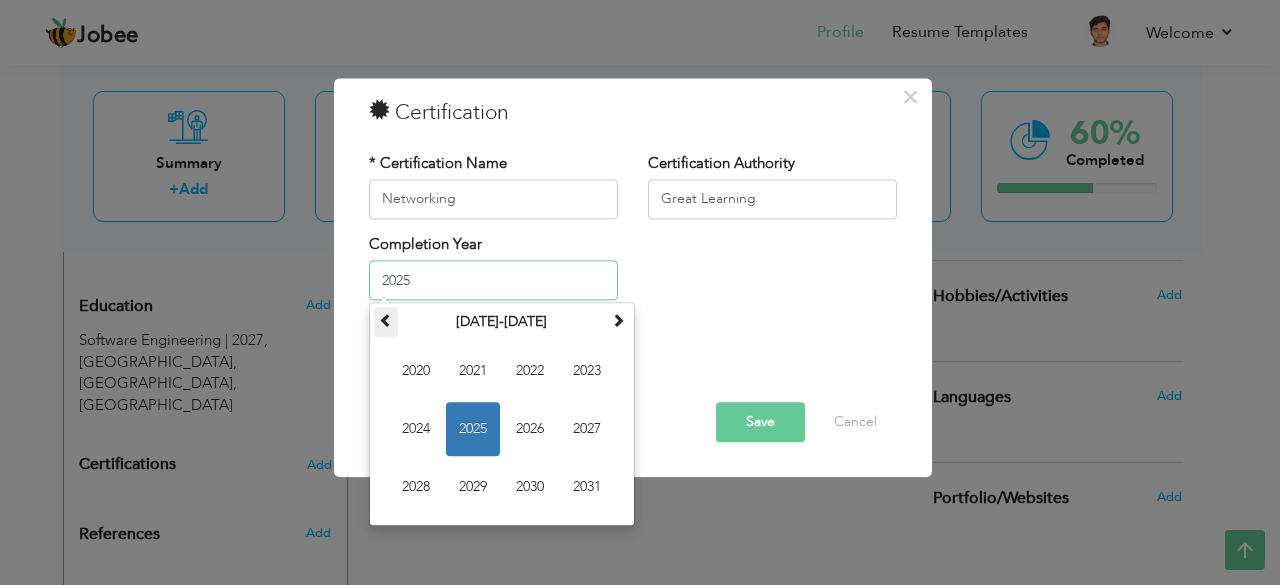 click at bounding box center [386, 321] 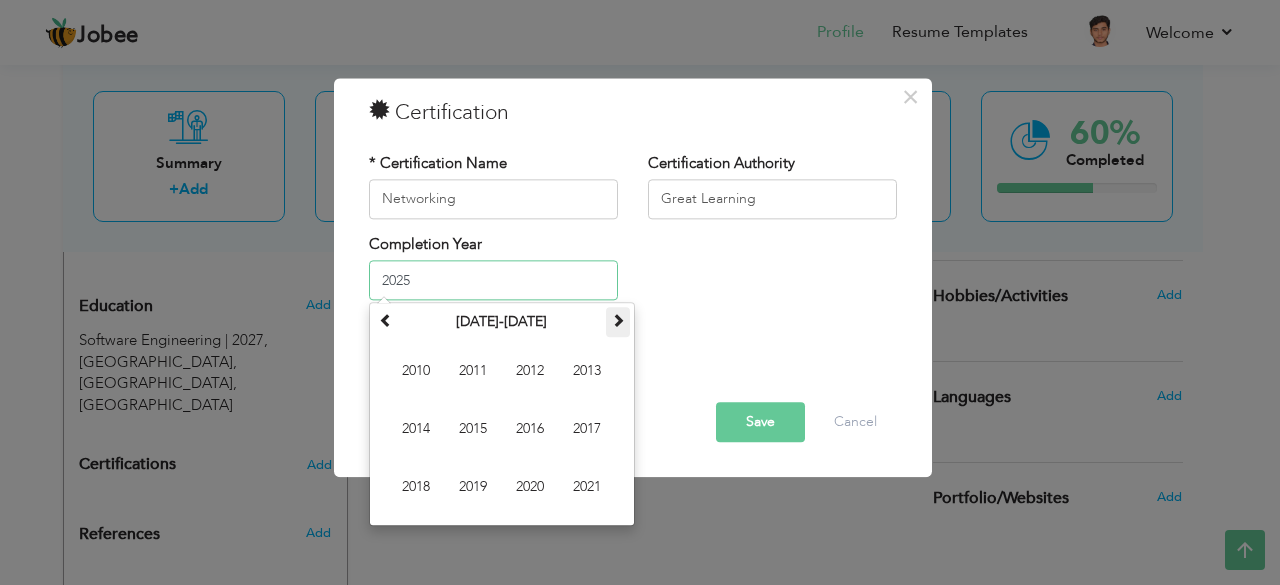 click at bounding box center (618, 323) 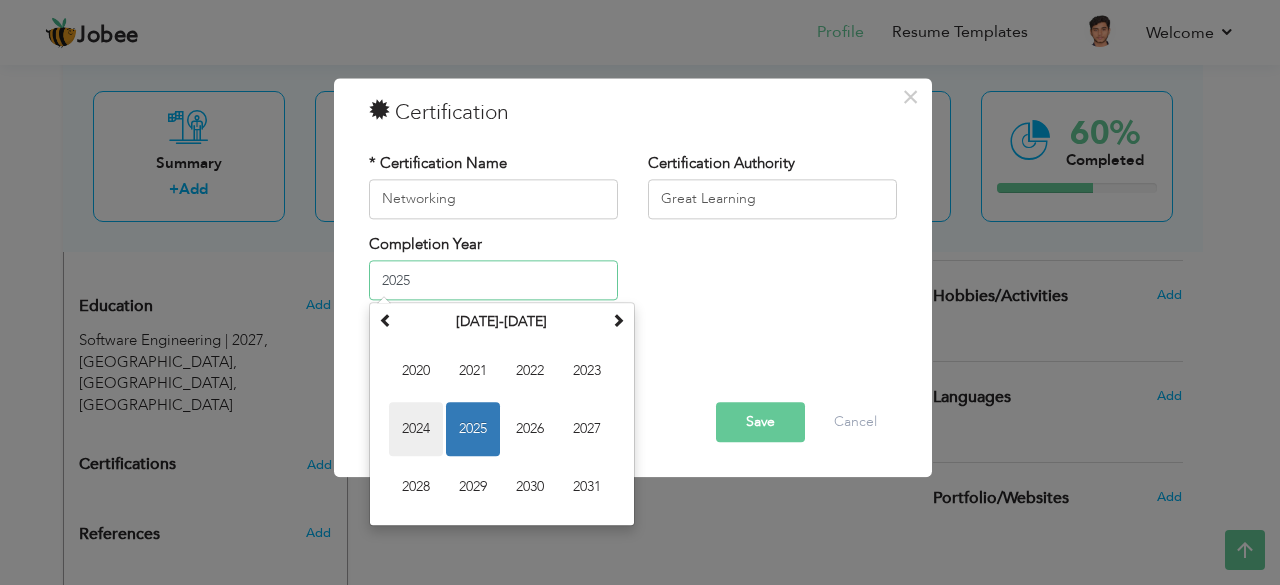 click on "2024" at bounding box center (416, 430) 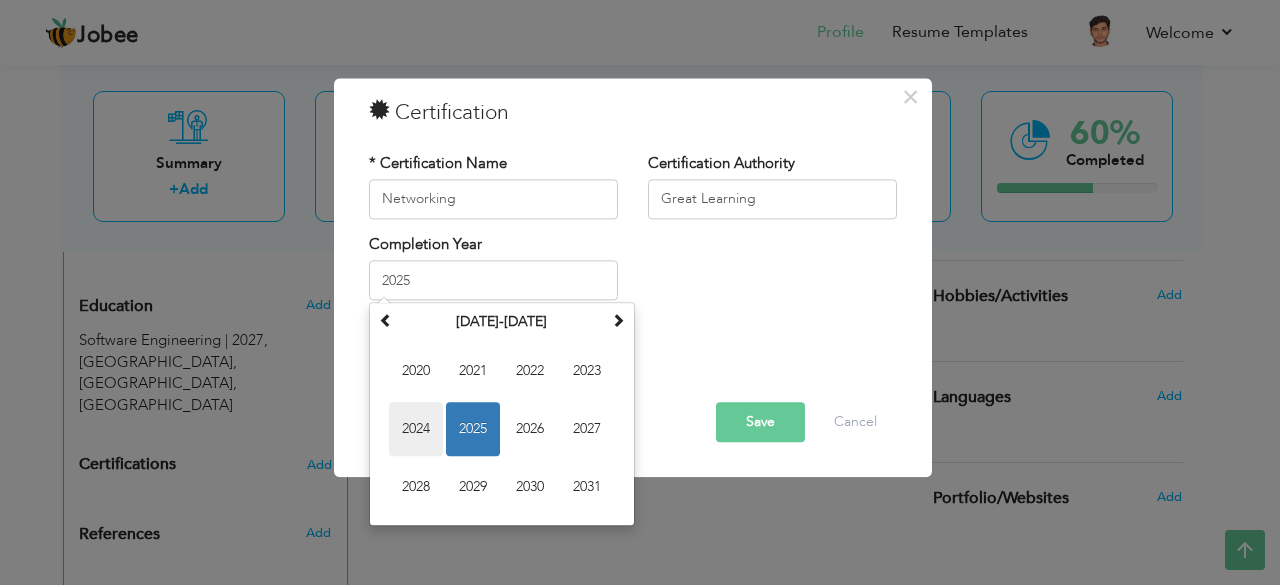 type on "2024" 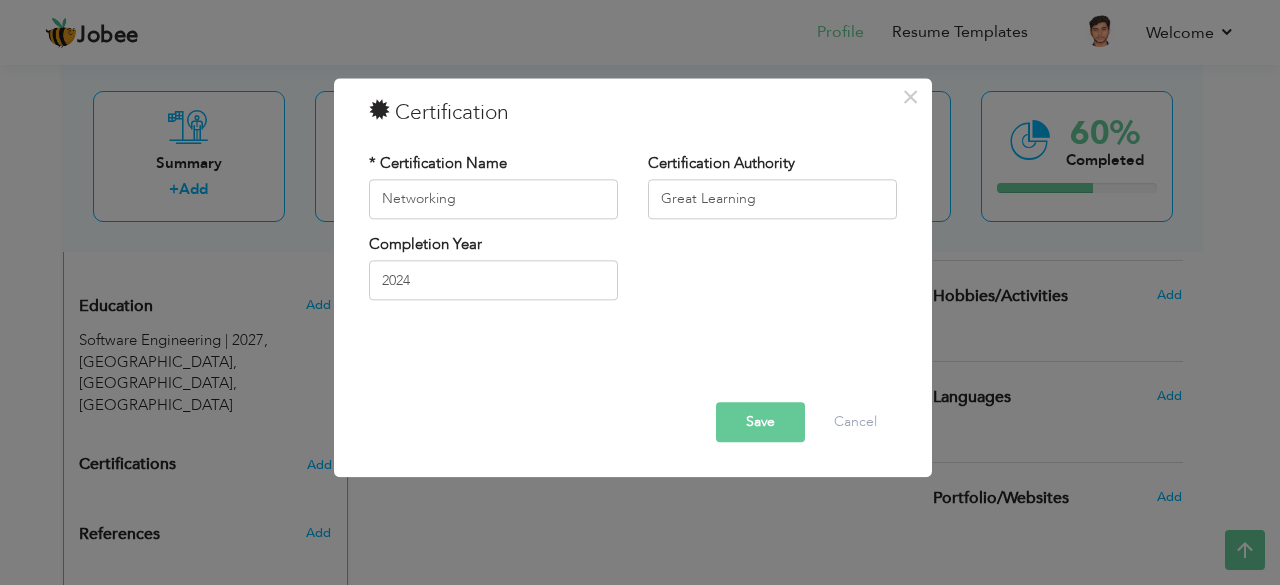 click on "Save" at bounding box center [760, 422] 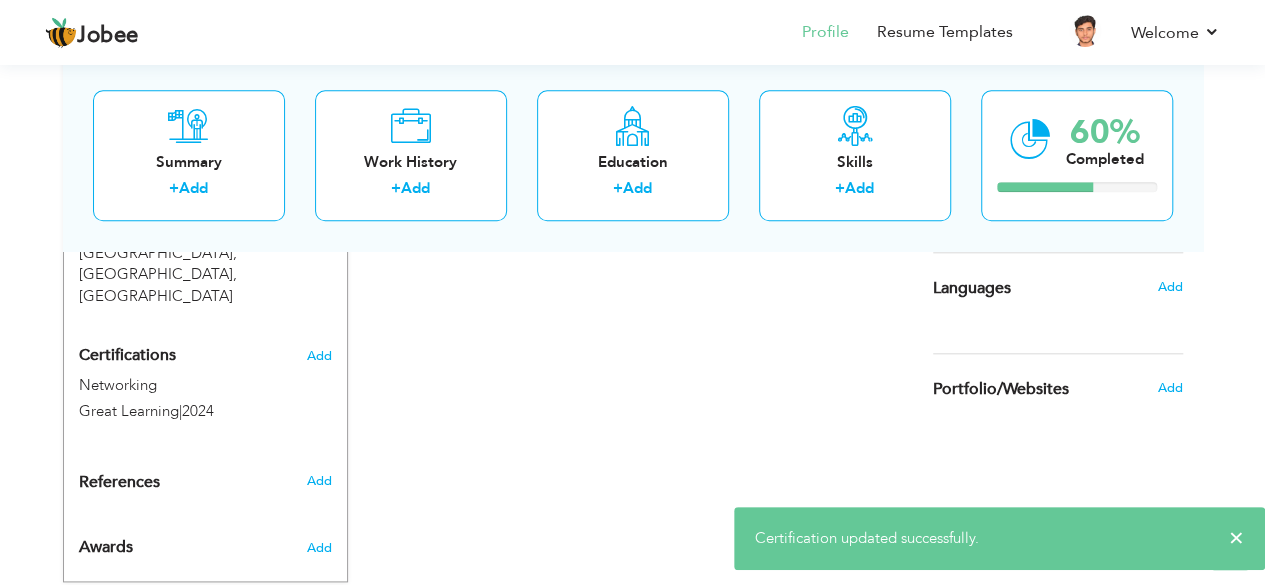 scroll, scrollTop: 929, scrollLeft: 0, axis: vertical 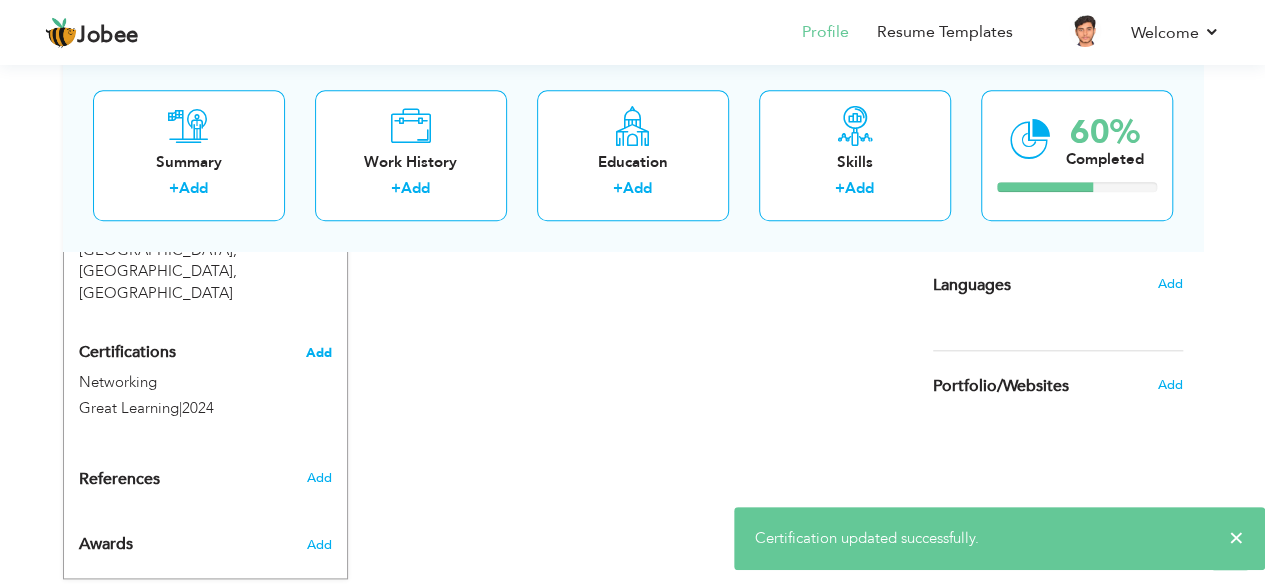 click on "Add" at bounding box center (319, 353) 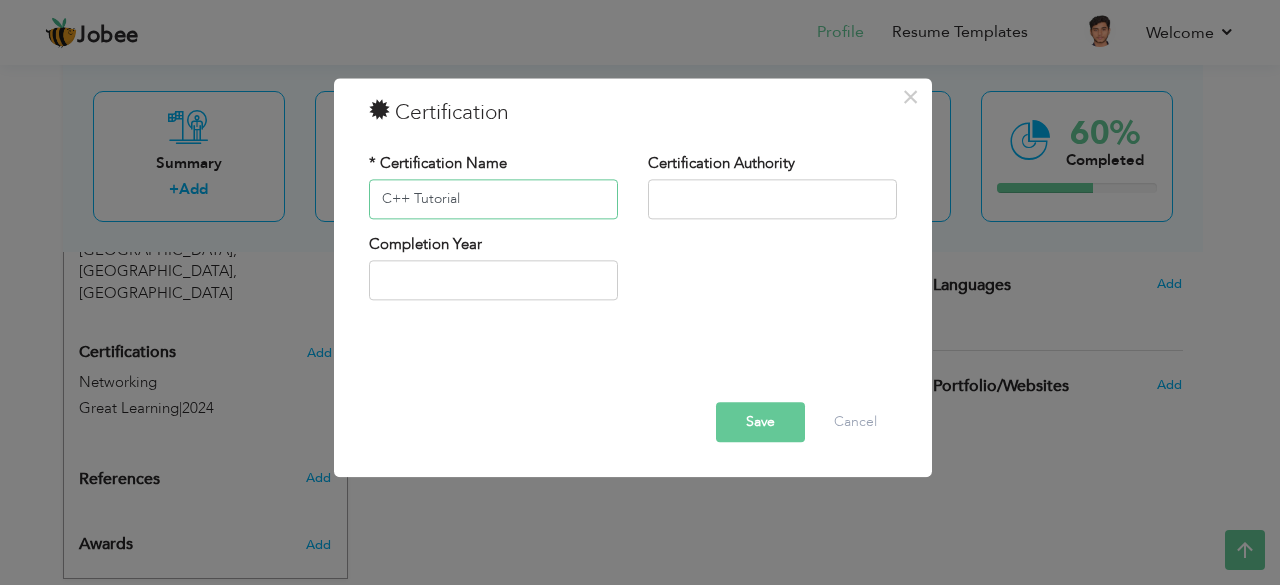 type on "C++ Tutorial" 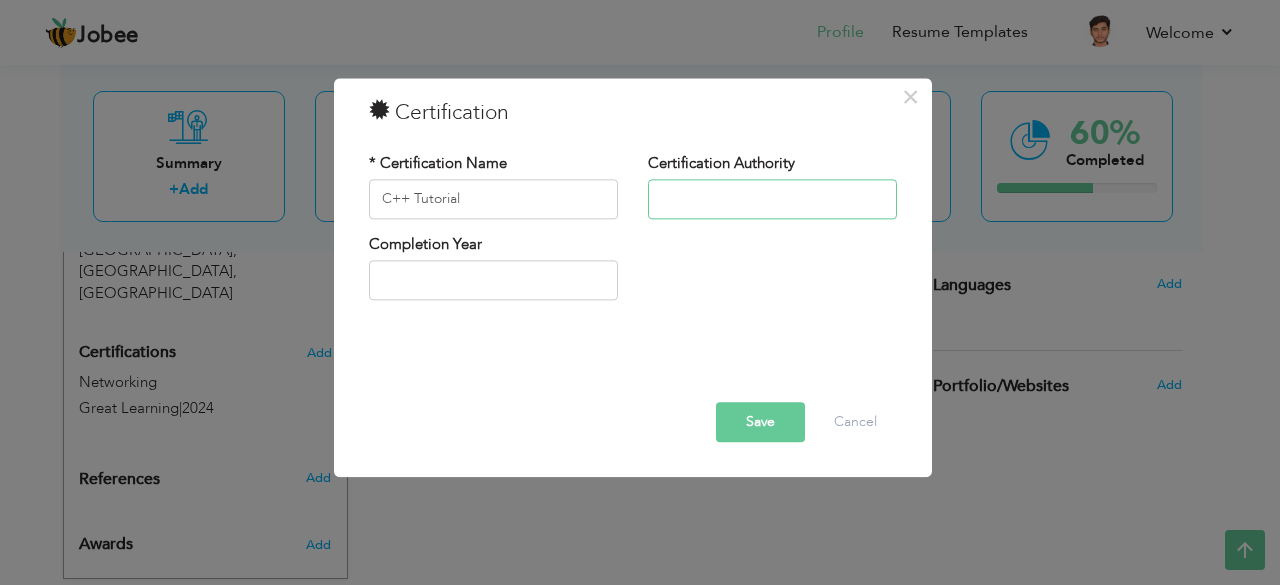click at bounding box center (772, 199) 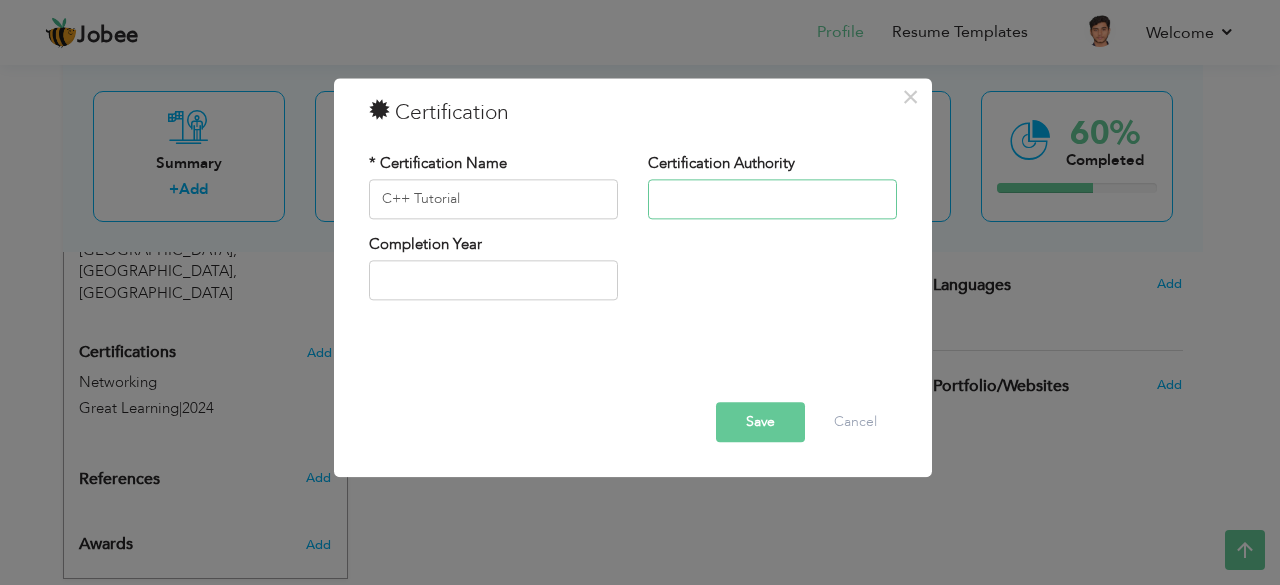 type on "Great Learning" 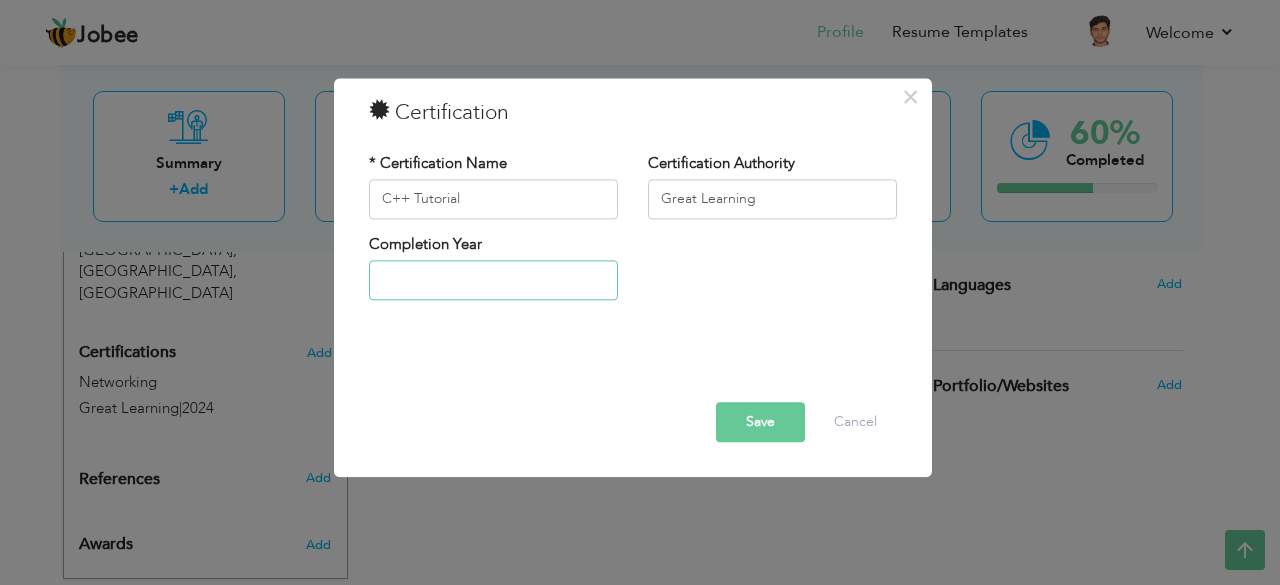 click at bounding box center [493, 281] 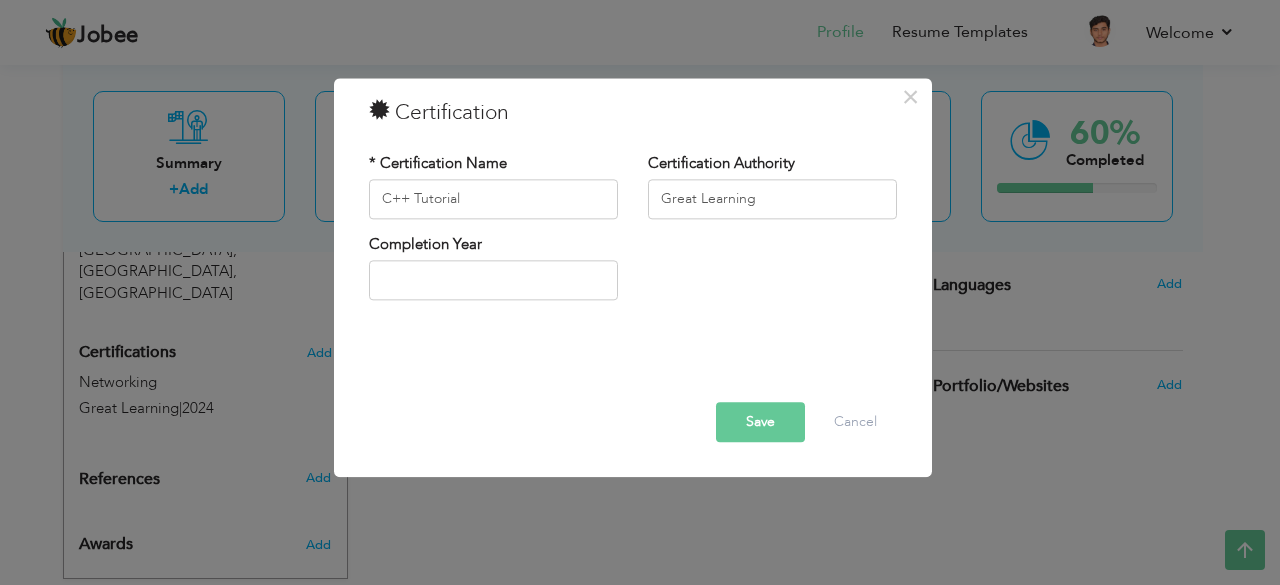 click on "Save" at bounding box center (760, 422) 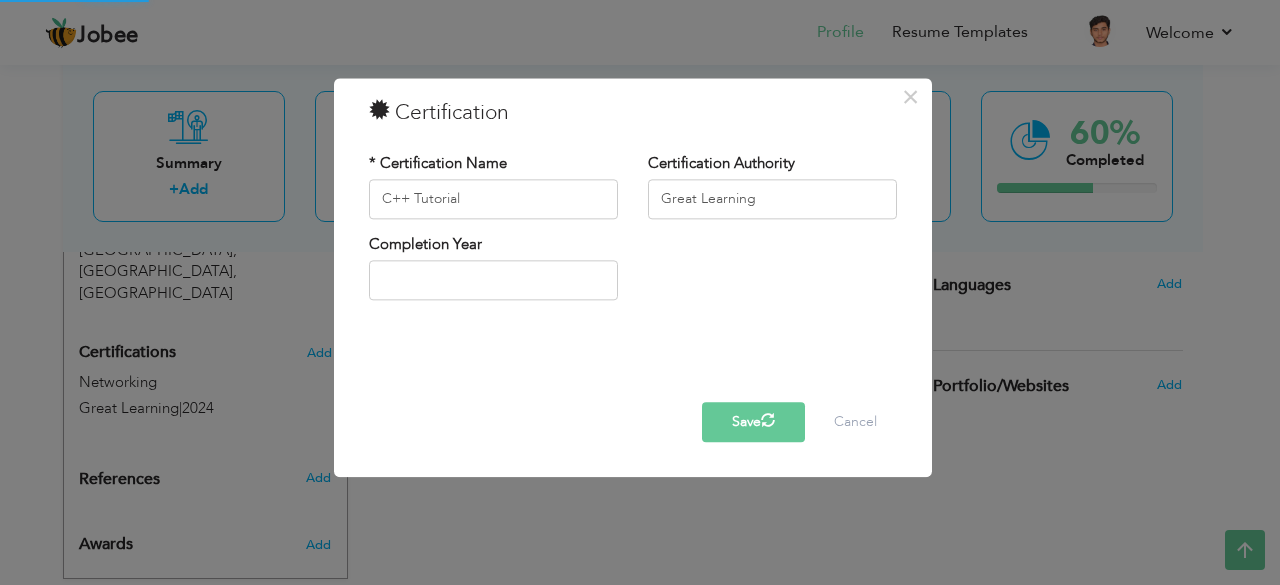 click on "Completion Year" at bounding box center (493, 267) 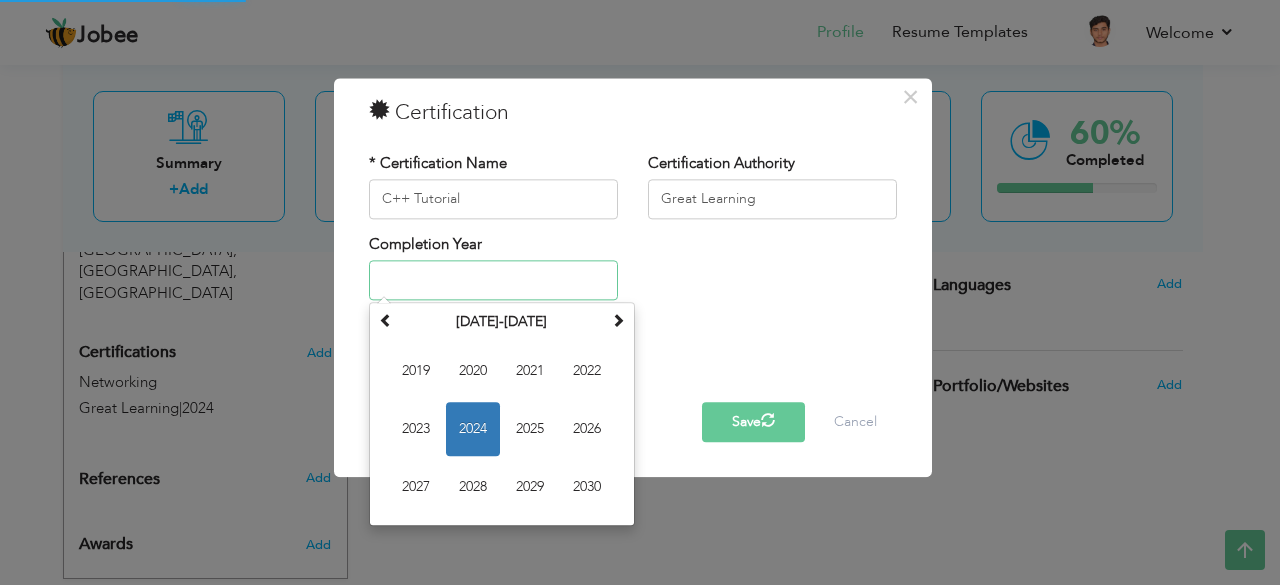 click at bounding box center (493, 281) 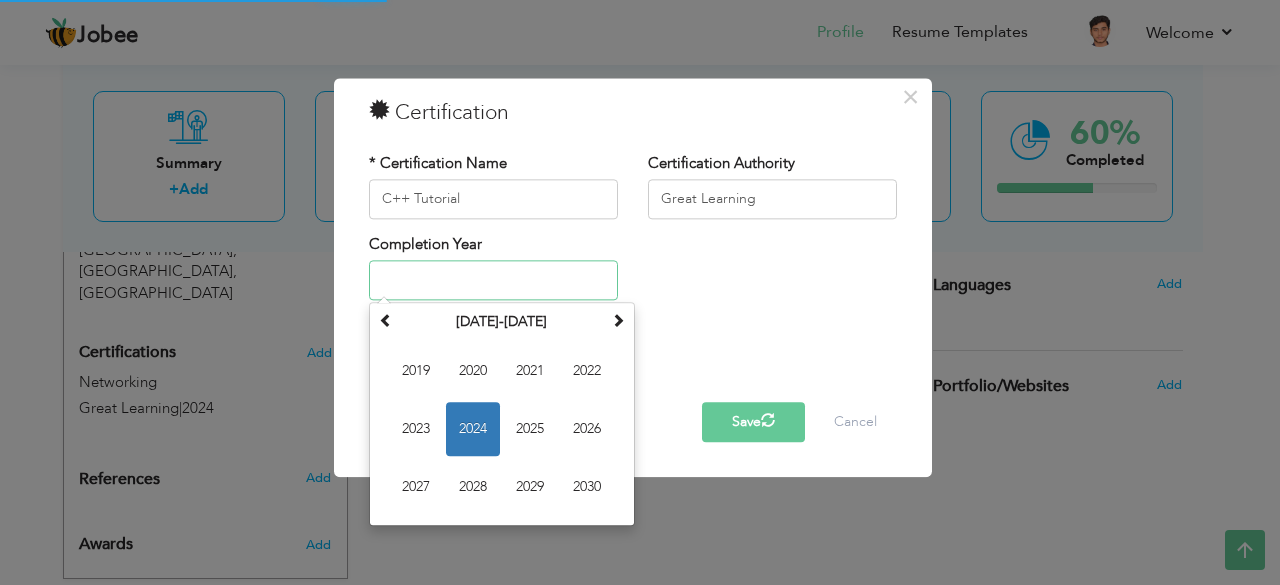 click on "2024" at bounding box center (473, 430) 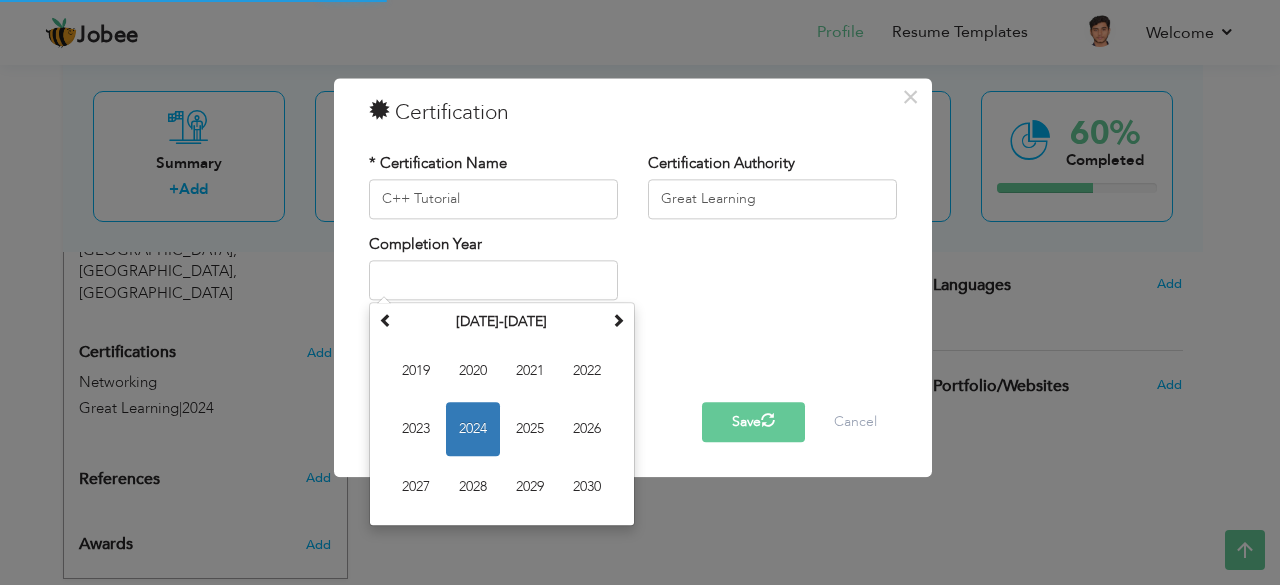 type on "2024" 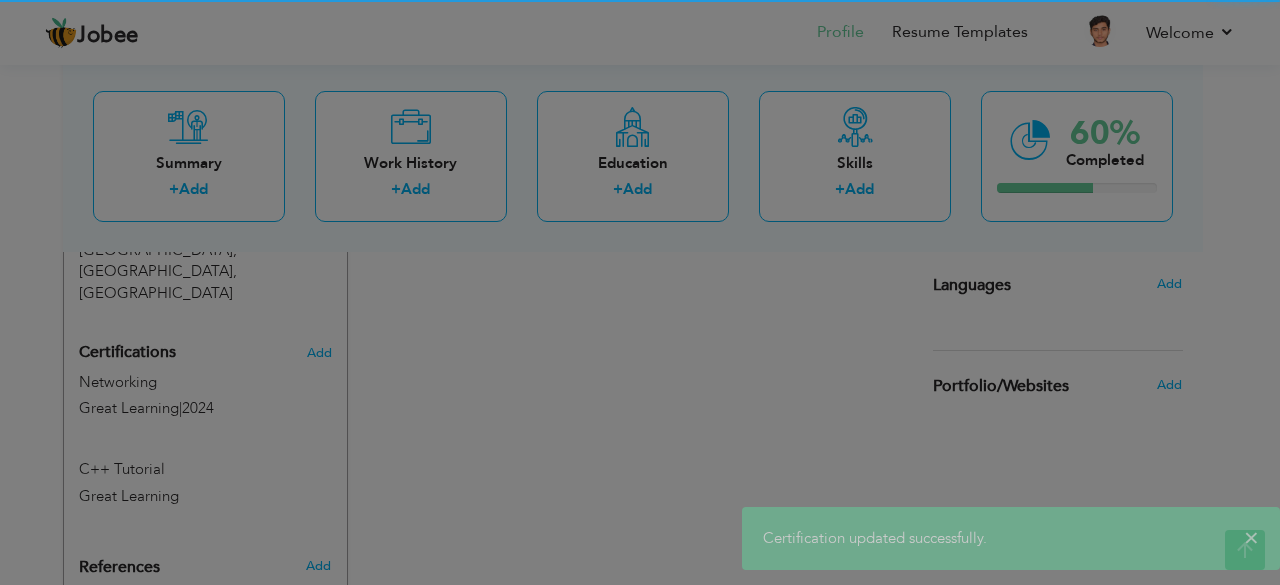 click at bounding box center (640, 292) 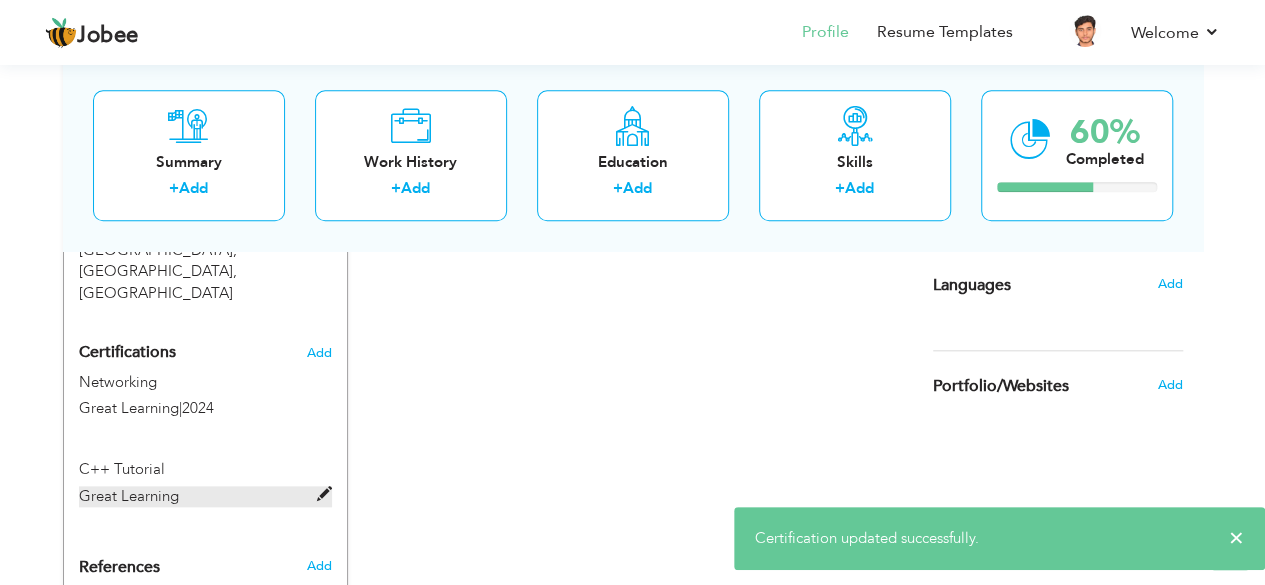 click at bounding box center [324, 494] 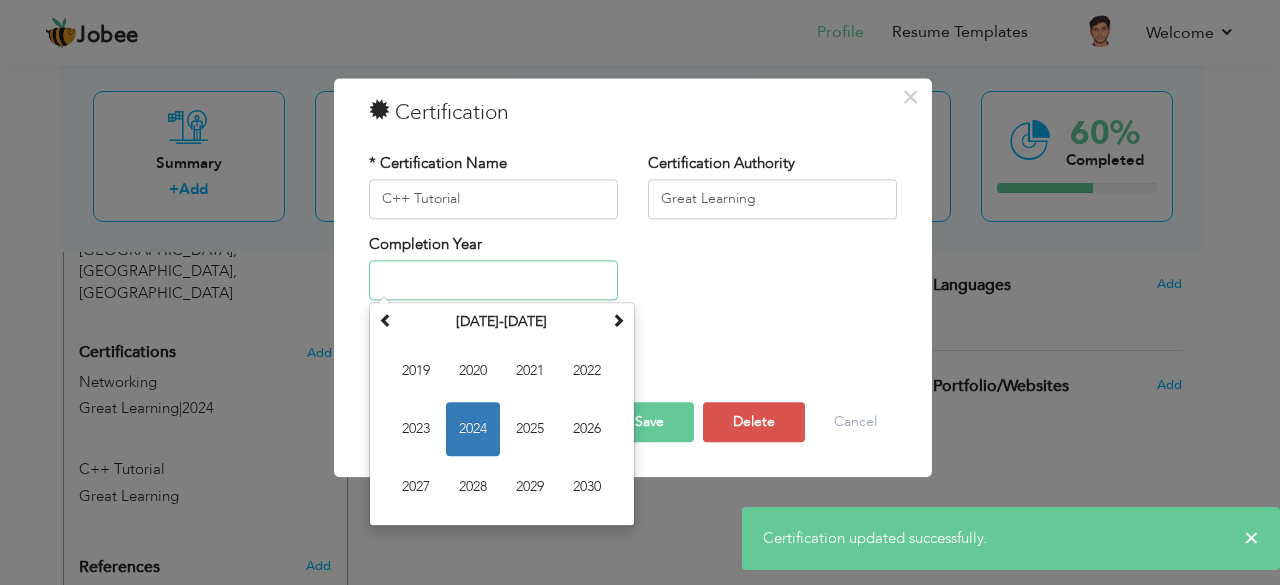 click at bounding box center (493, 281) 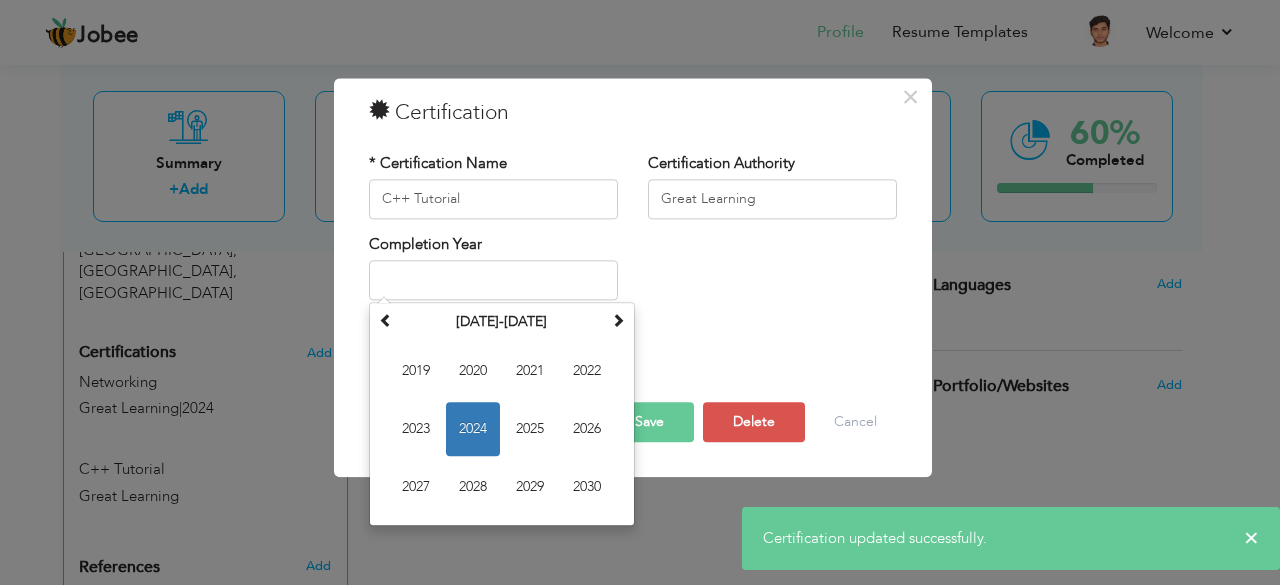 type on "2024" 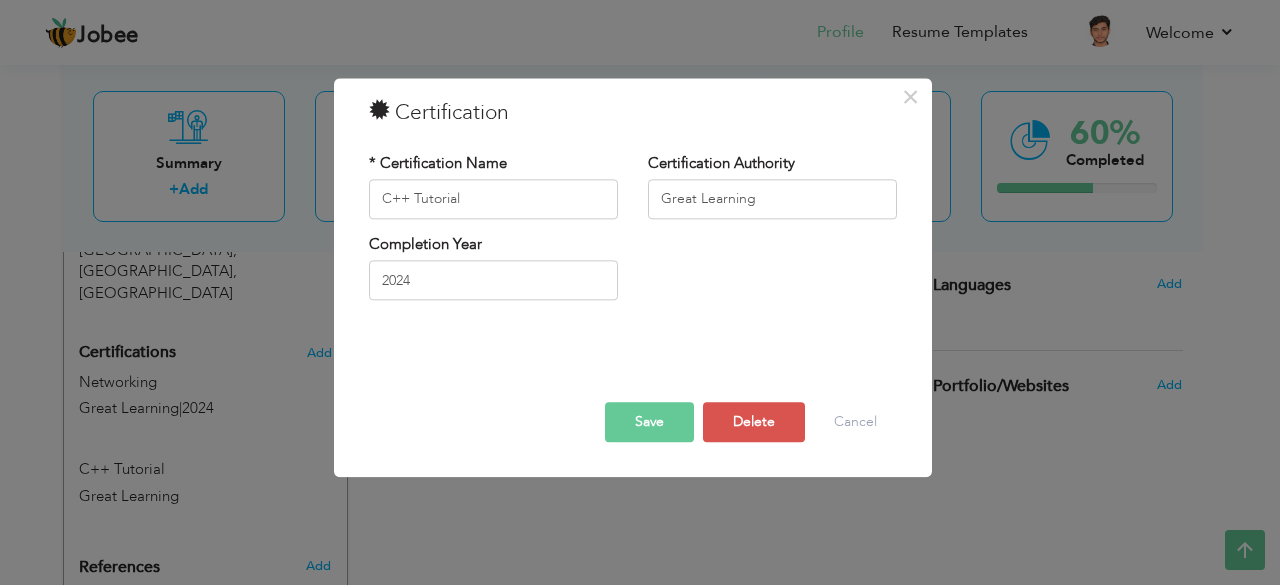 click on "Save" at bounding box center [649, 422] 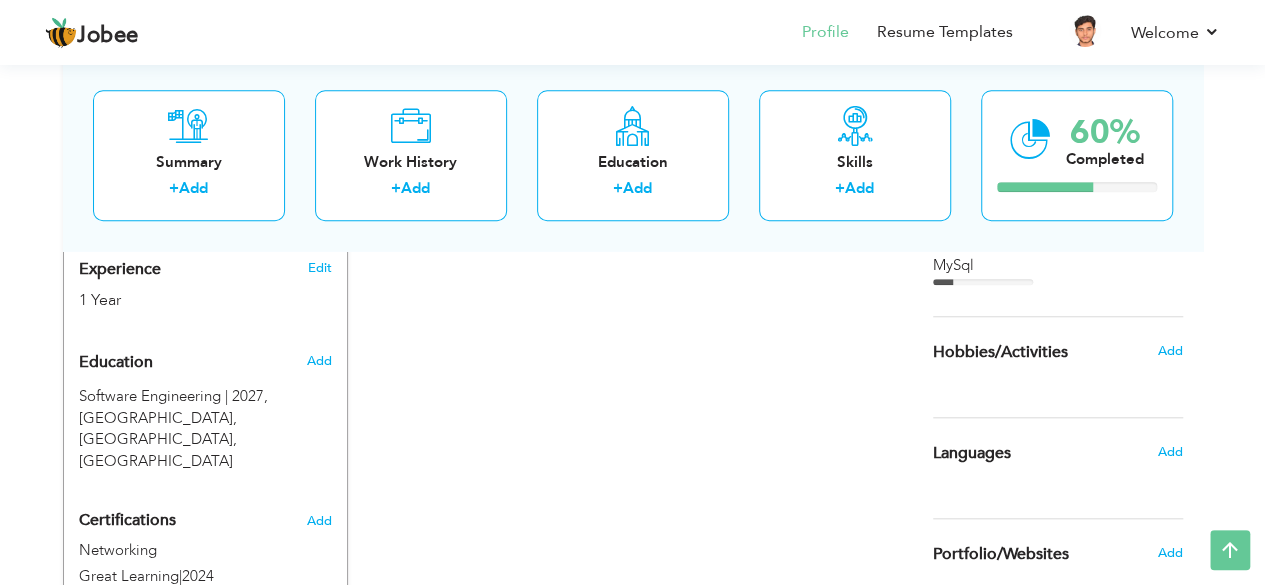 scroll, scrollTop: 762, scrollLeft: 0, axis: vertical 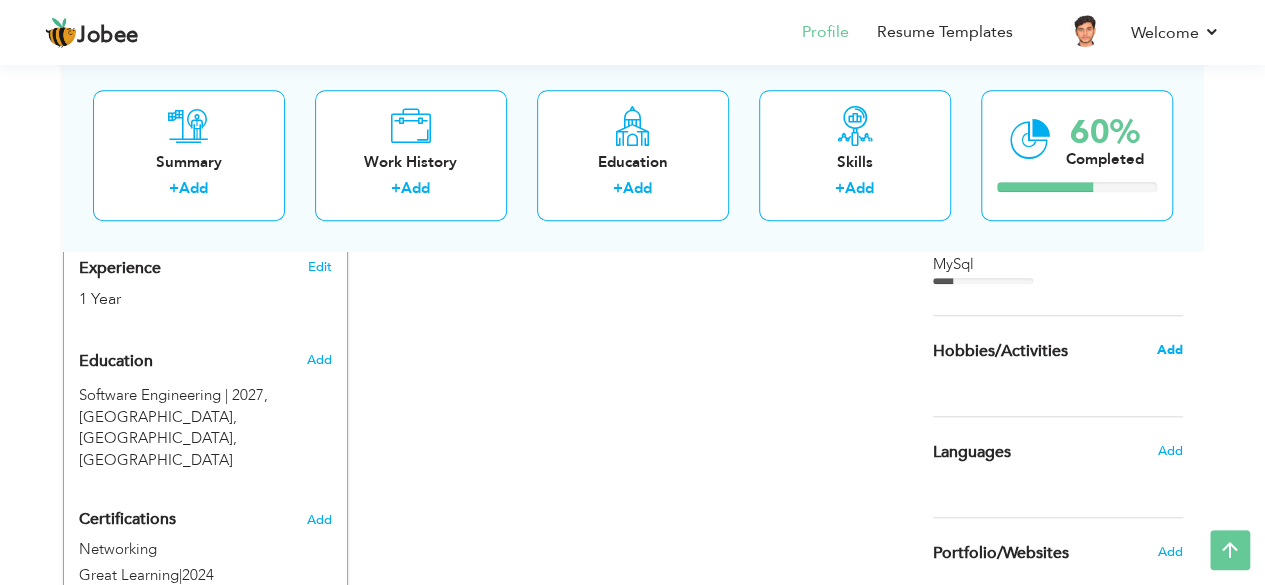click on "Add" at bounding box center [1169, 350] 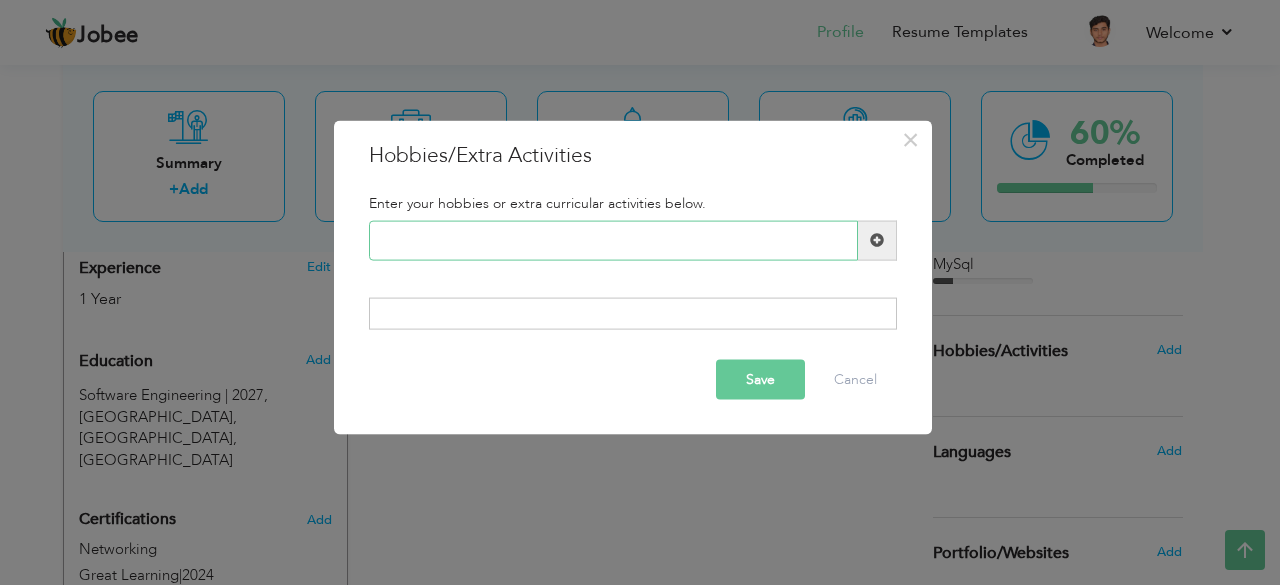 click at bounding box center (613, 240) 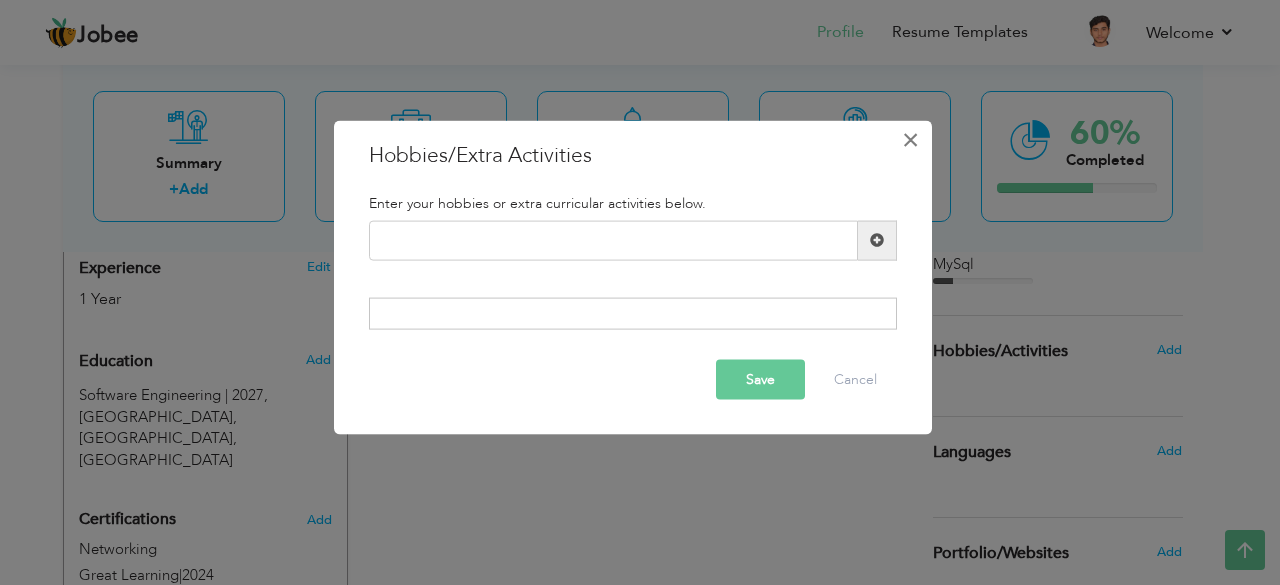 click on "×" at bounding box center (910, 139) 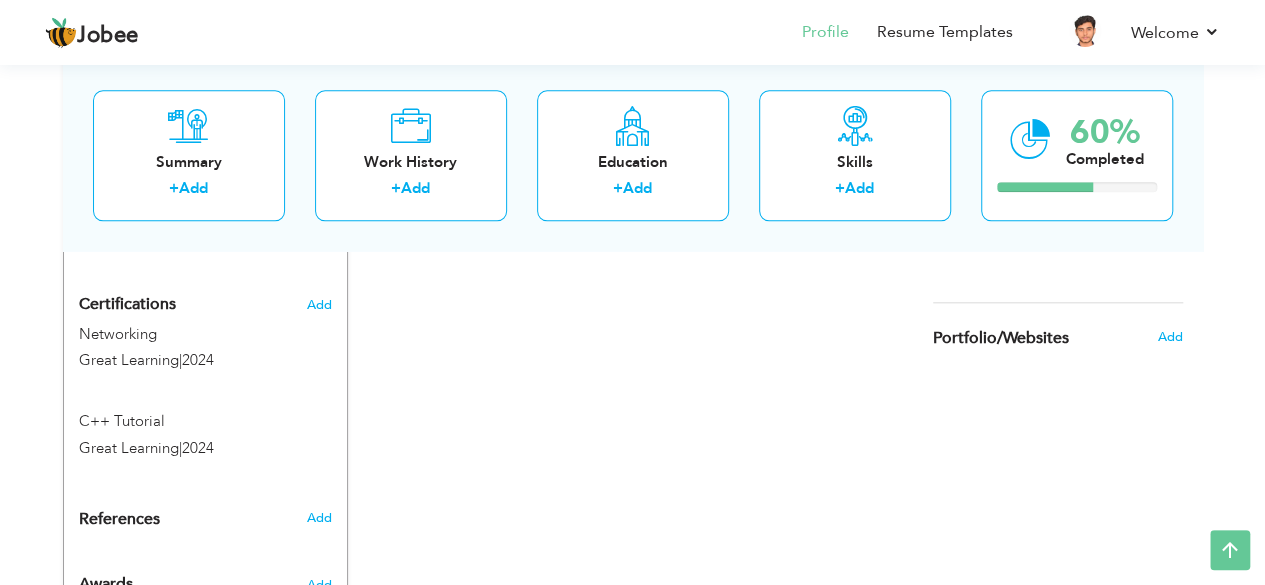 scroll, scrollTop: 978, scrollLeft: 0, axis: vertical 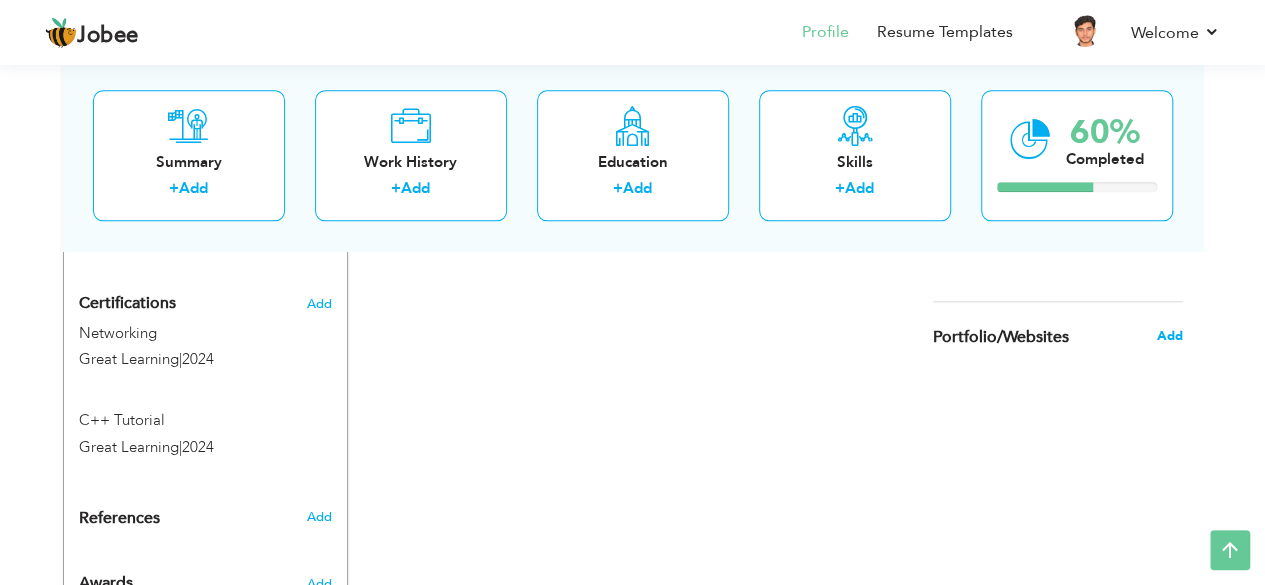 click on "Add" at bounding box center [1169, 336] 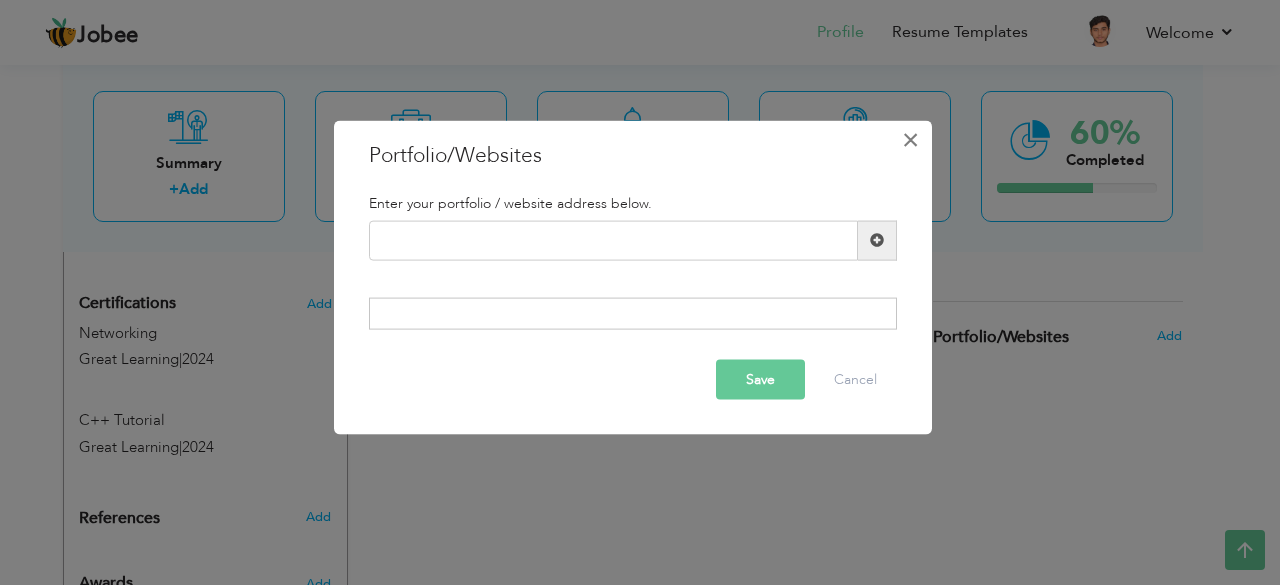 click on "×" at bounding box center (910, 139) 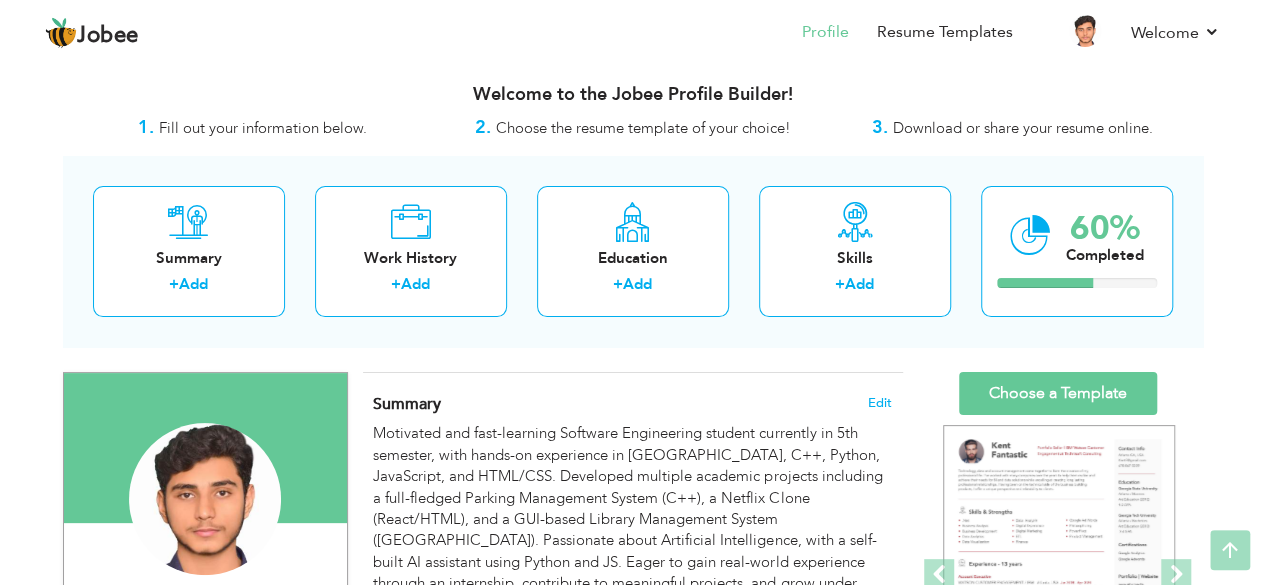 scroll, scrollTop: 0, scrollLeft: 0, axis: both 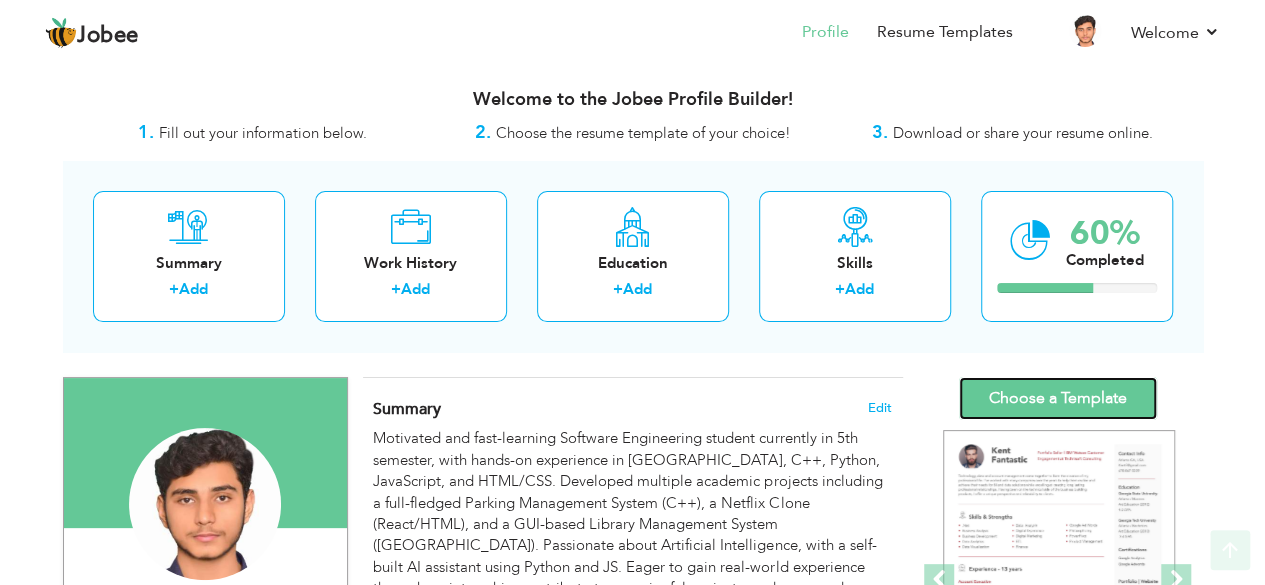 click on "Choose a Template" at bounding box center (1058, 398) 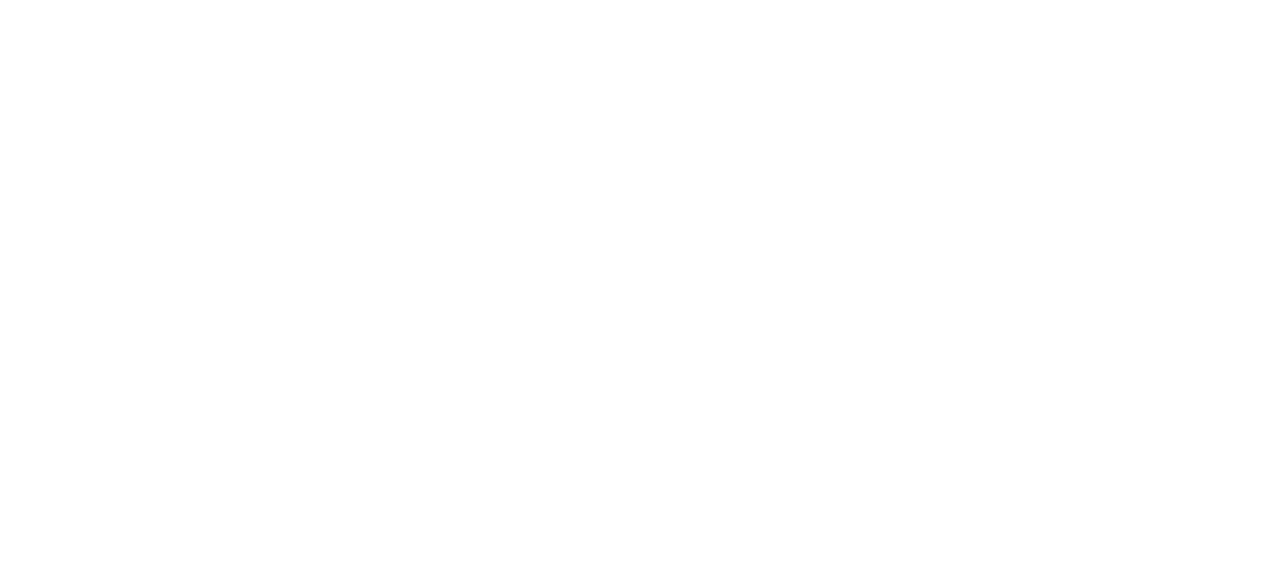 scroll, scrollTop: 0, scrollLeft: 0, axis: both 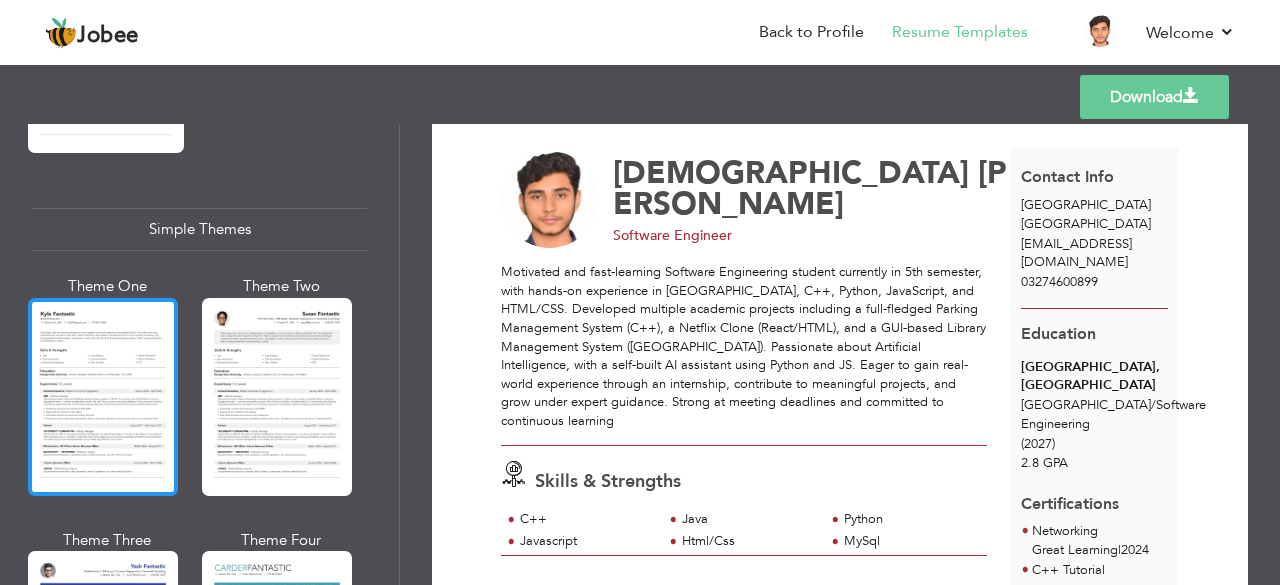 click at bounding box center (103, 397) 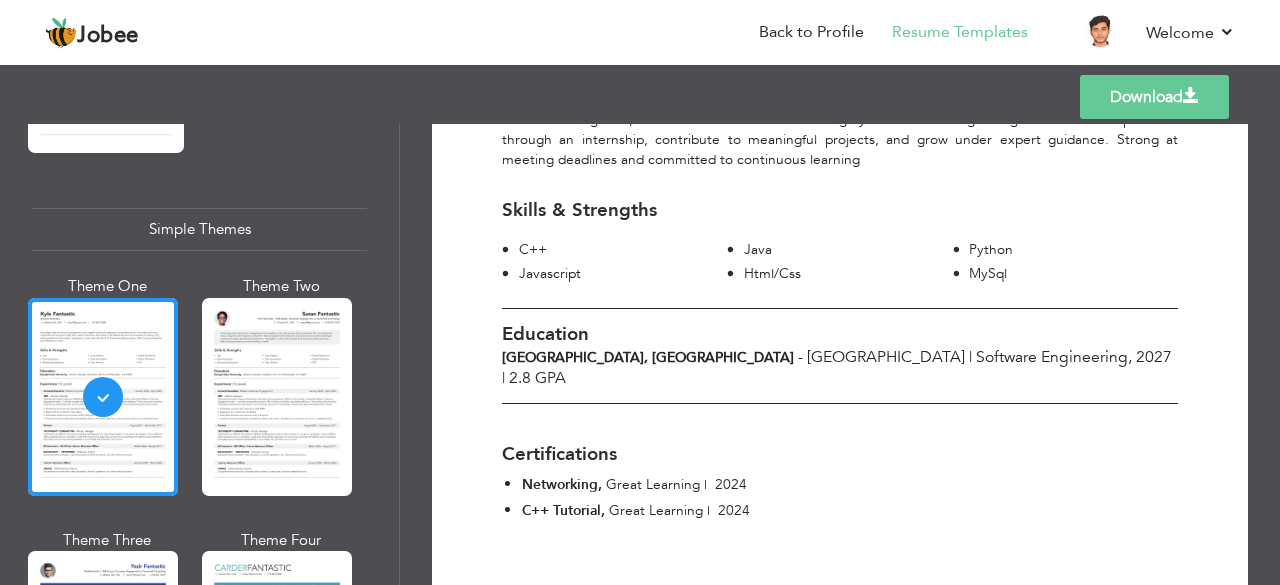 scroll, scrollTop: 0, scrollLeft: 0, axis: both 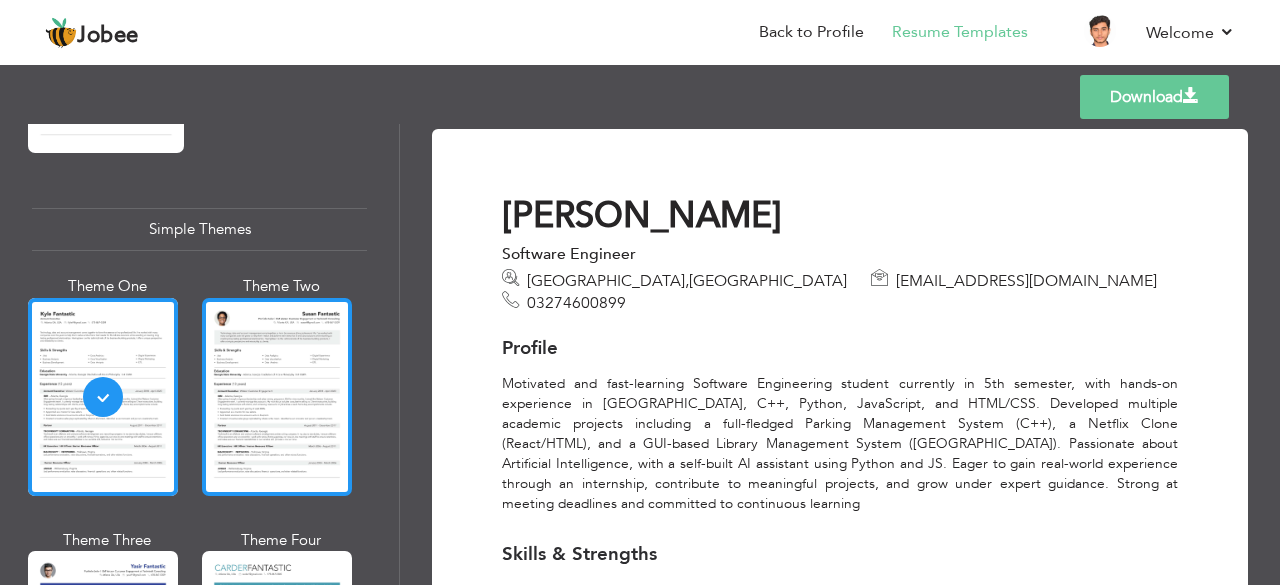 click at bounding box center (277, 397) 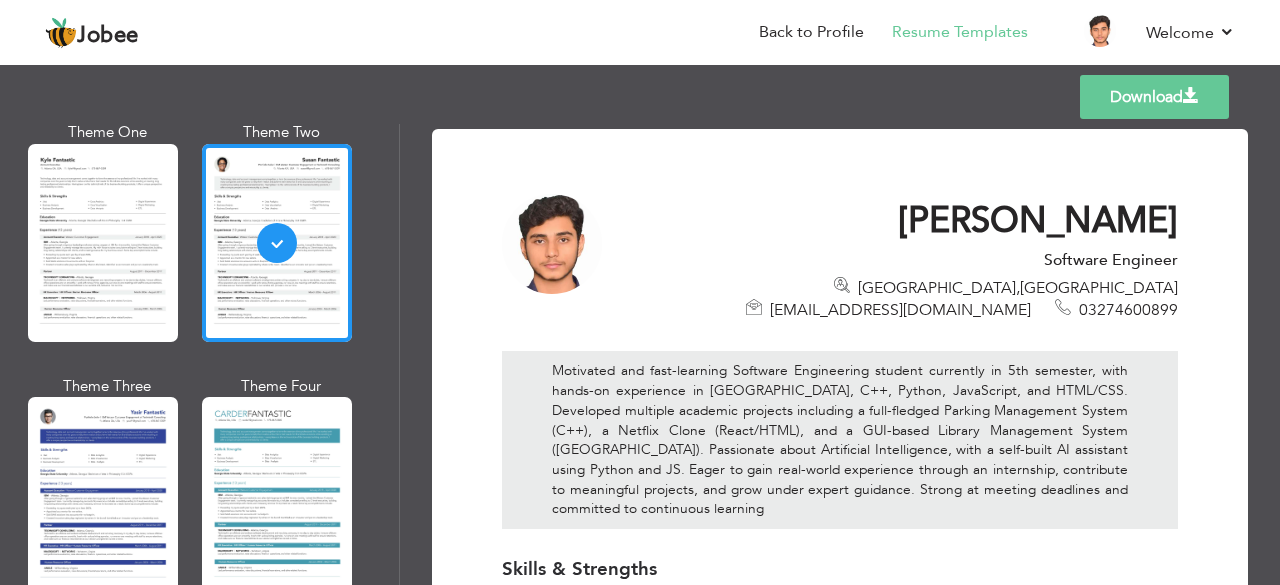 scroll, scrollTop: 3598, scrollLeft: 0, axis: vertical 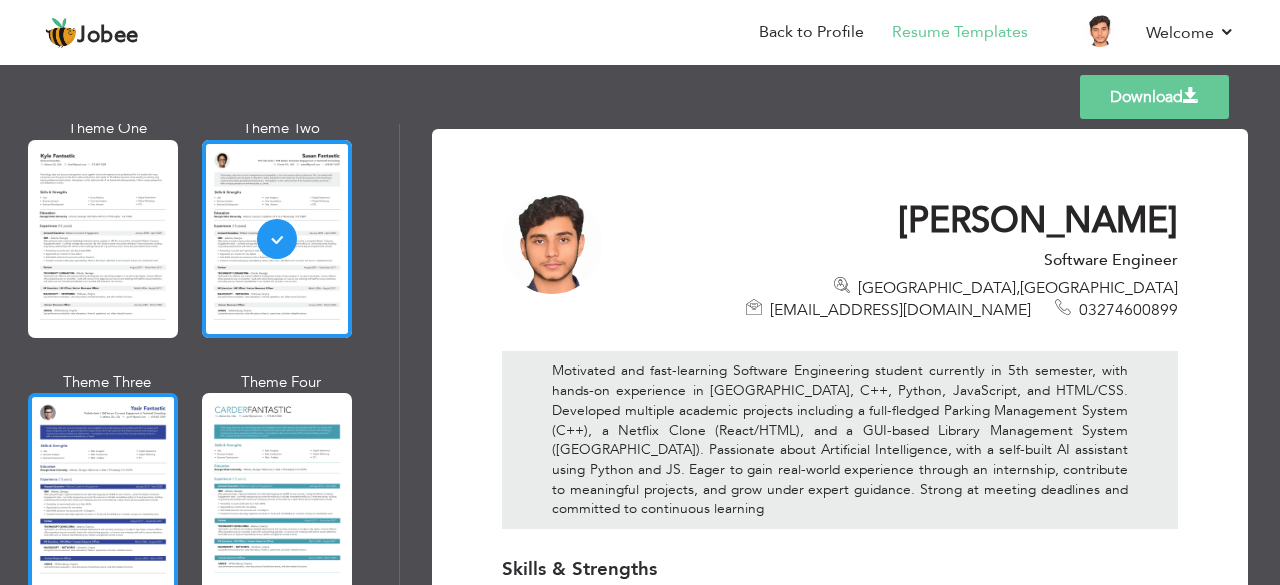 click at bounding box center [103, 492] 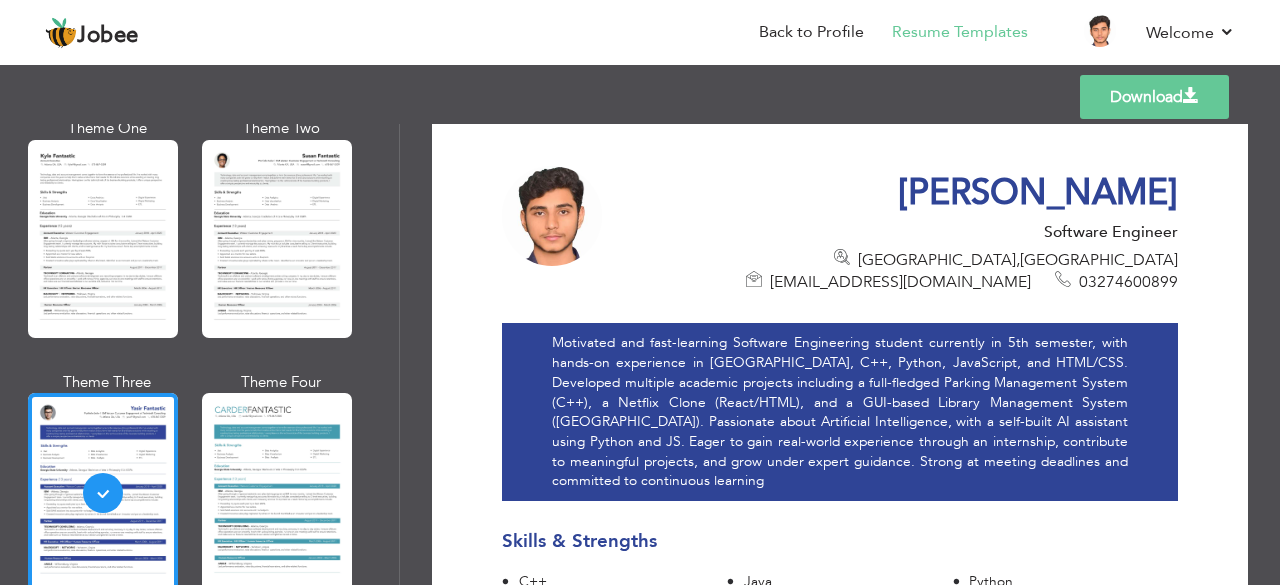 scroll, scrollTop: 0, scrollLeft: 0, axis: both 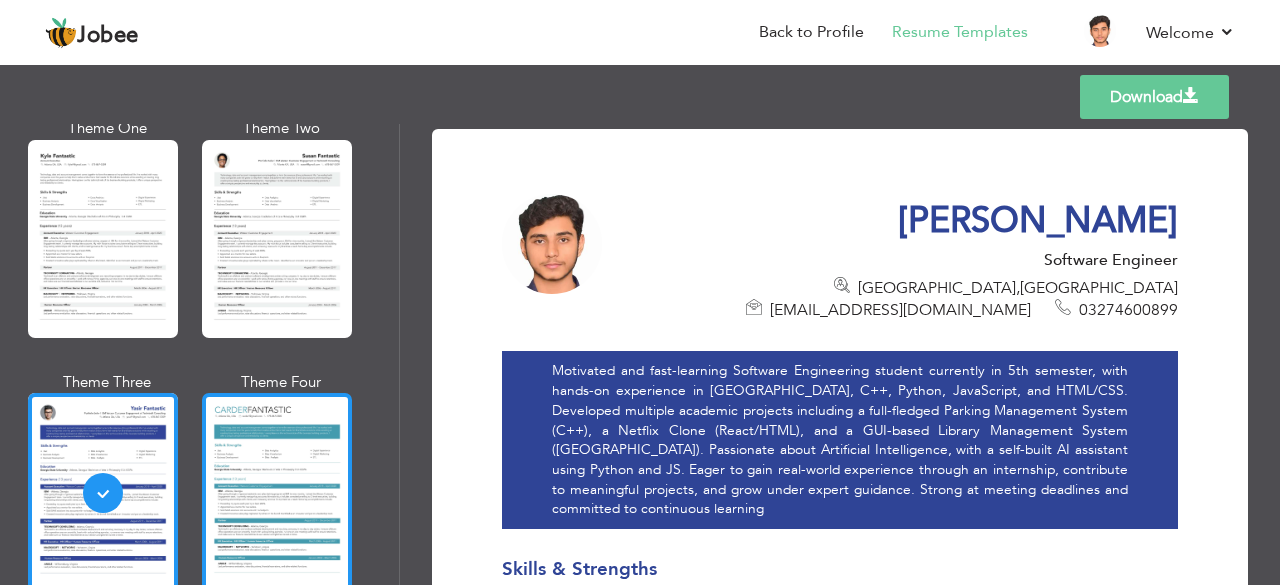 click at bounding box center (277, 492) 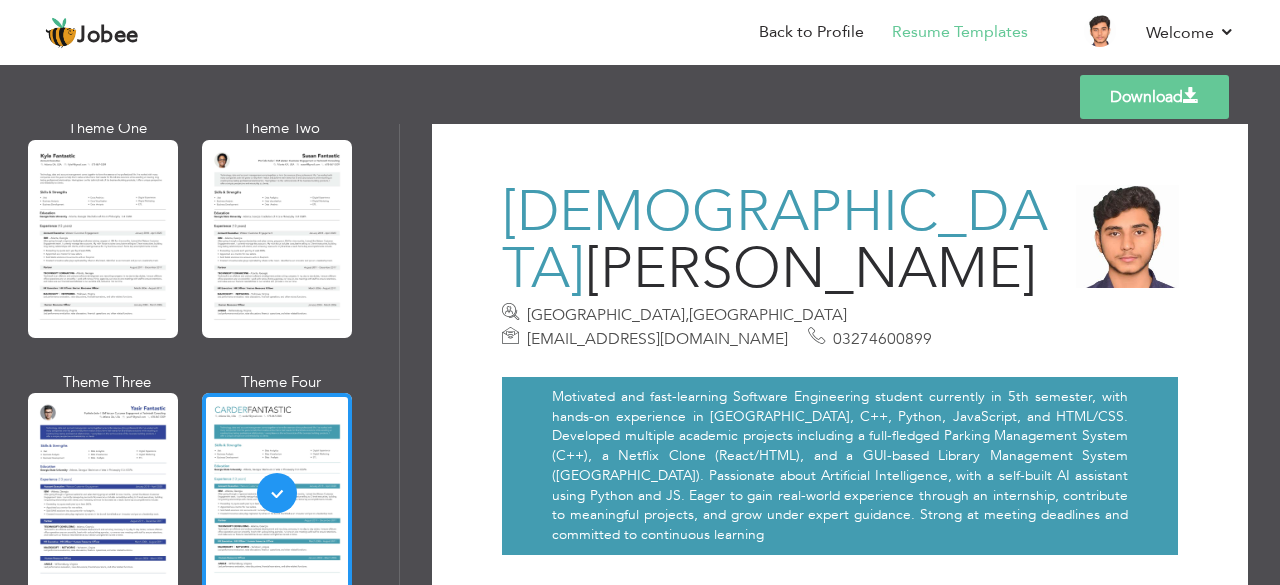 scroll, scrollTop: 0, scrollLeft: 0, axis: both 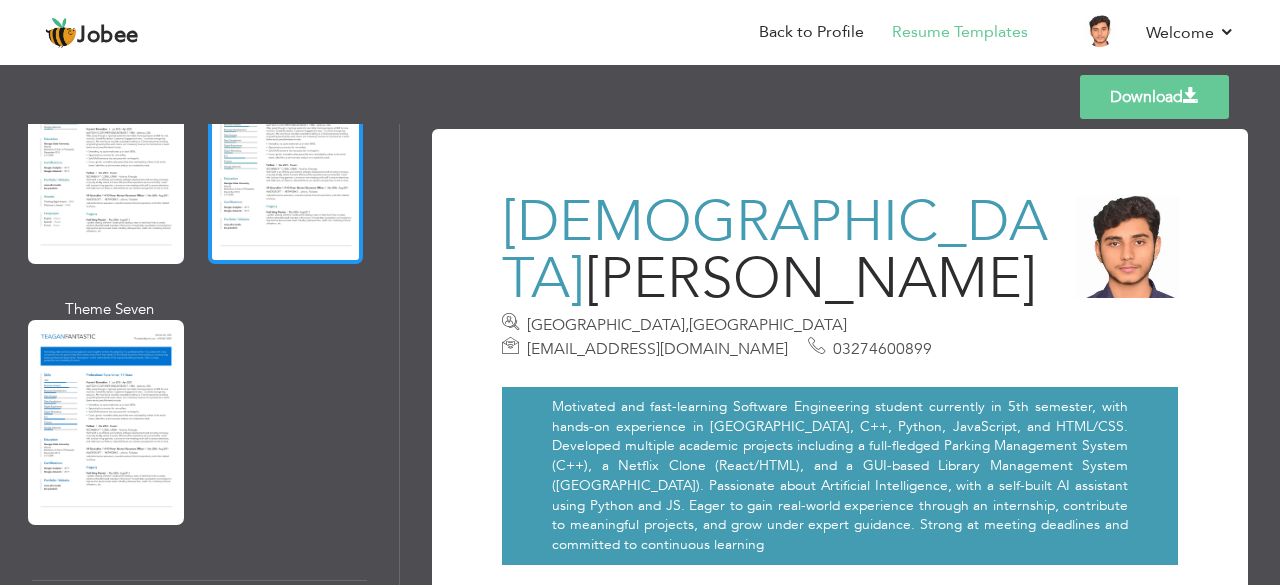 click at bounding box center [286, 161] 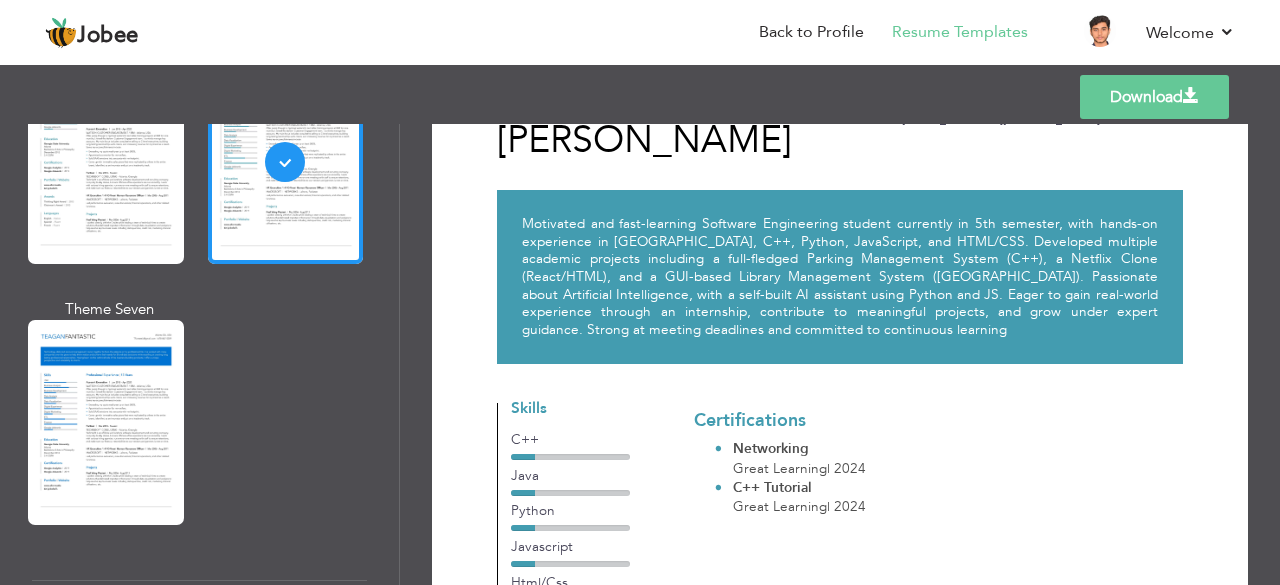 scroll, scrollTop: 104, scrollLeft: 0, axis: vertical 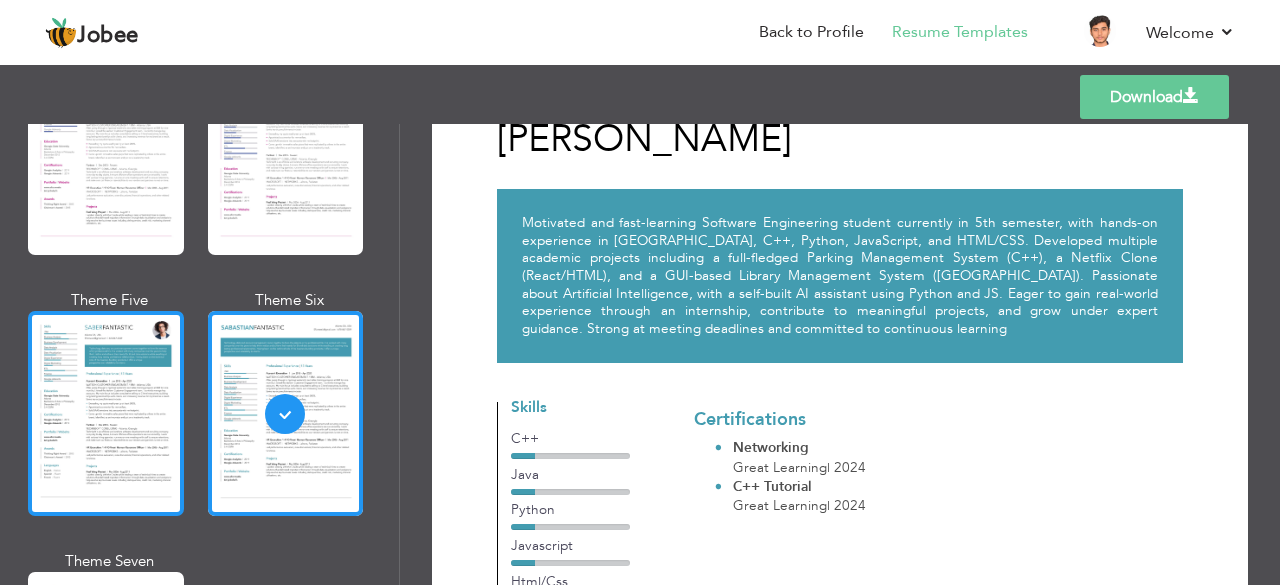 click at bounding box center [106, 413] 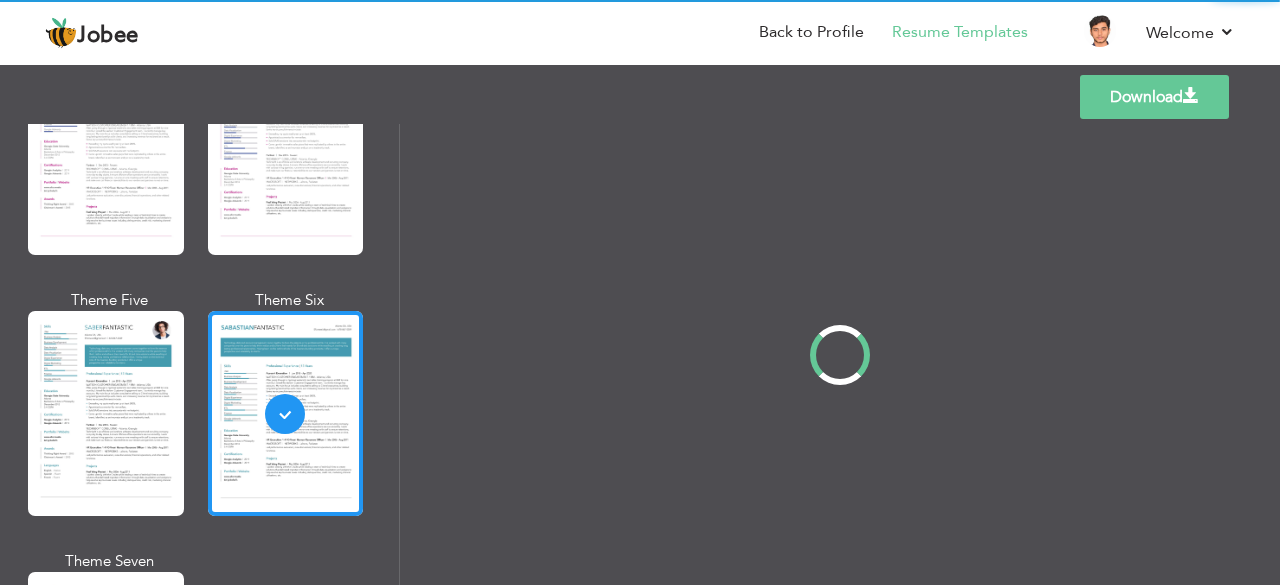 scroll, scrollTop: 0, scrollLeft: 0, axis: both 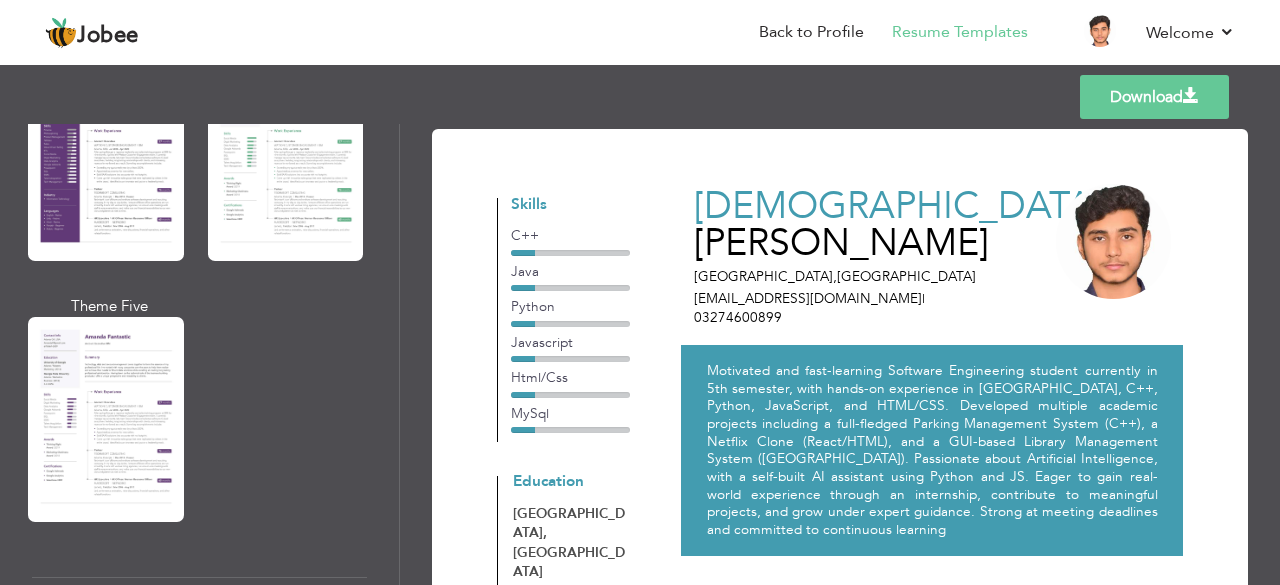 click at bounding box center (106, 419) 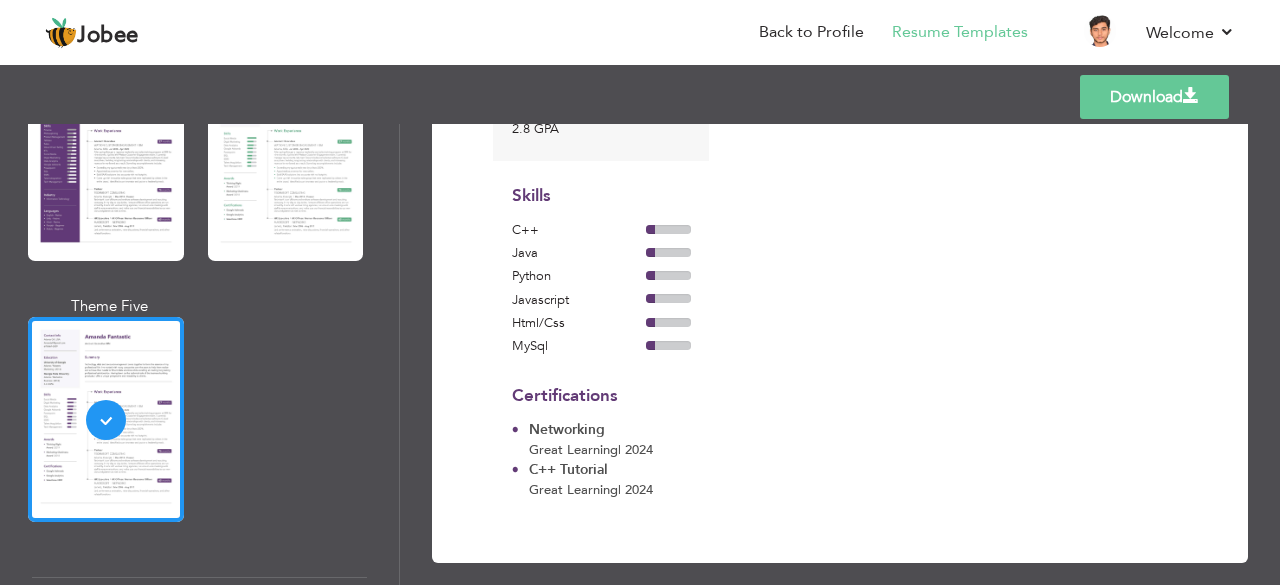 scroll, scrollTop: 0, scrollLeft: 0, axis: both 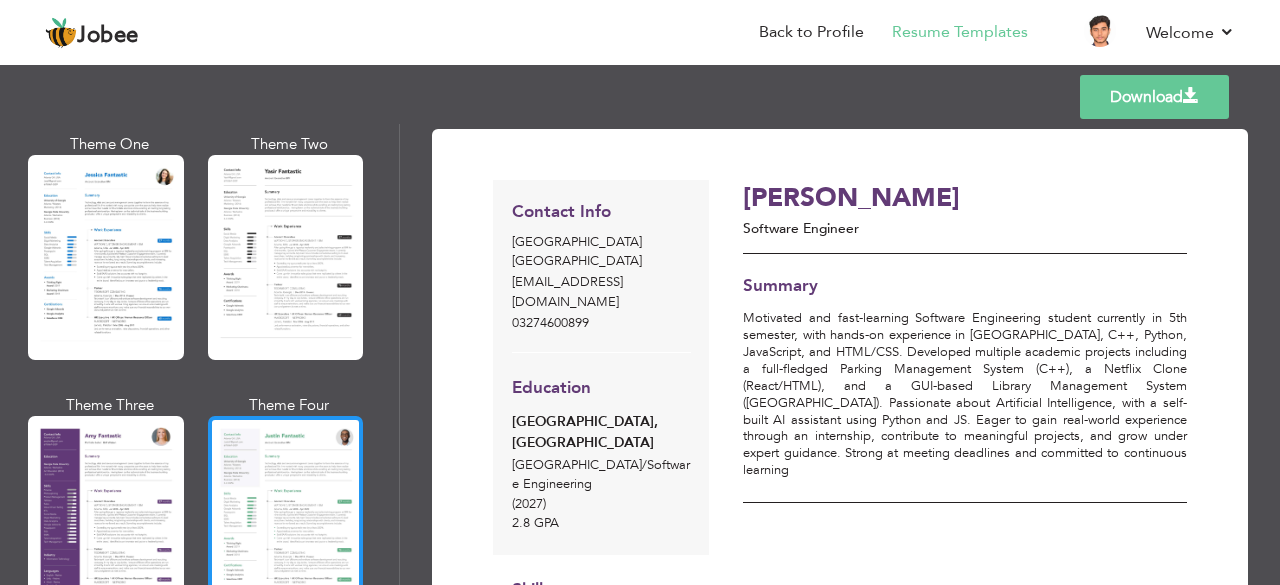 click at bounding box center [286, 518] 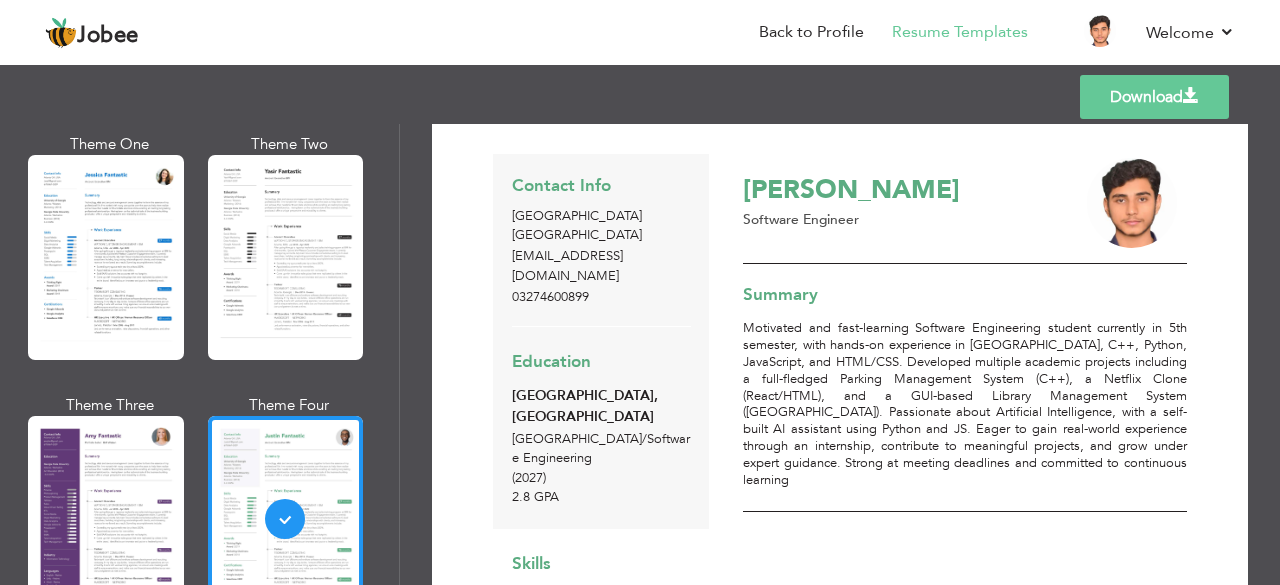 scroll, scrollTop: 0, scrollLeft: 0, axis: both 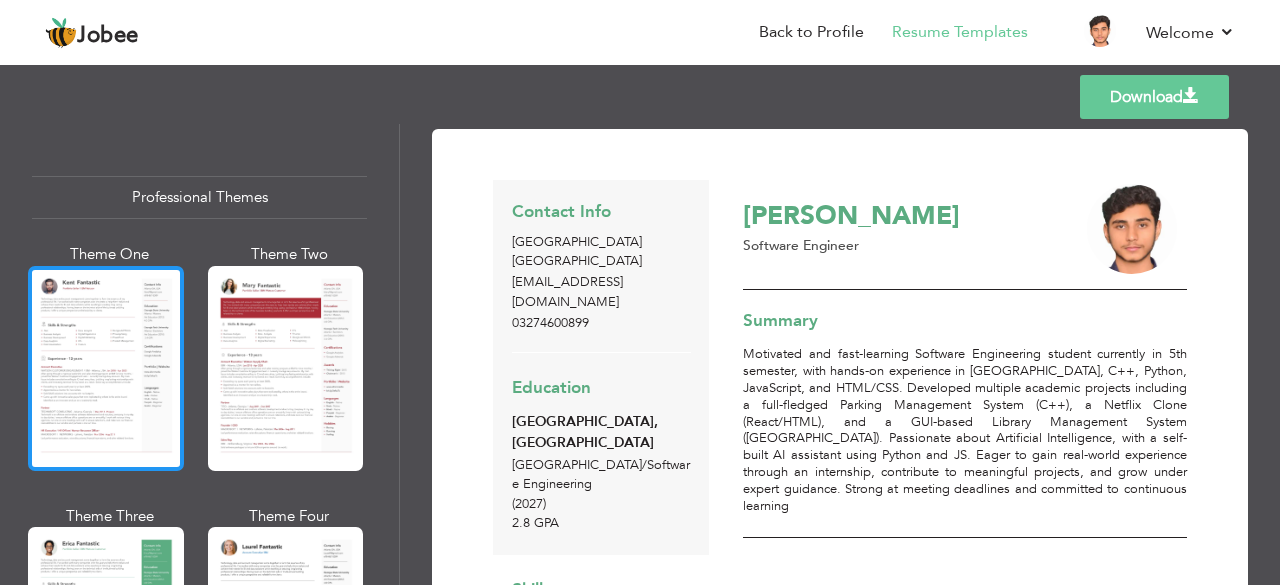 click at bounding box center (106, 368) 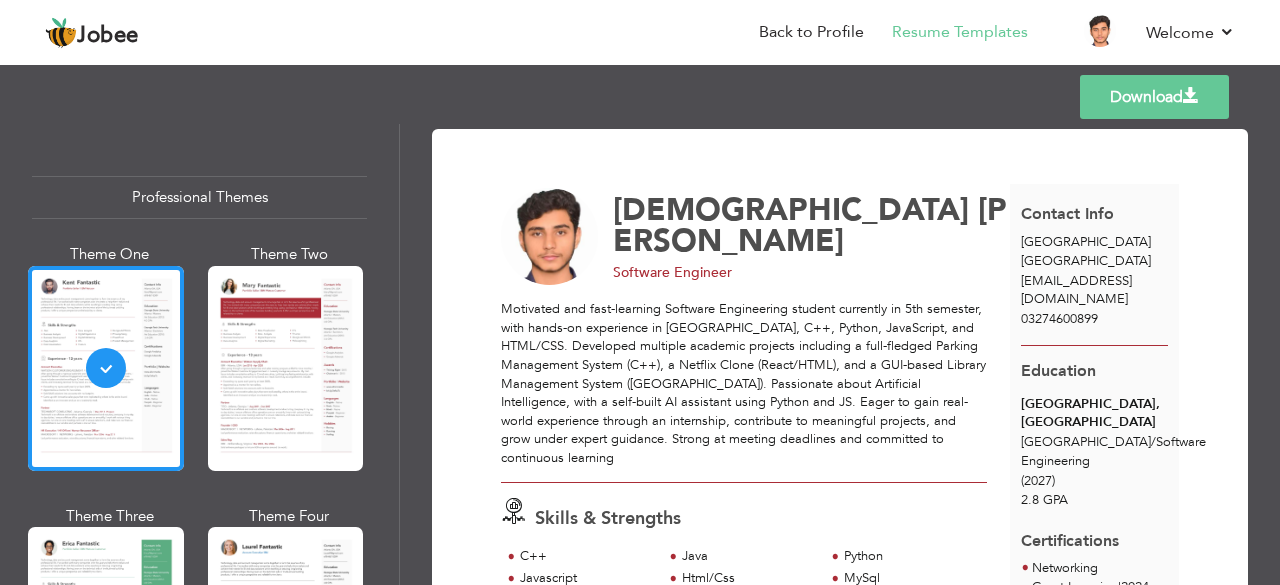 click on "Download" at bounding box center [1154, 97] 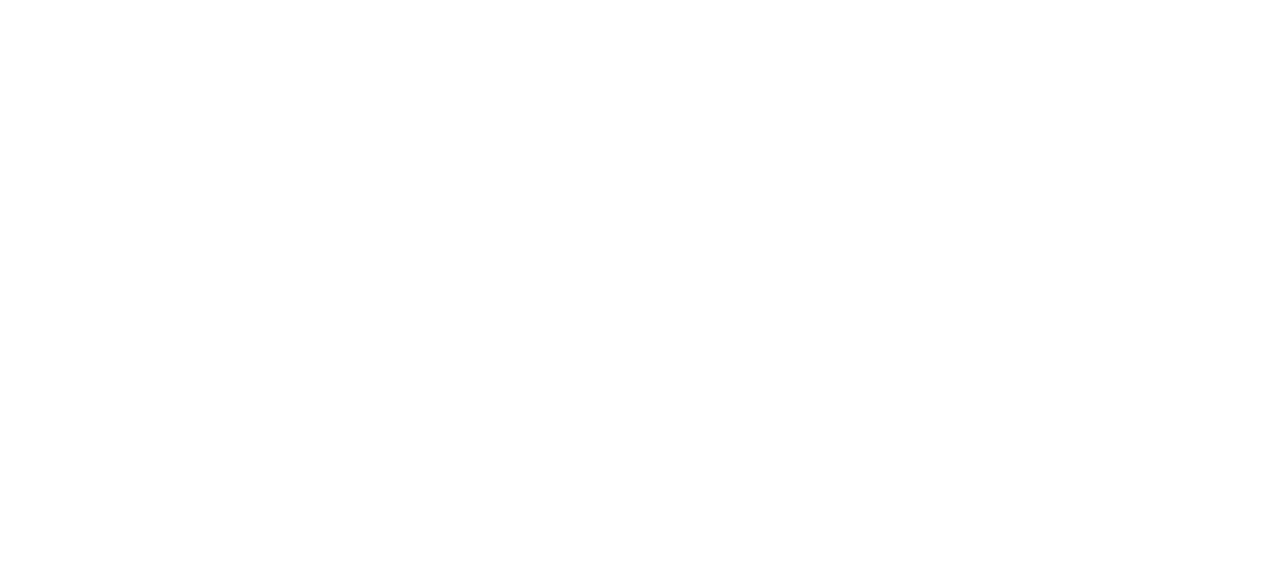 scroll, scrollTop: 0, scrollLeft: 0, axis: both 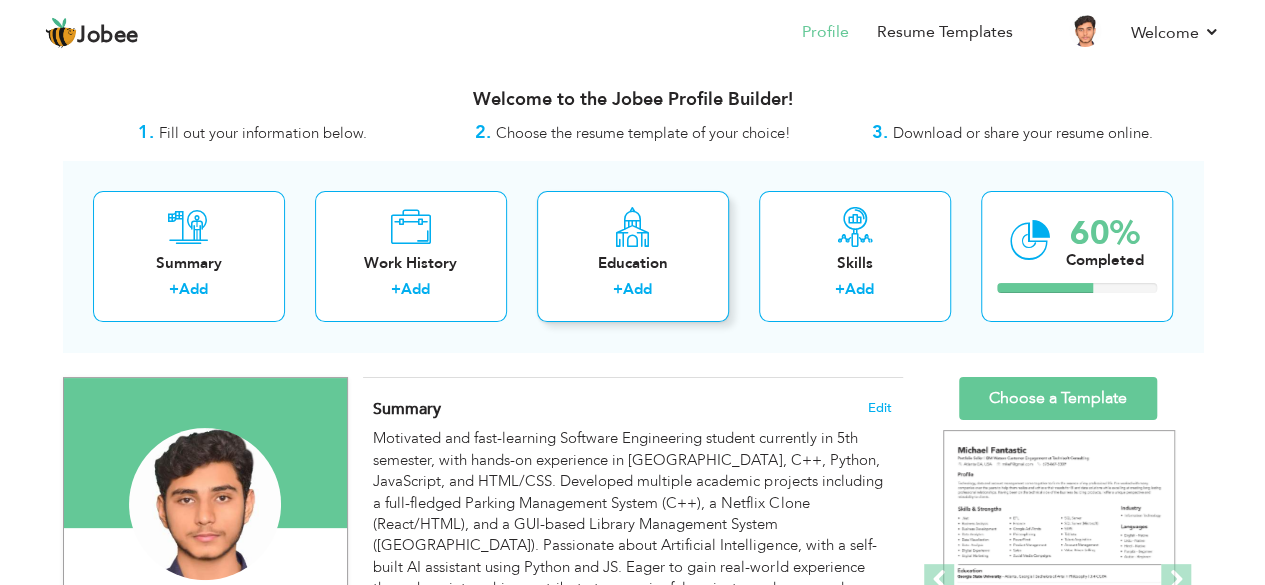 click on "Add" at bounding box center [637, 289] 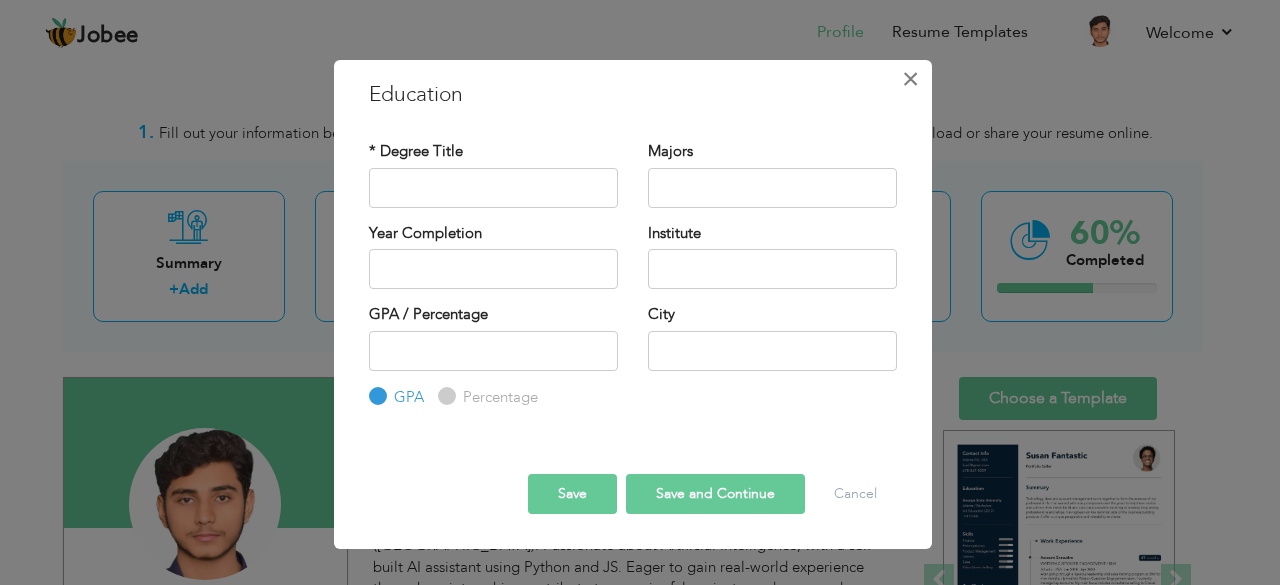 click on "×" at bounding box center [910, 79] 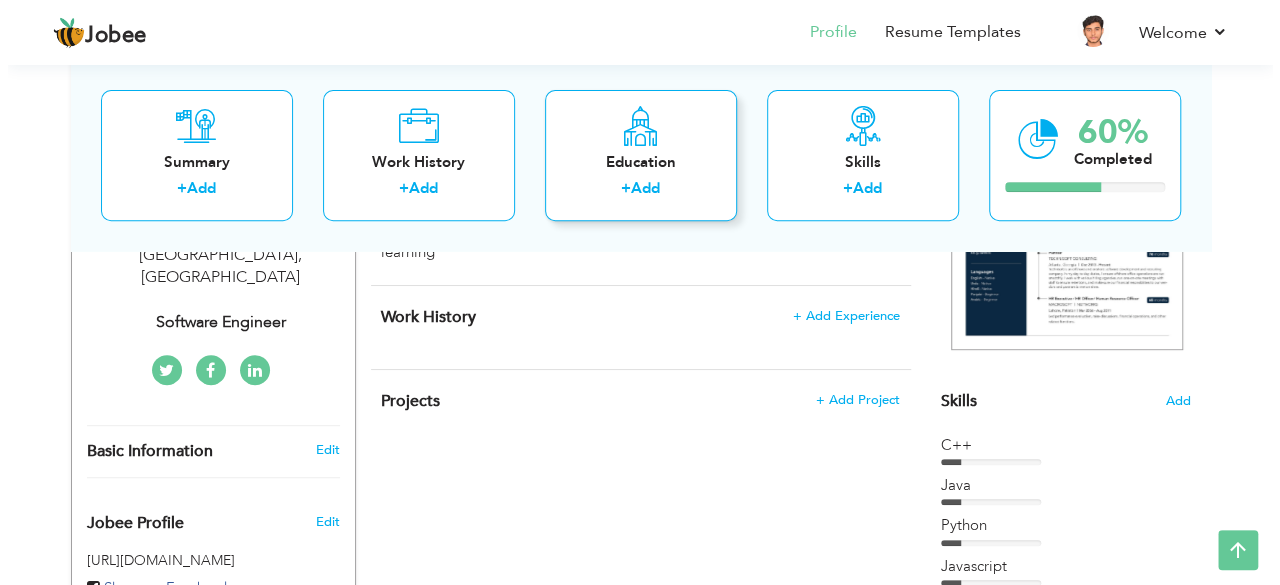 scroll, scrollTop: 381, scrollLeft: 0, axis: vertical 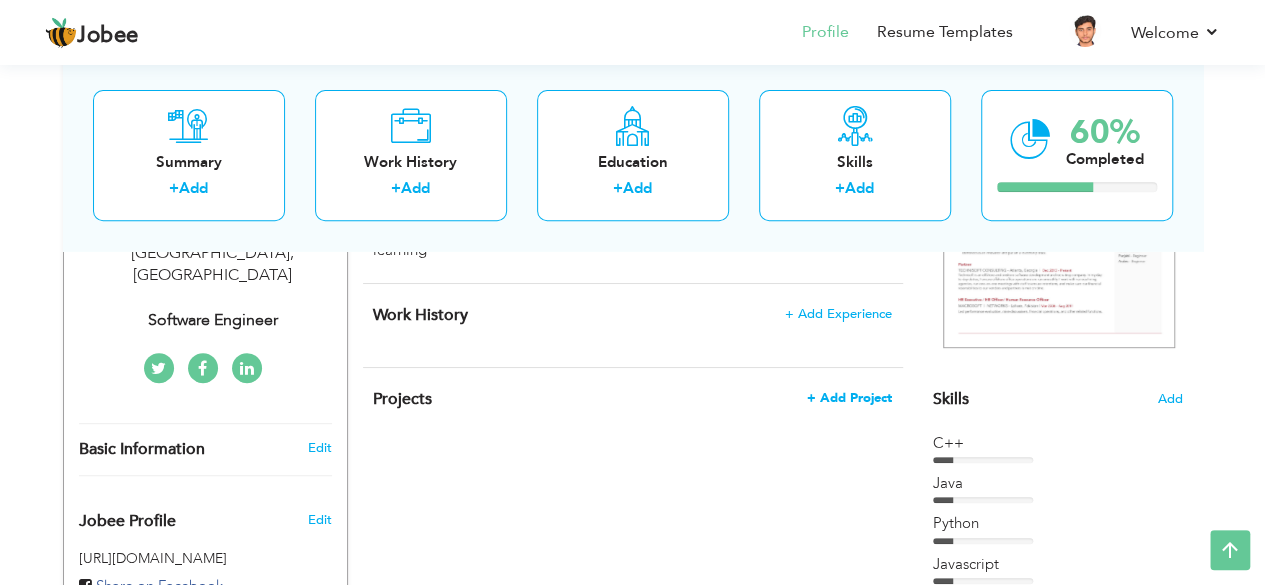 click on "+ Add Project" at bounding box center [849, 398] 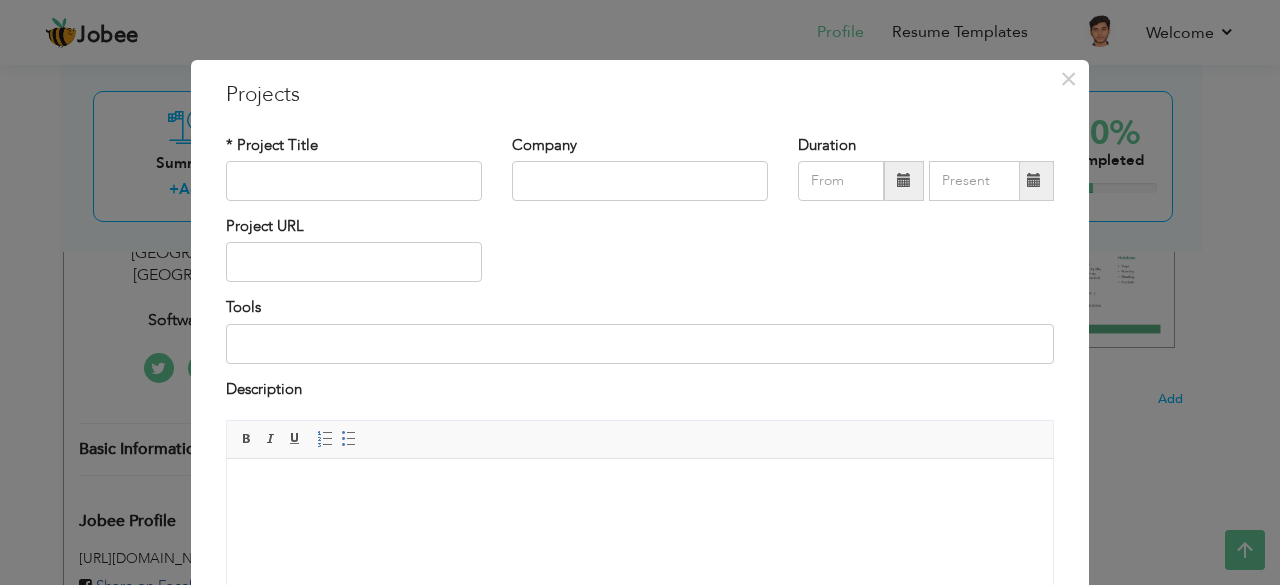 drag, startPoint x: 334, startPoint y: 235, endPoint x: 325, endPoint y: 243, distance: 12.0415945 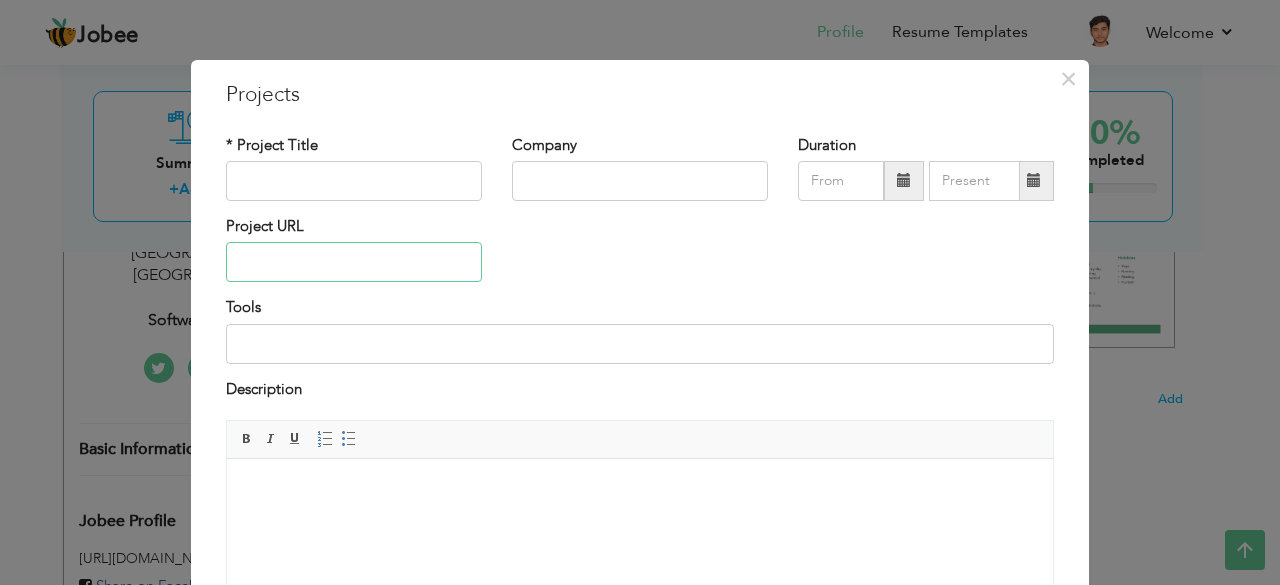 click at bounding box center [354, 262] 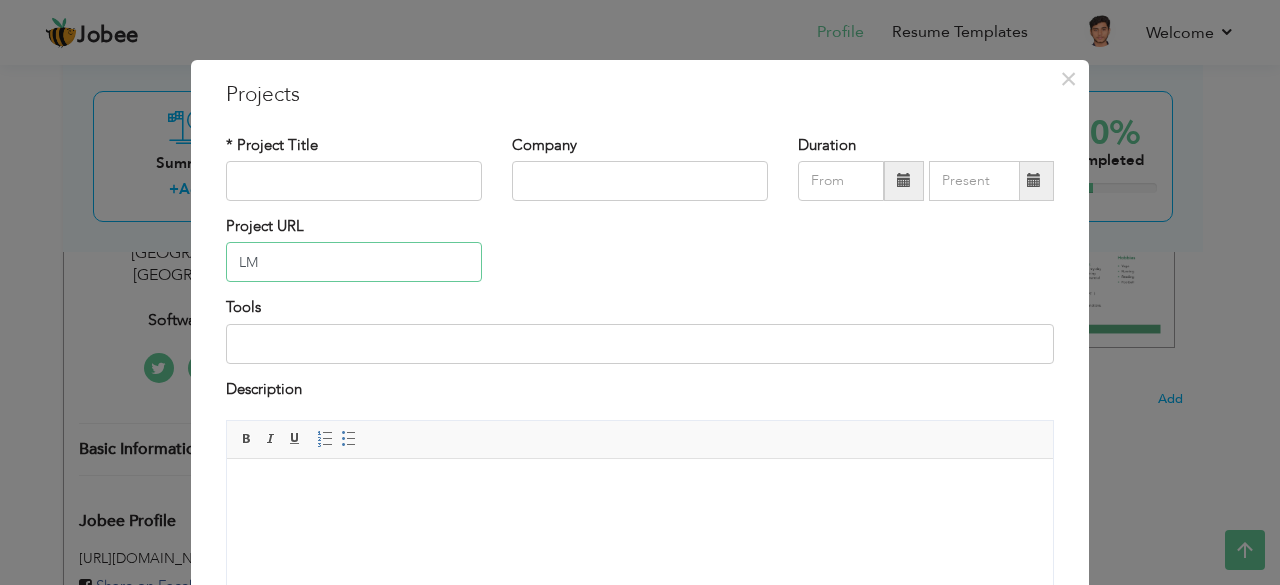 type on "L" 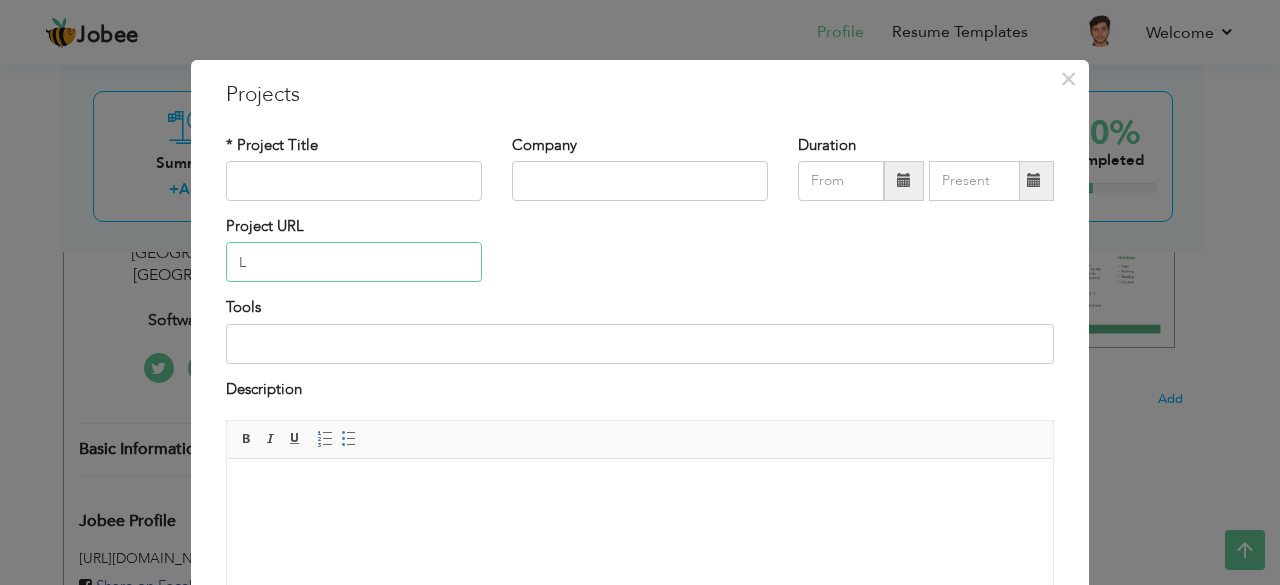 type 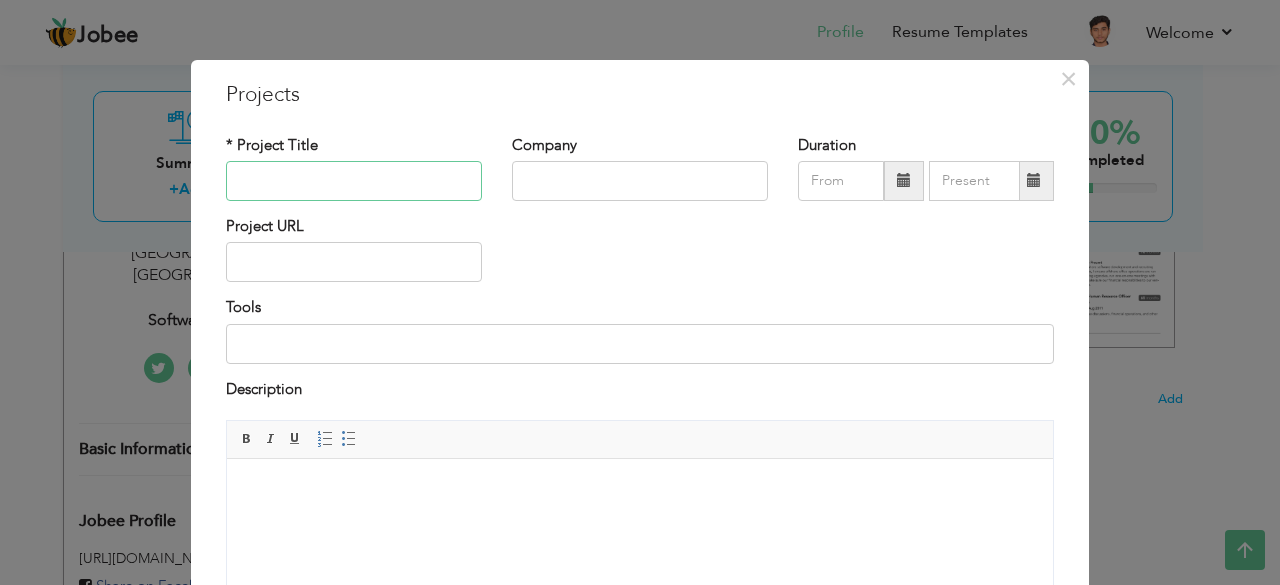 click at bounding box center [354, 181] 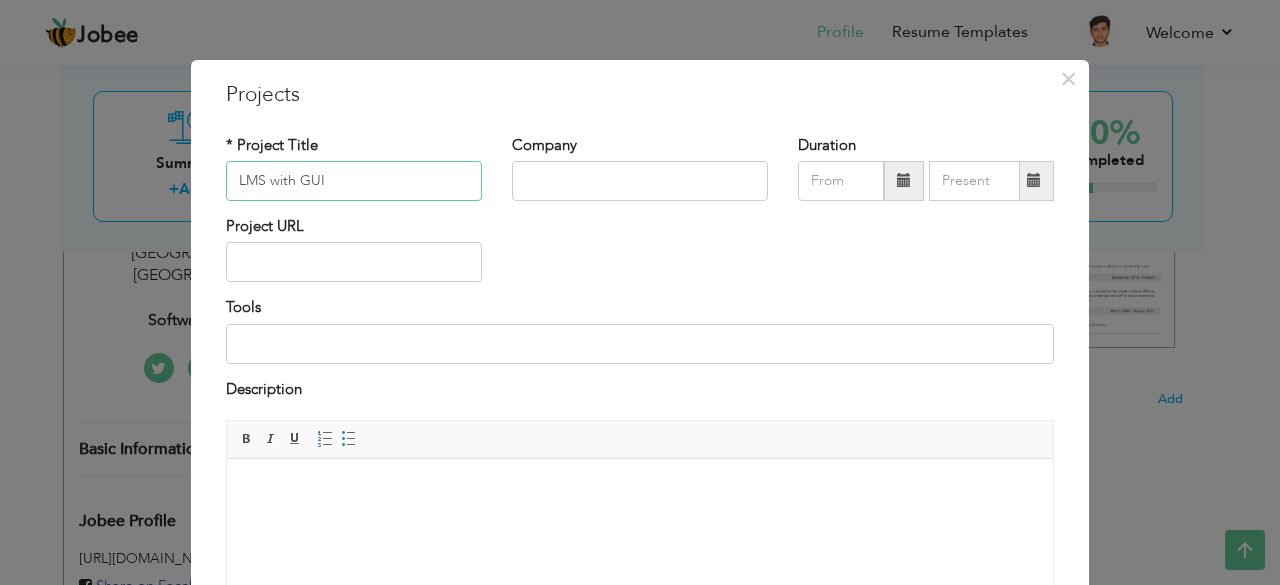 type on "LMS with GUI" 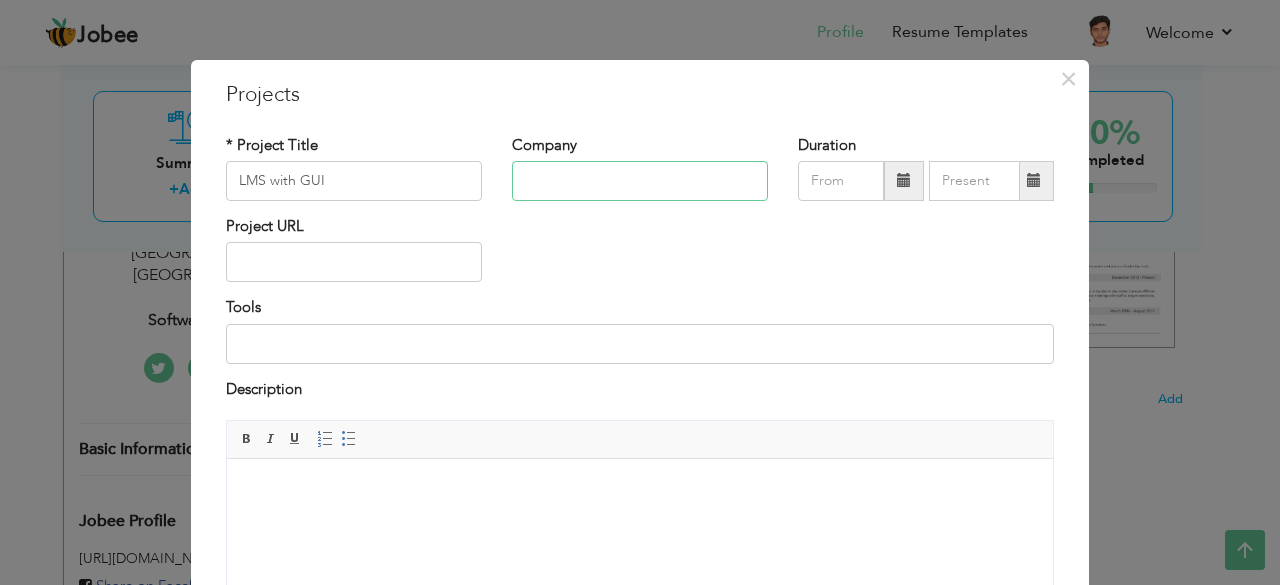 click at bounding box center [640, 181] 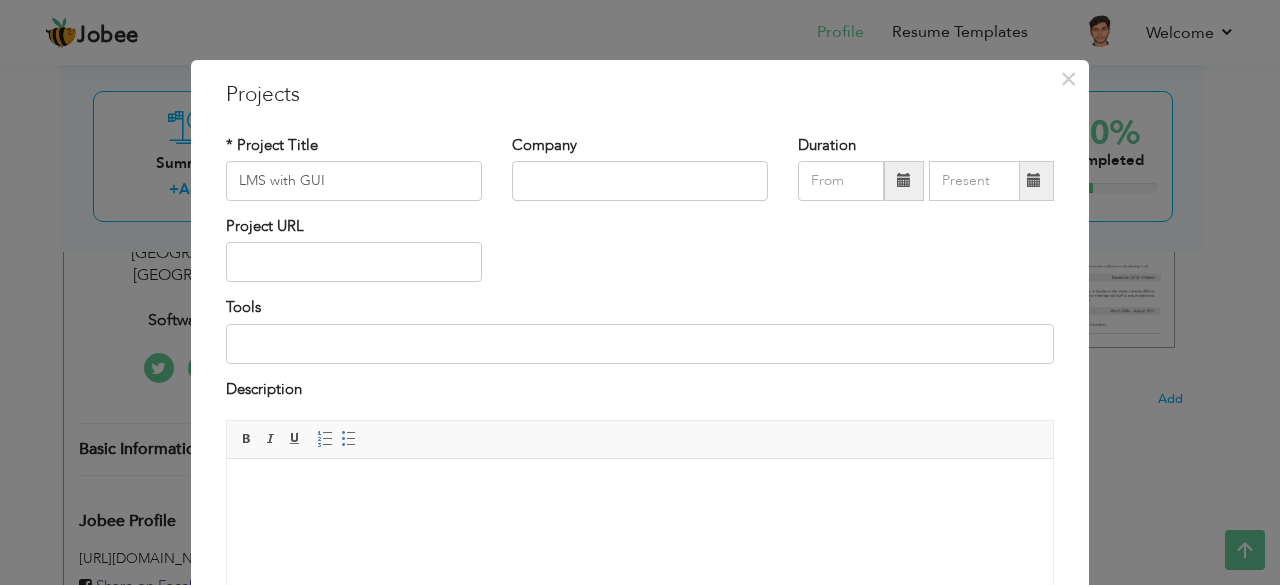 click on "Project URL" at bounding box center [640, 256] 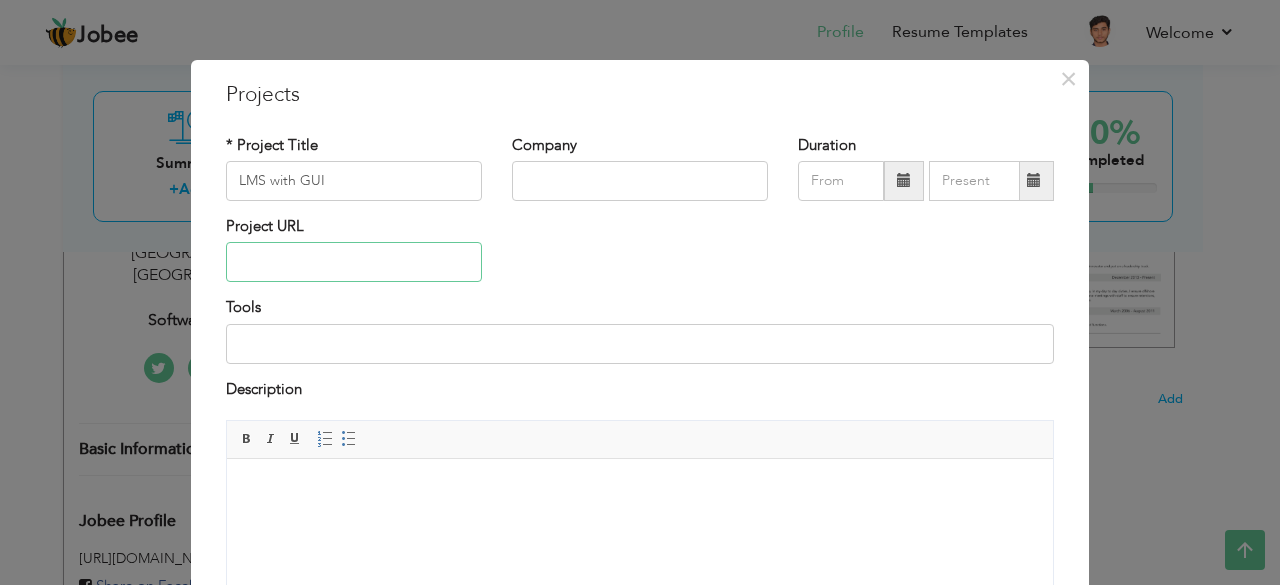 click at bounding box center (354, 262) 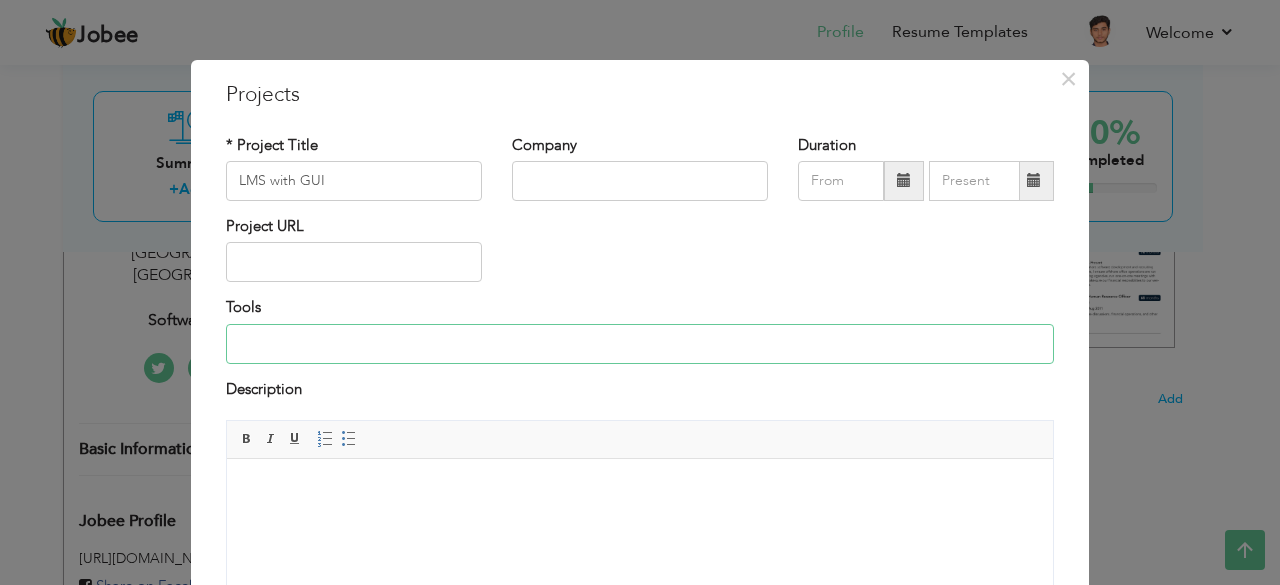 click at bounding box center [640, 344] 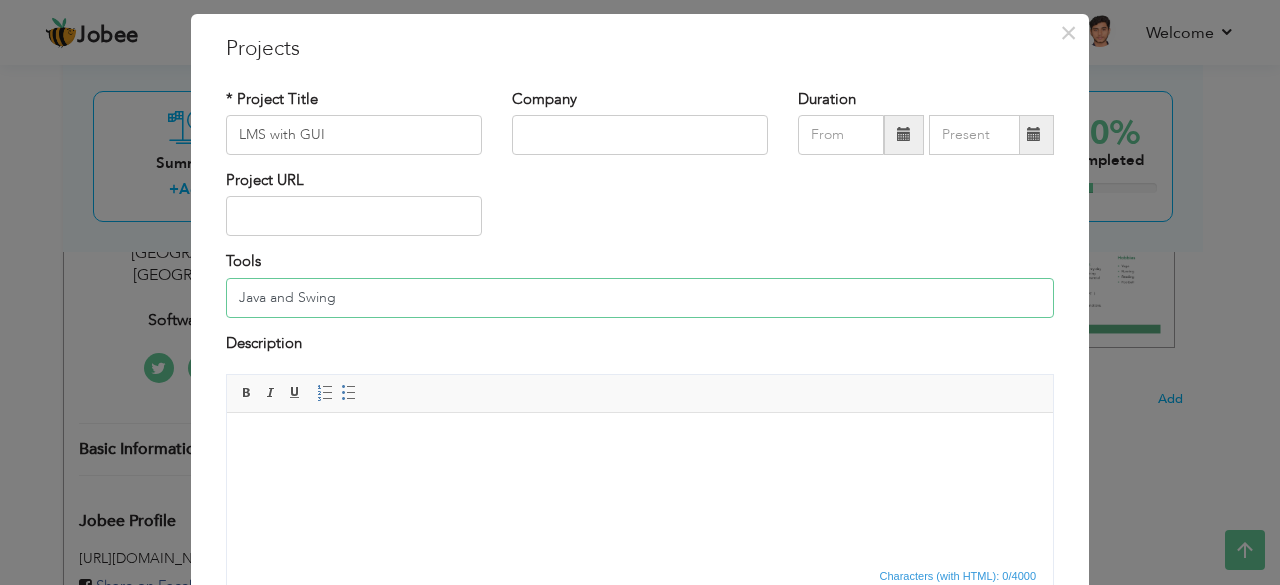 scroll, scrollTop: 0, scrollLeft: 0, axis: both 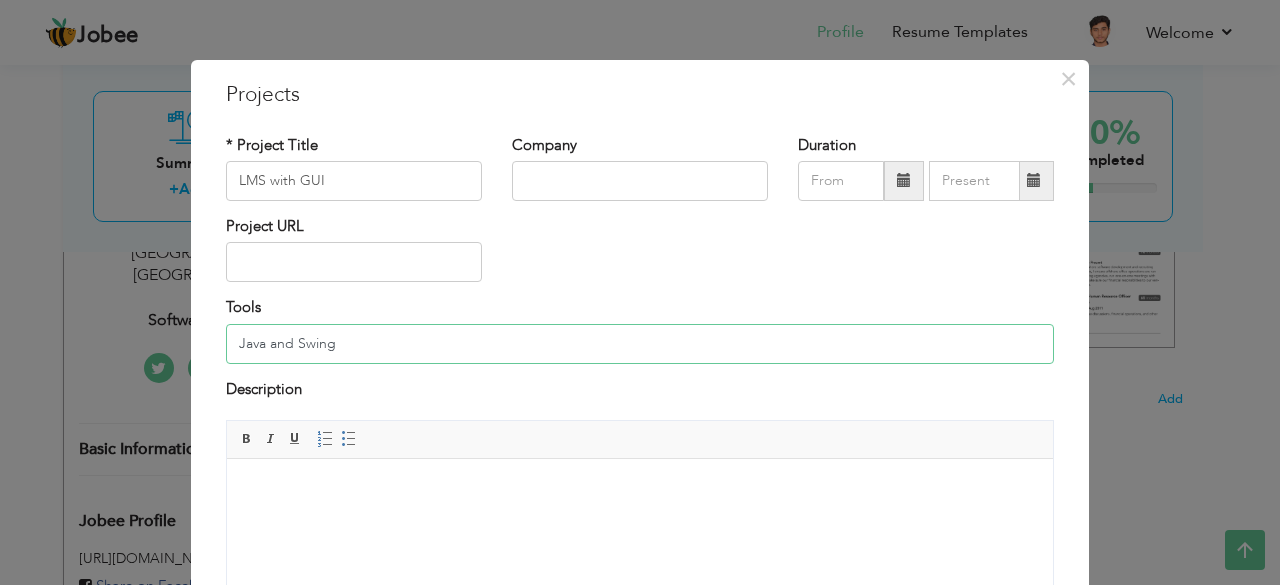 type on "Java and Swing" 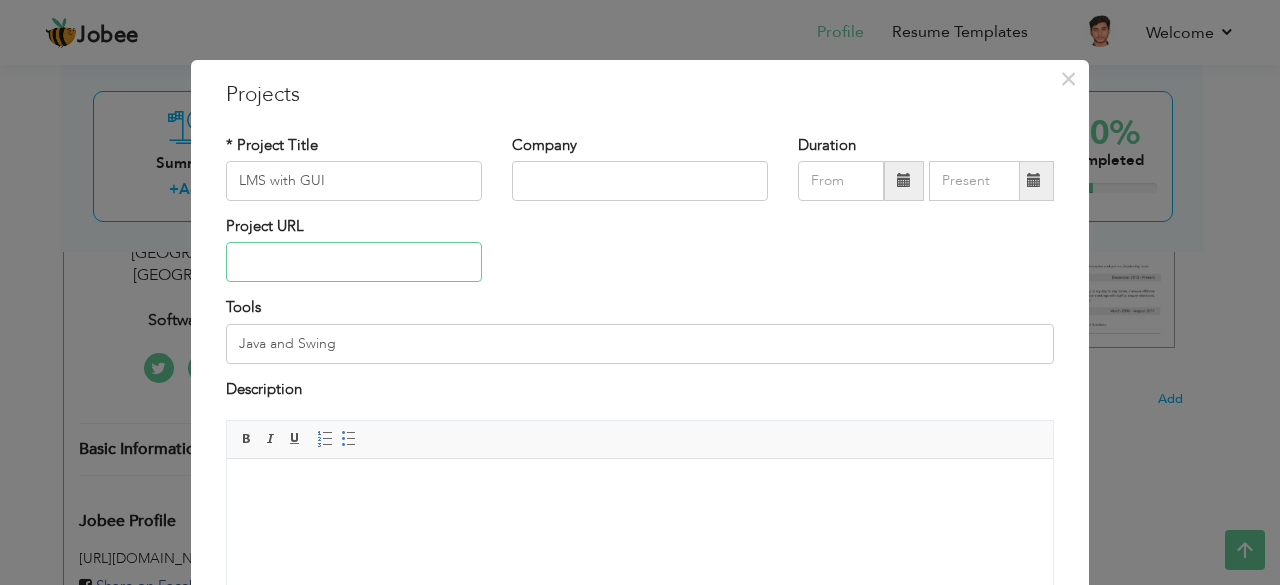 click at bounding box center (354, 262) 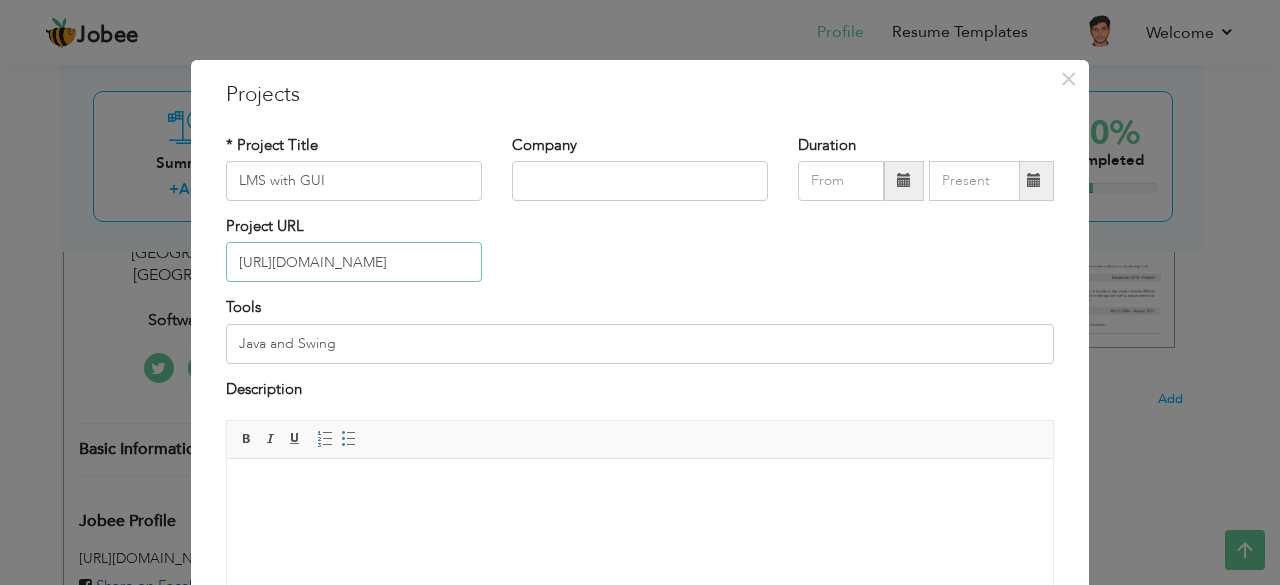 scroll, scrollTop: 0, scrollLeft: 79, axis: horizontal 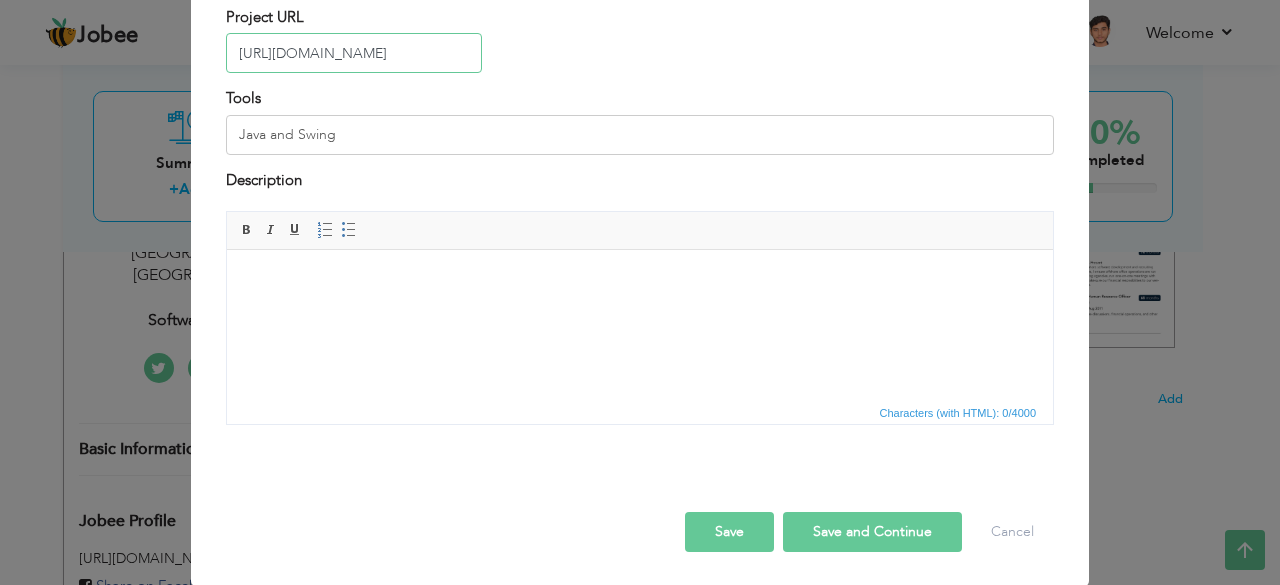type on "[URL][DOMAIN_NAME]" 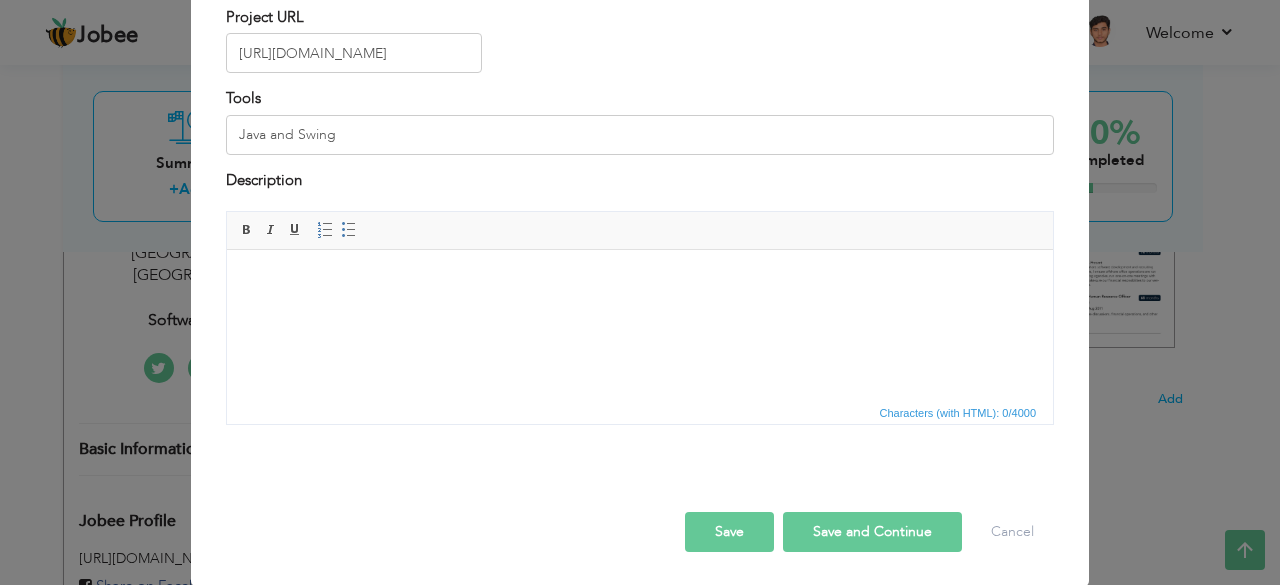 scroll, scrollTop: 0, scrollLeft: 0, axis: both 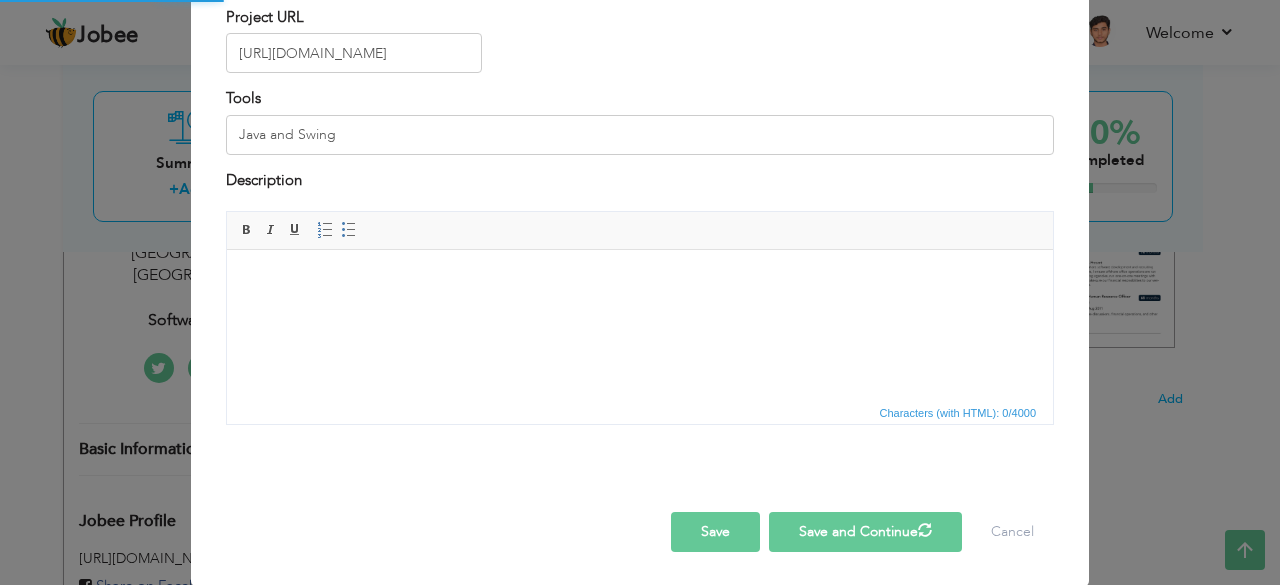 type 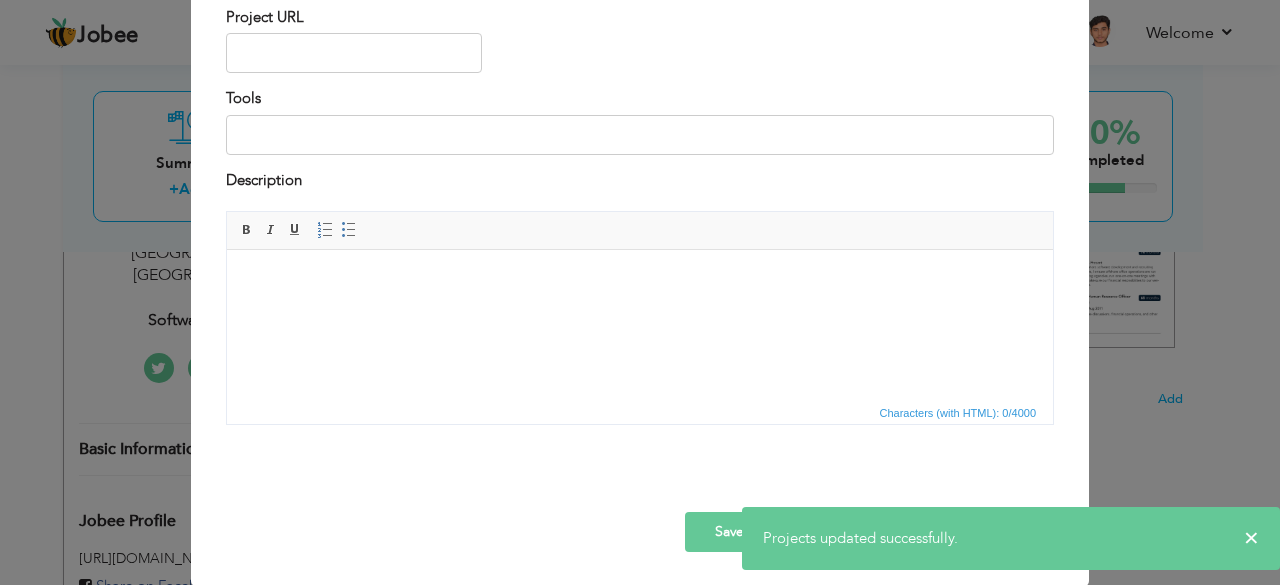 scroll, scrollTop: 0, scrollLeft: 0, axis: both 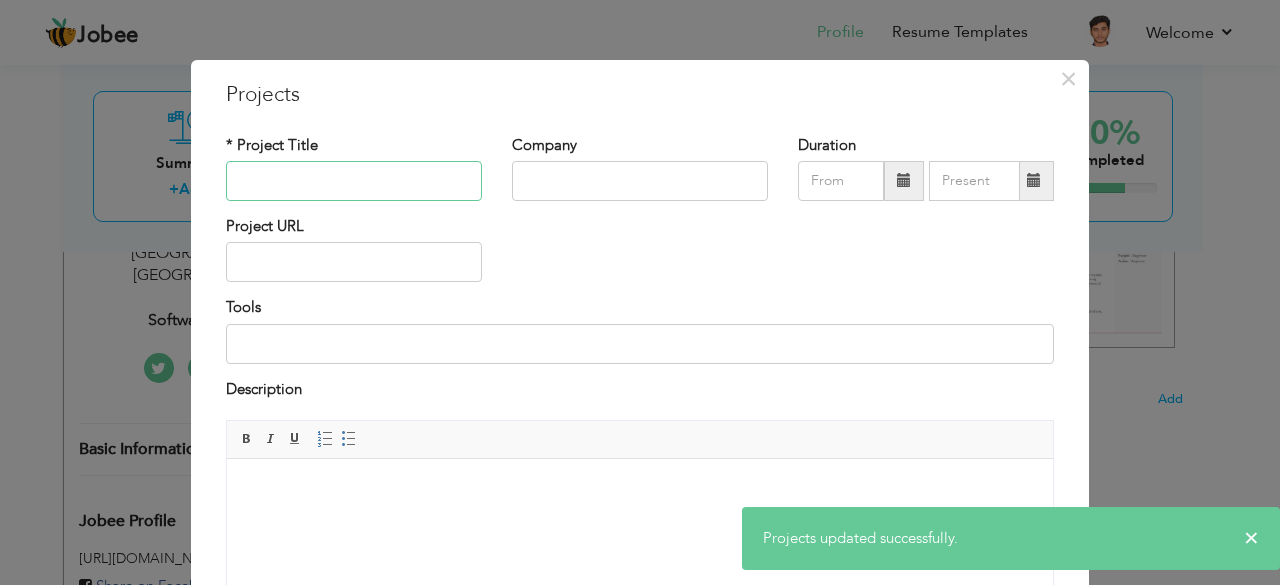 click at bounding box center (354, 181) 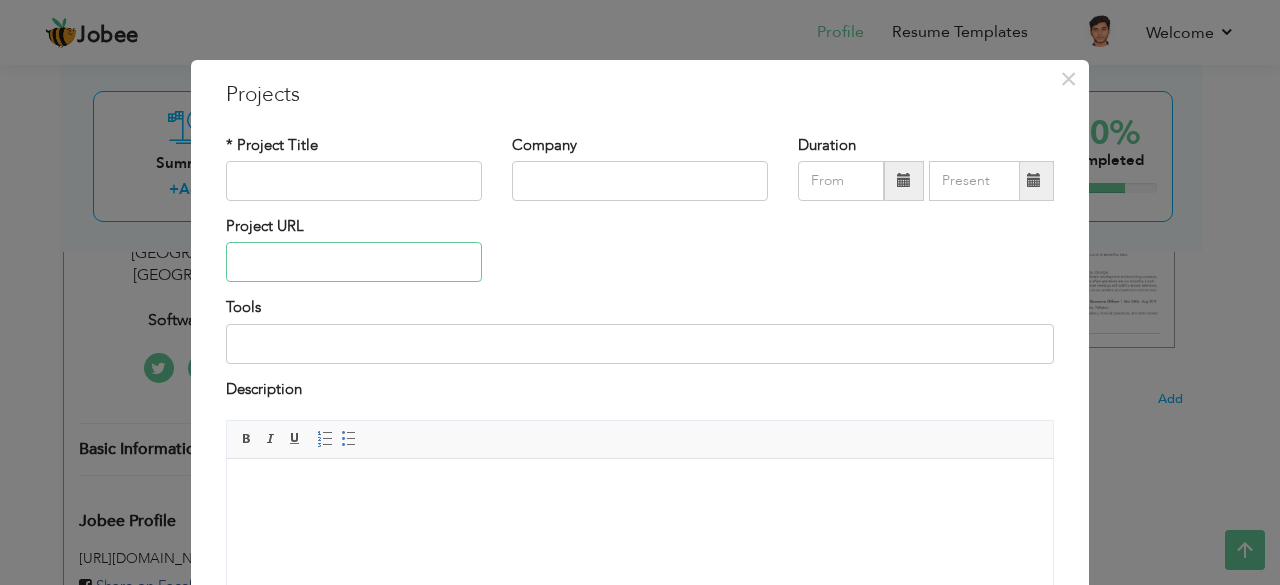 click at bounding box center (354, 262) 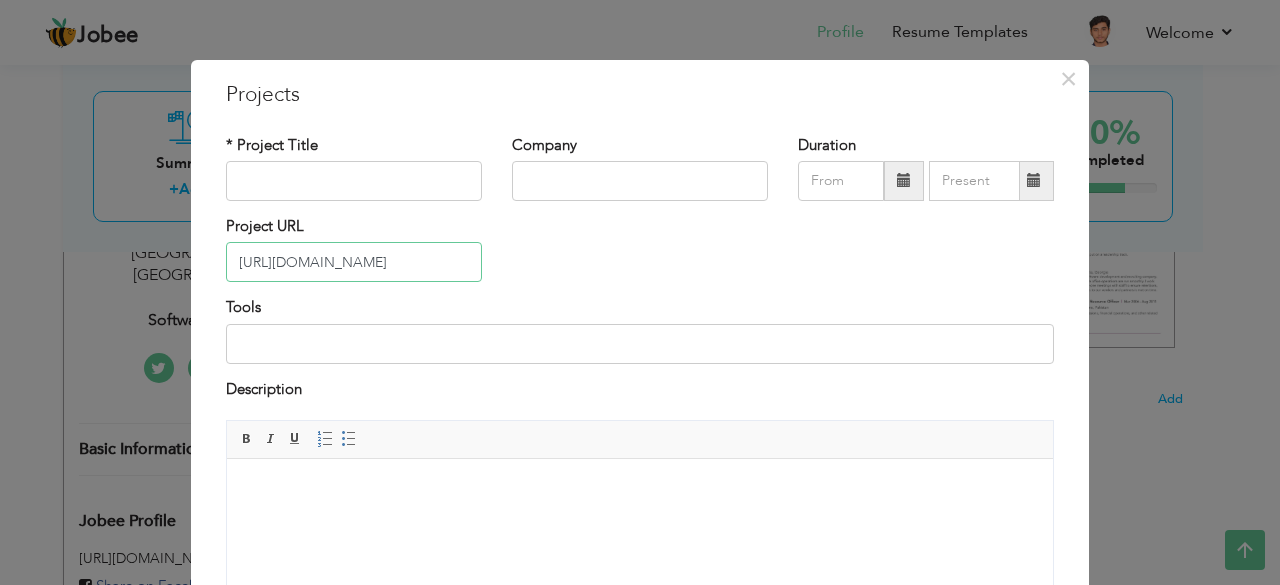 scroll, scrollTop: 0, scrollLeft: 37, axis: horizontal 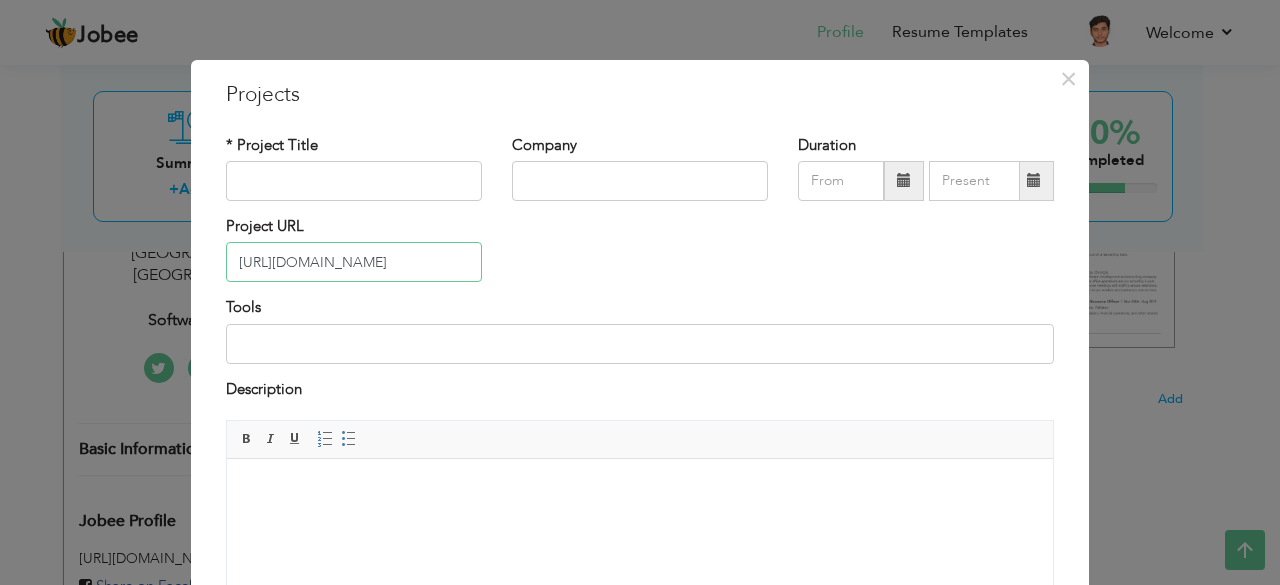 type on "[URL][DOMAIN_NAME]" 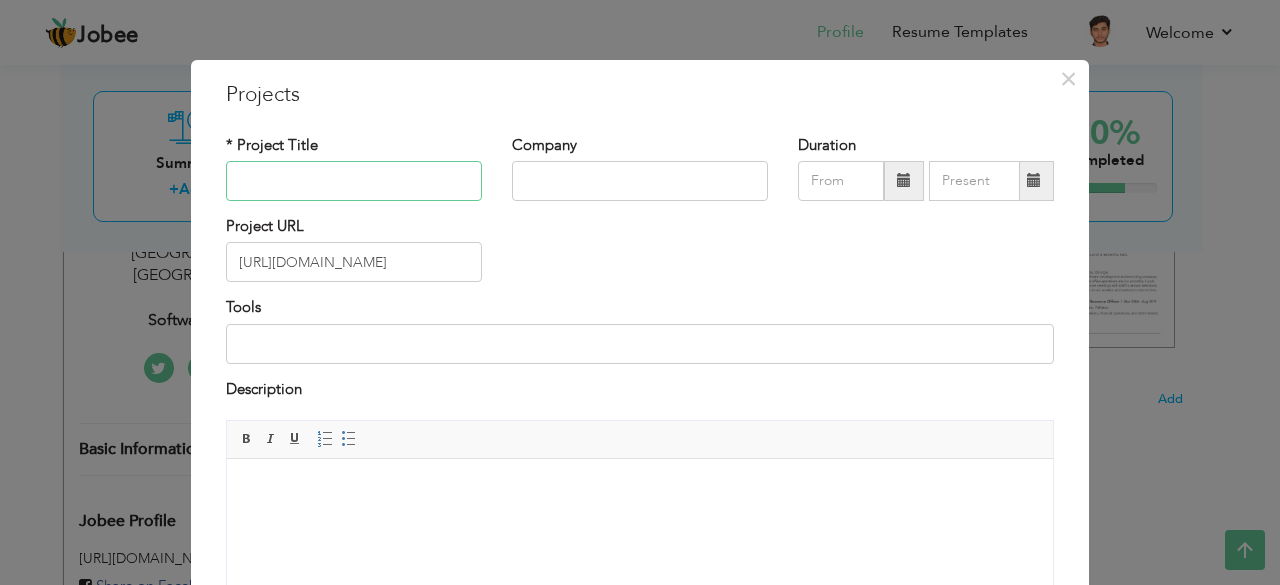 click at bounding box center (354, 181) 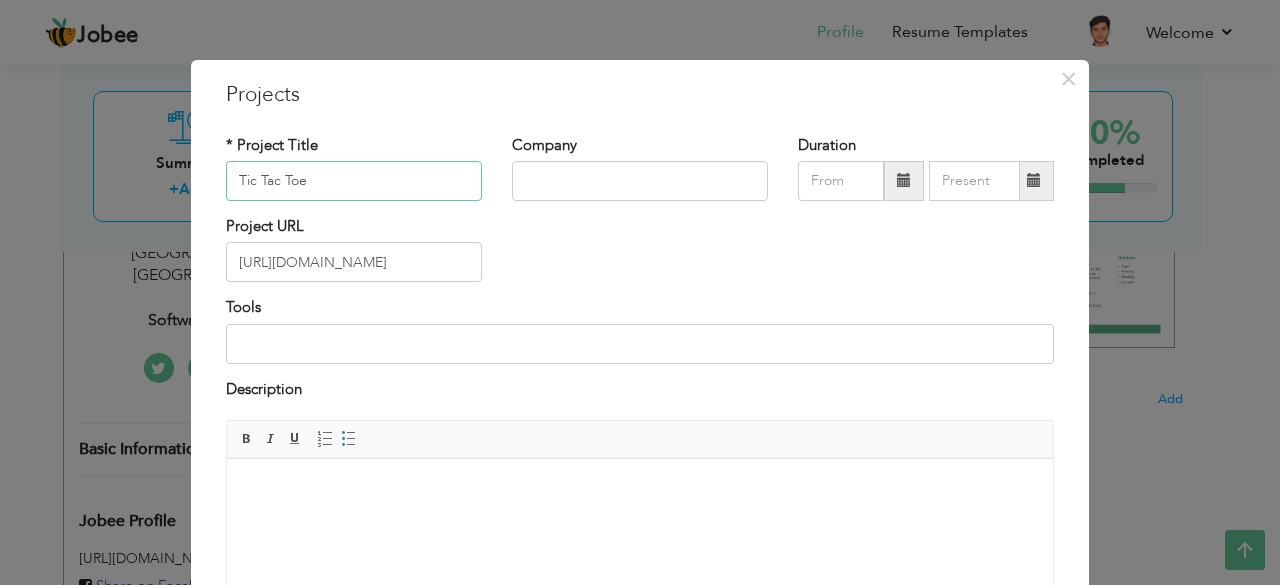 type on "Tic Tac Toe" 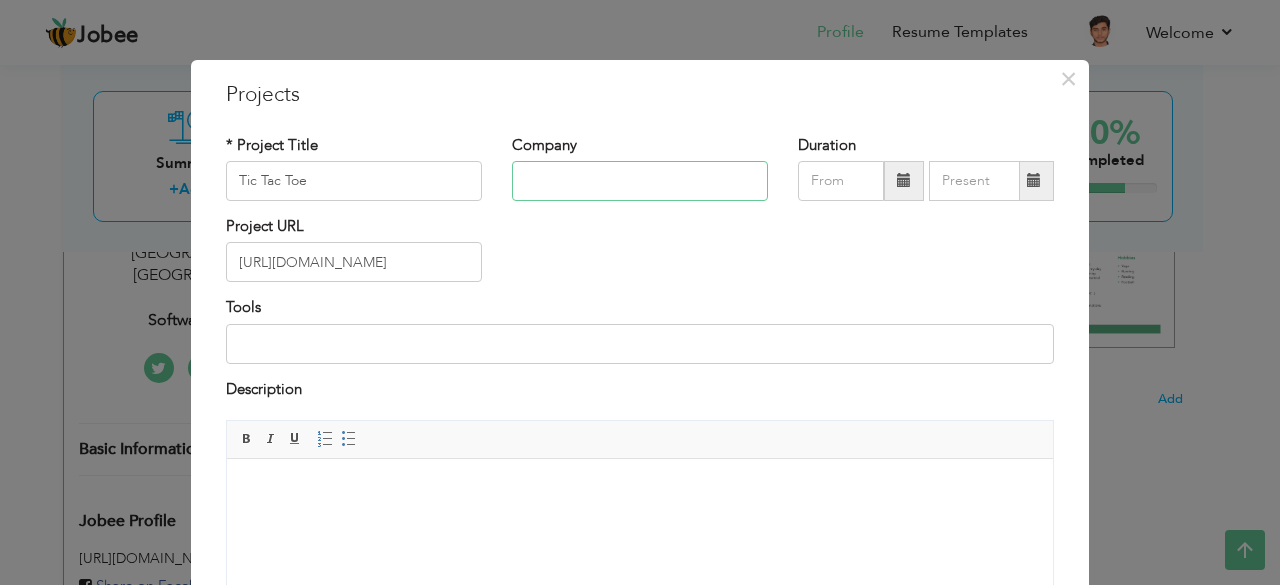 click at bounding box center (640, 181) 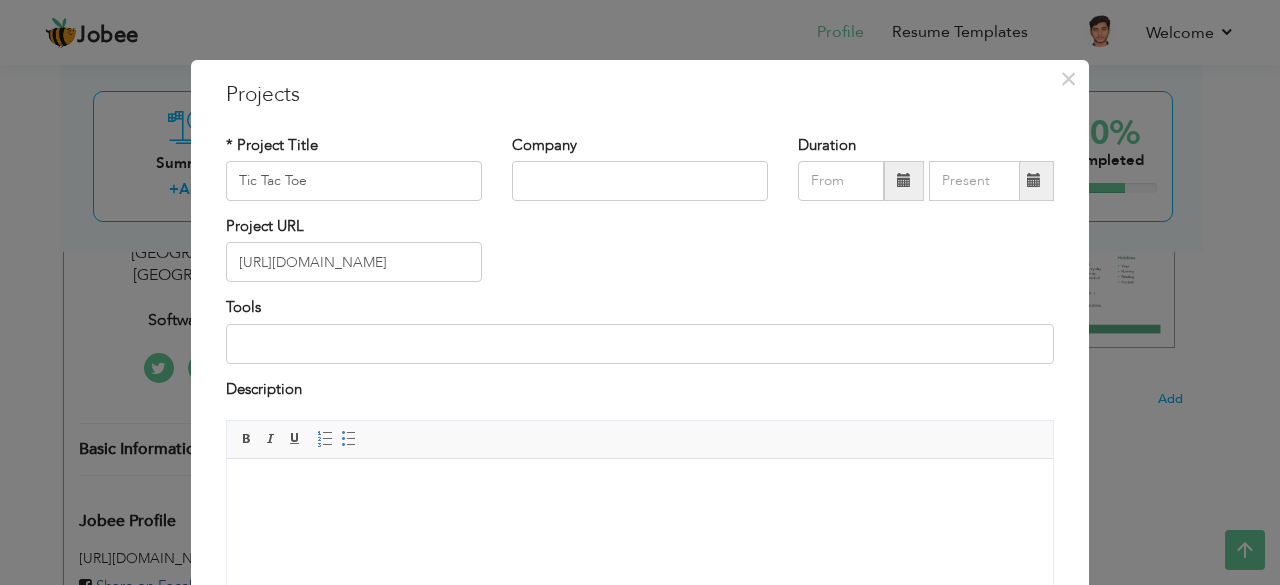click on "Project URL
https://github.com/wofile123/tictactoe1.git" at bounding box center [640, 256] 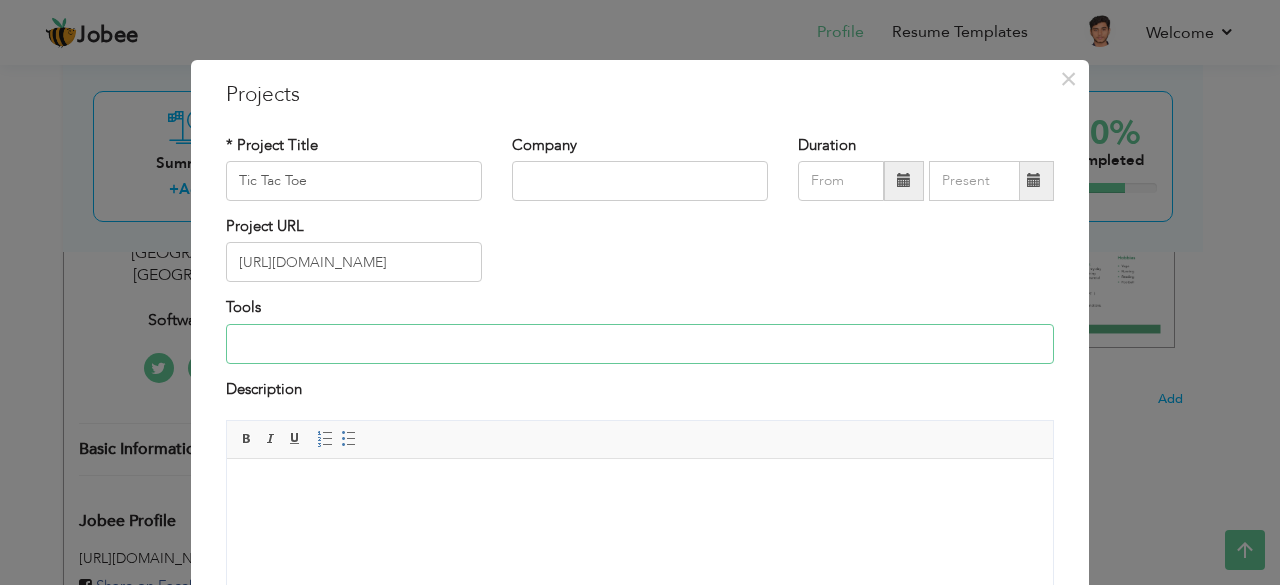 click at bounding box center [640, 344] 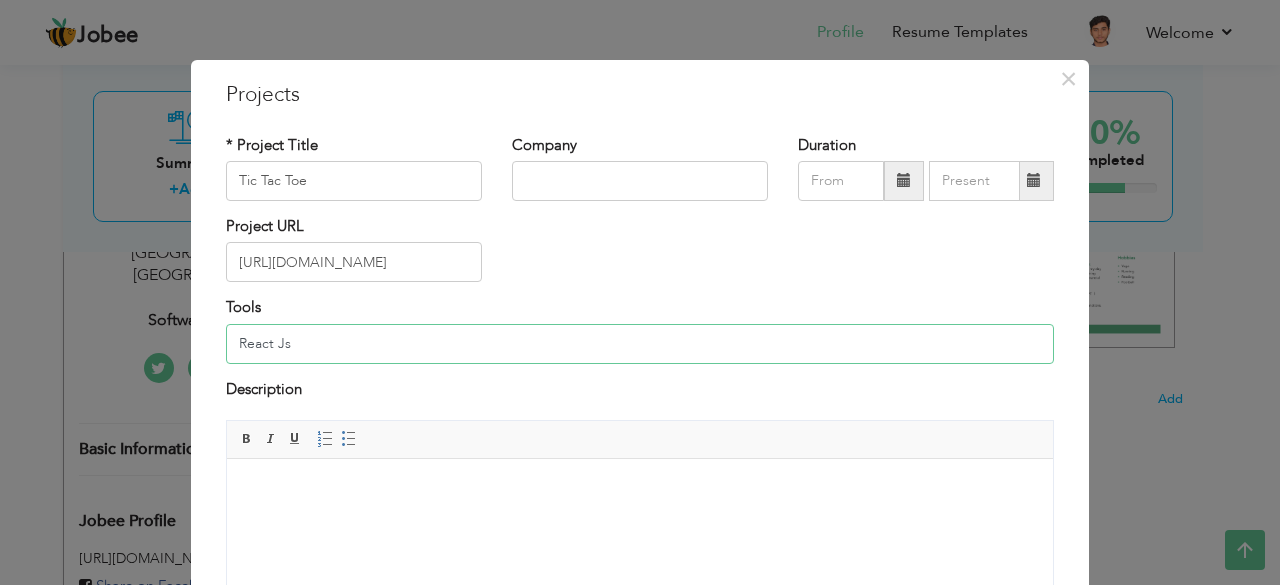 scroll, scrollTop: 209, scrollLeft: 0, axis: vertical 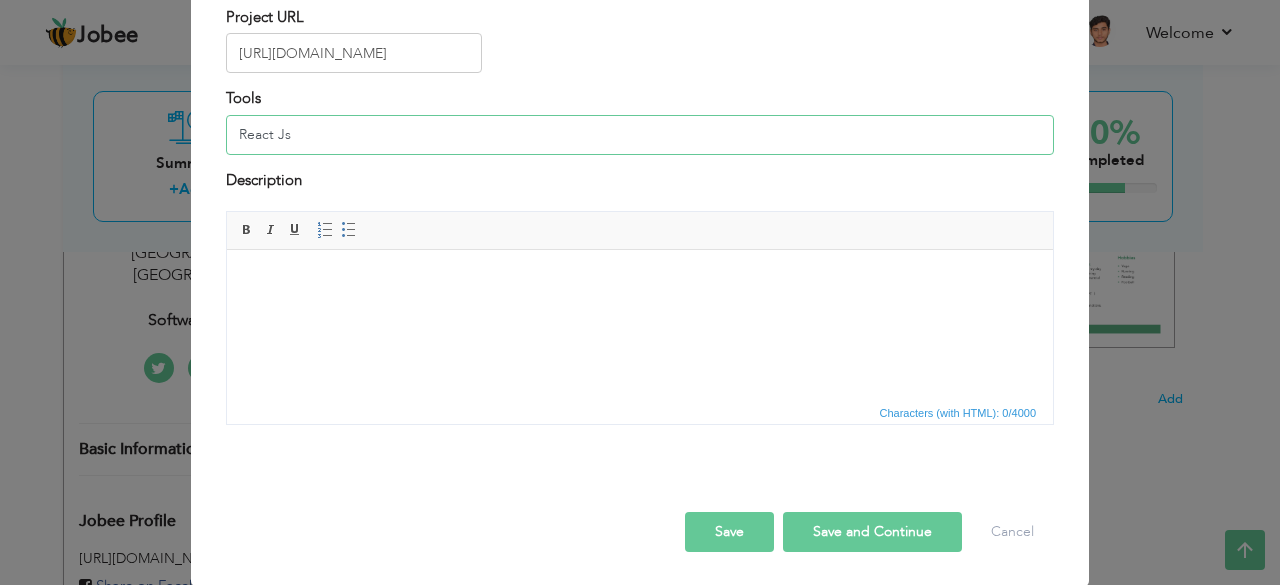 type on "React Js" 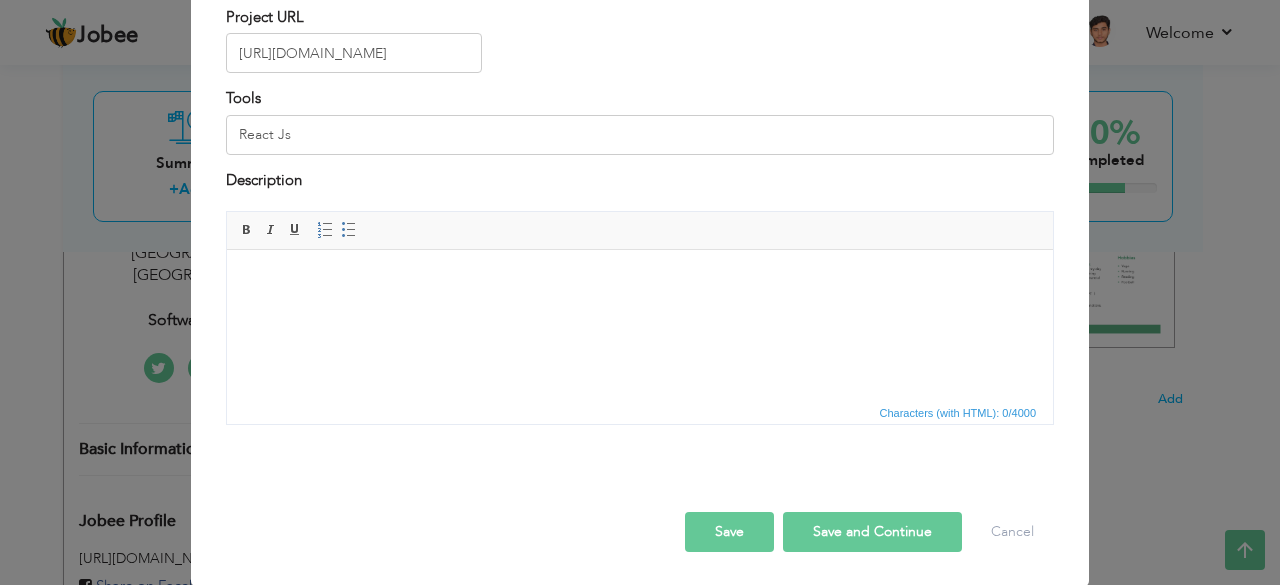 click on "Save and Continue" at bounding box center (872, 532) 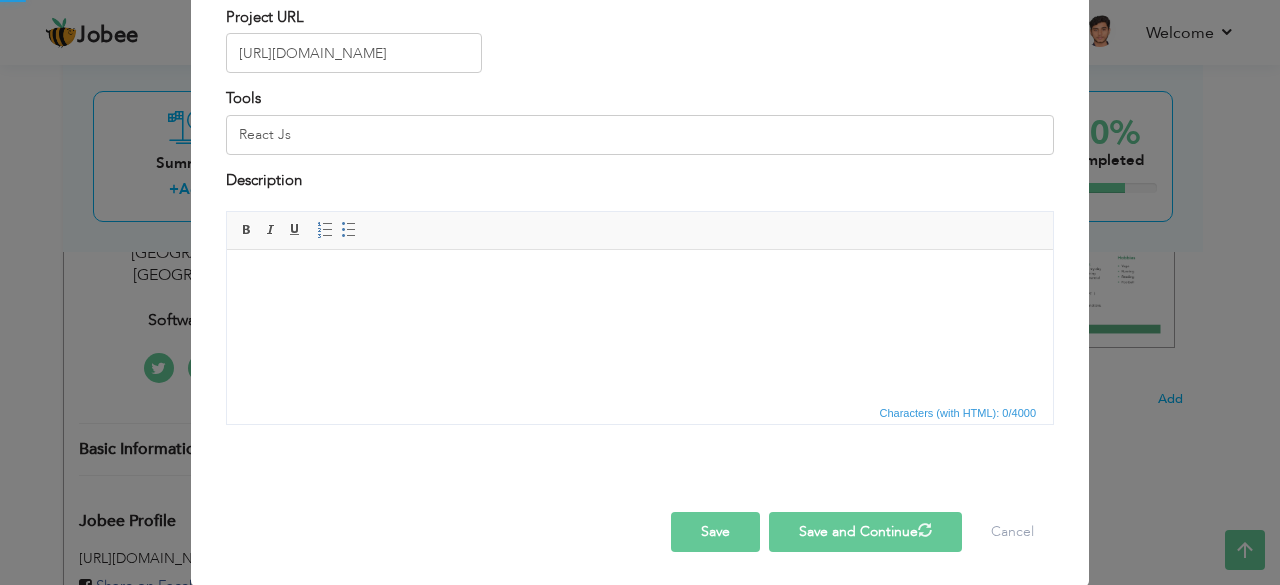type 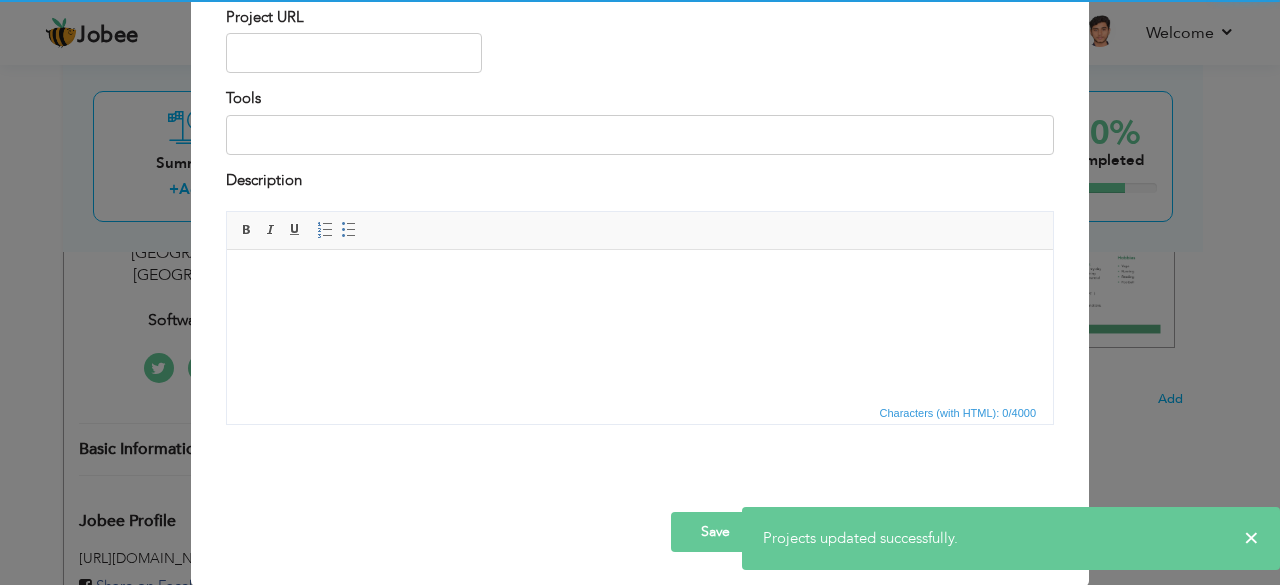 scroll, scrollTop: 0, scrollLeft: 0, axis: both 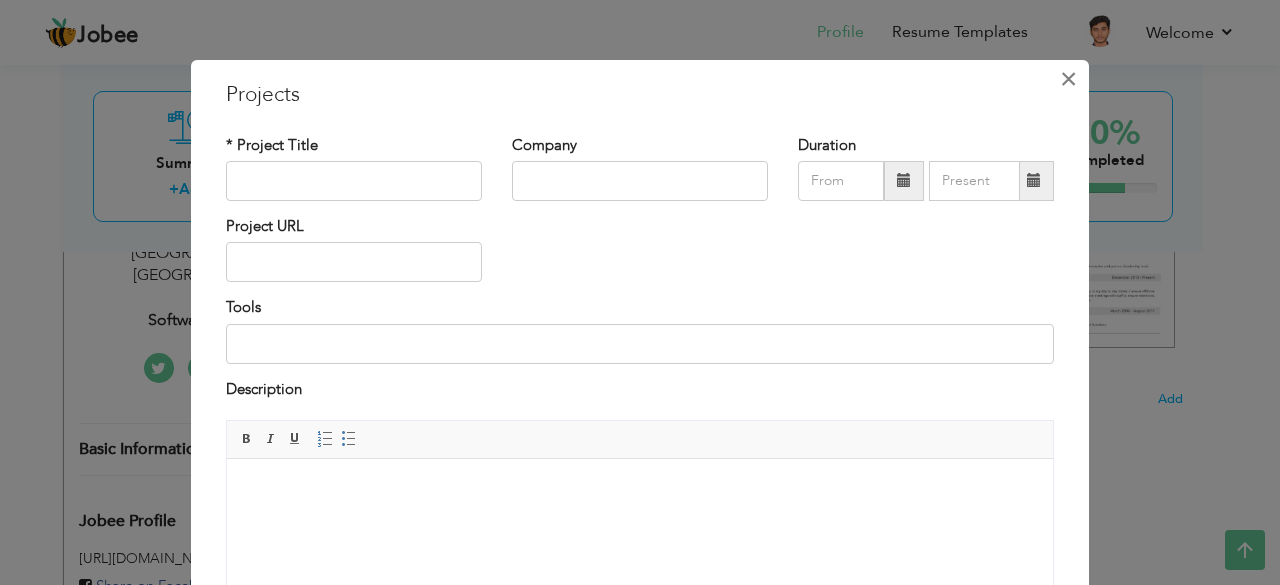 click on "×" at bounding box center [1068, 79] 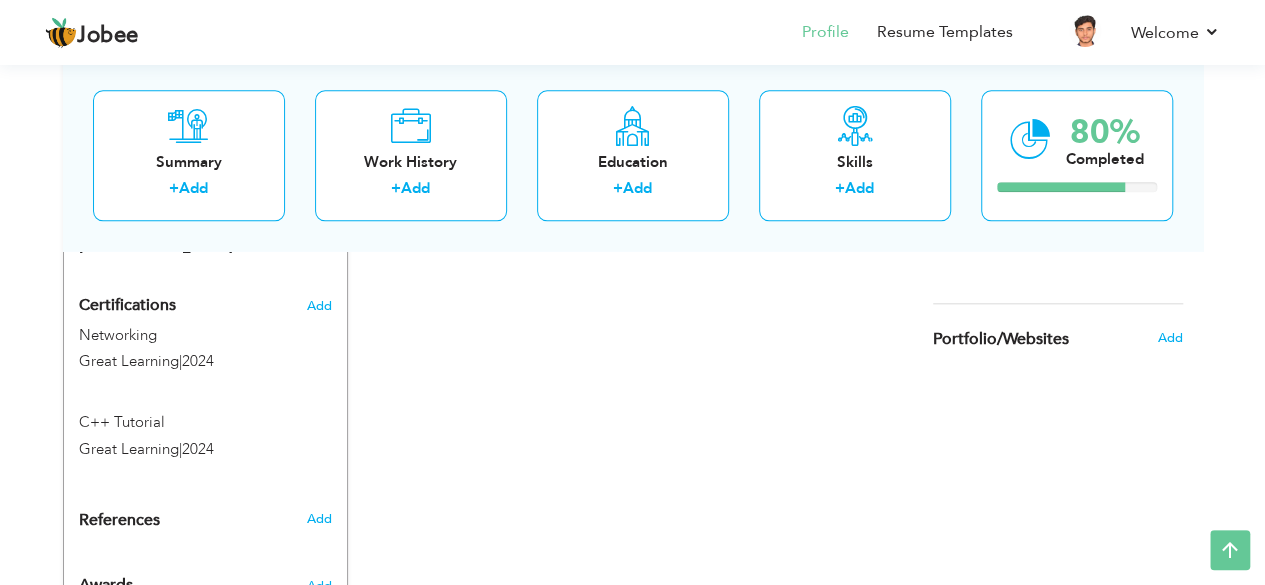 scroll, scrollTop: 1018, scrollLeft: 0, axis: vertical 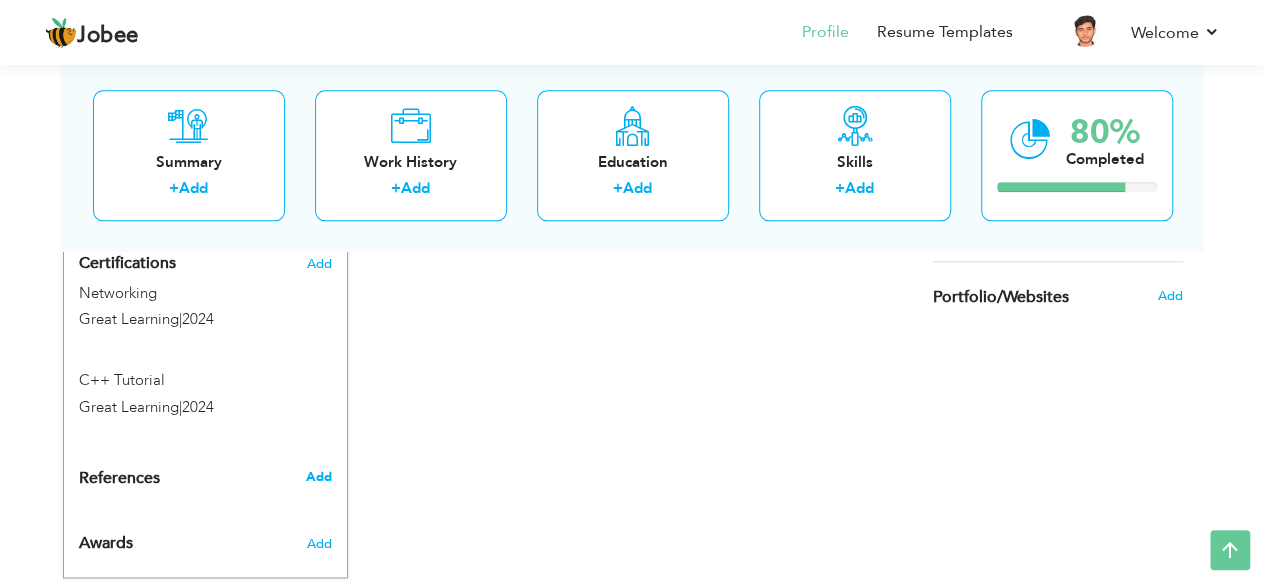 click on "Add" at bounding box center (318, 477) 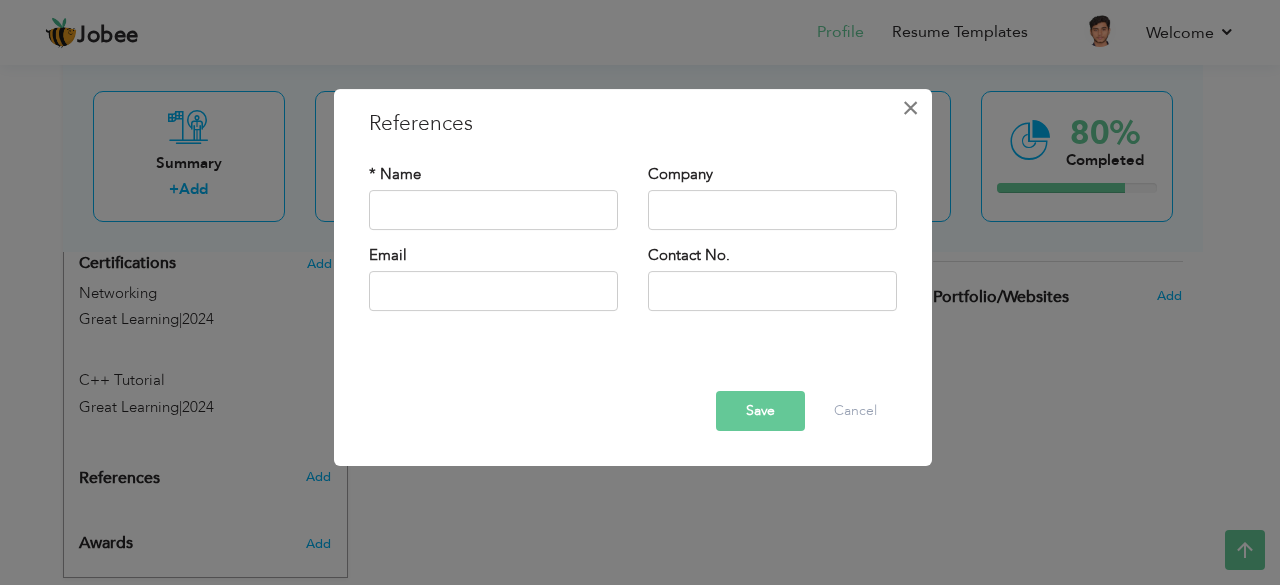 click on "×" at bounding box center (910, 108) 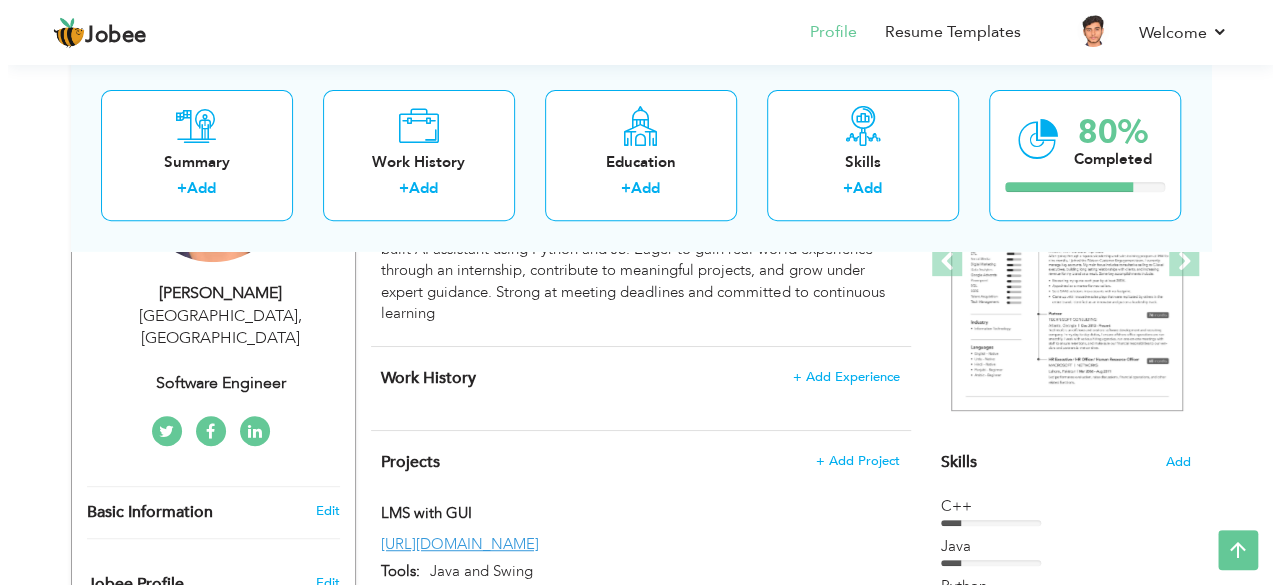 scroll, scrollTop: 316, scrollLeft: 0, axis: vertical 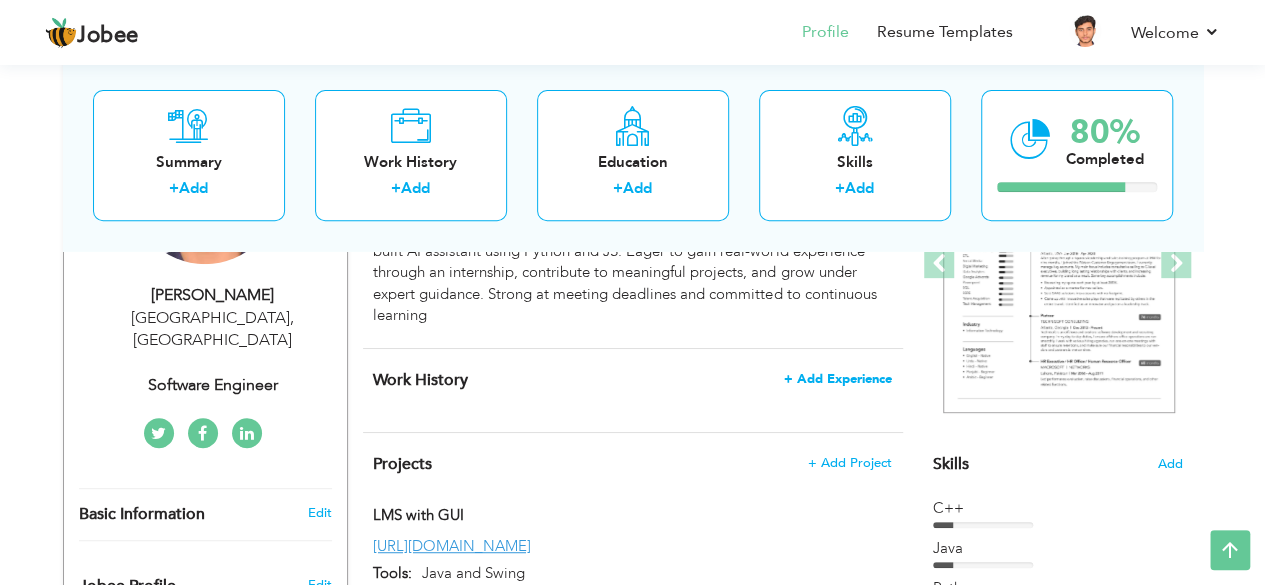 click on "+ Add Experience" at bounding box center [838, 379] 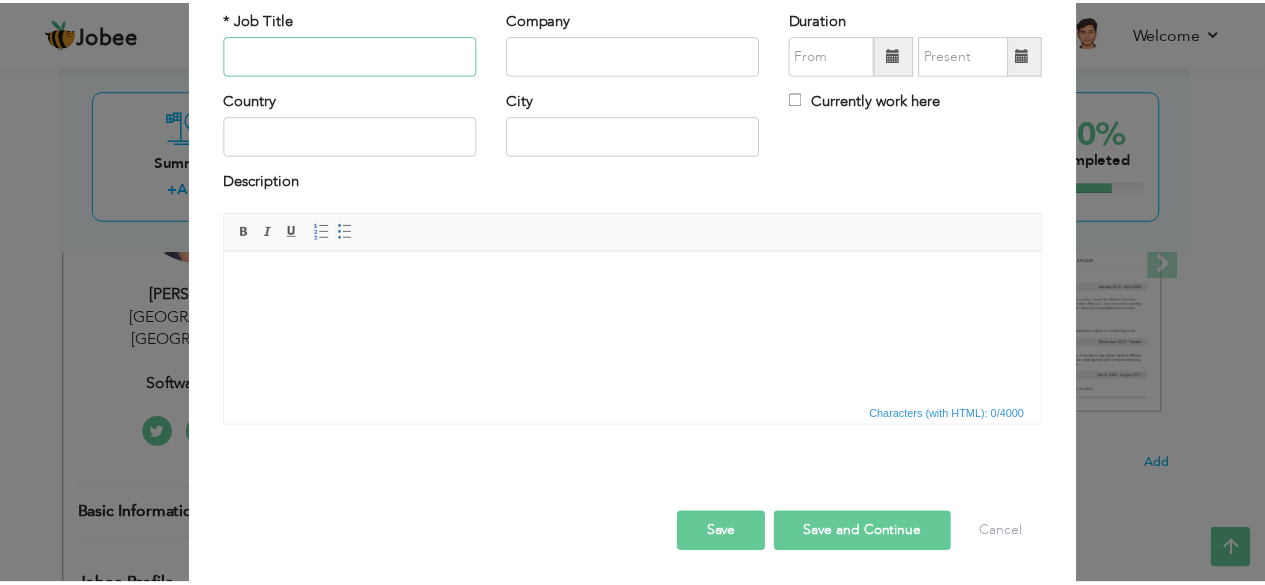 scroll, scrollTop: 0, scrollLeft: 0, axis: both 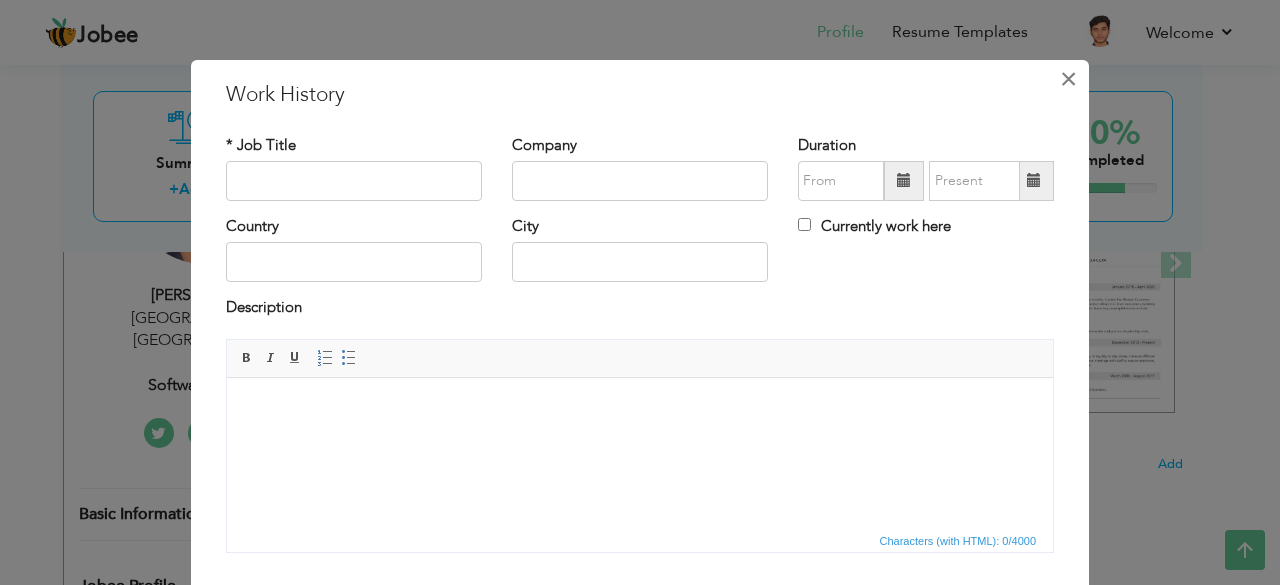 click on "×" at bounding box center (1068, 79) 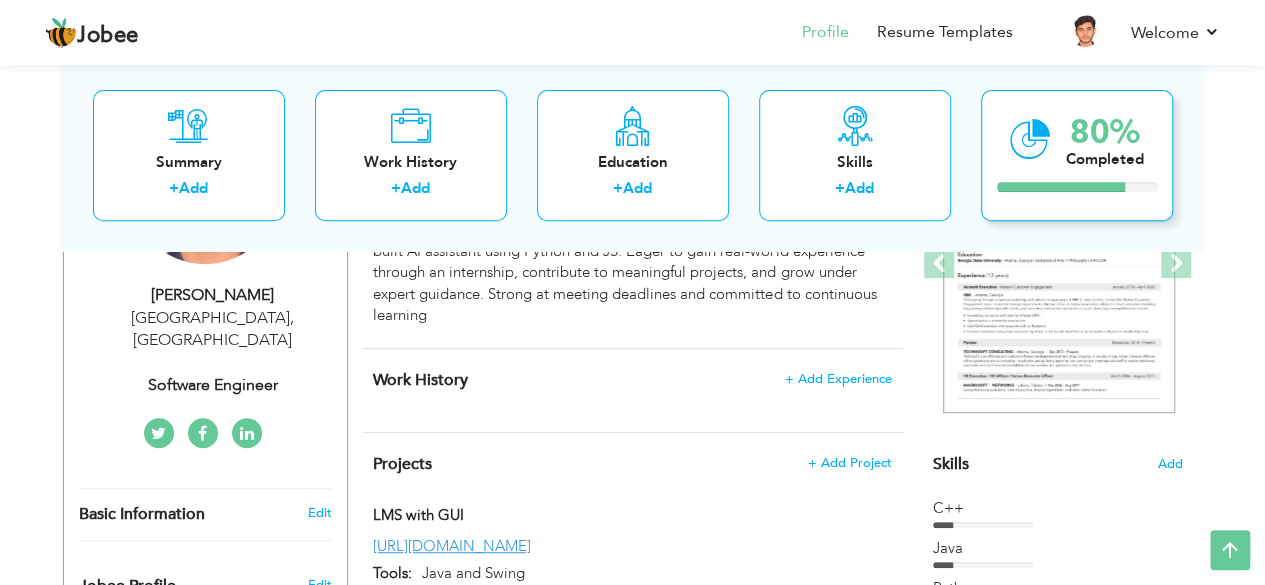 scroll, scrollTop: 0, scrollLeft: 0, axis: both 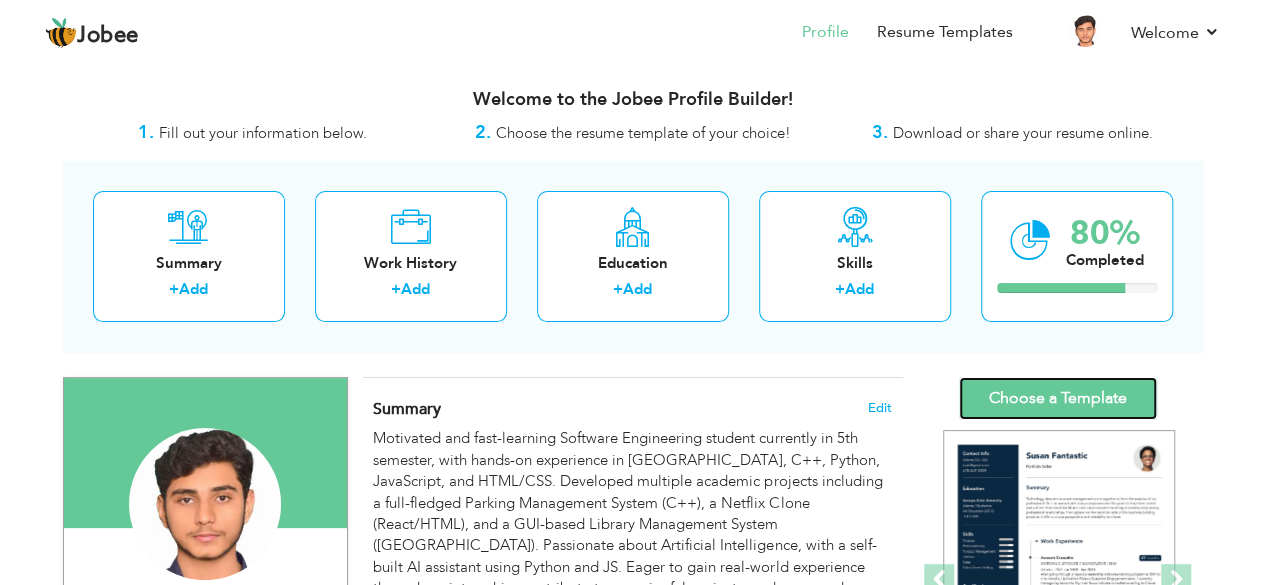 click on "Choose a Template" at bounding box center [1058, 398] 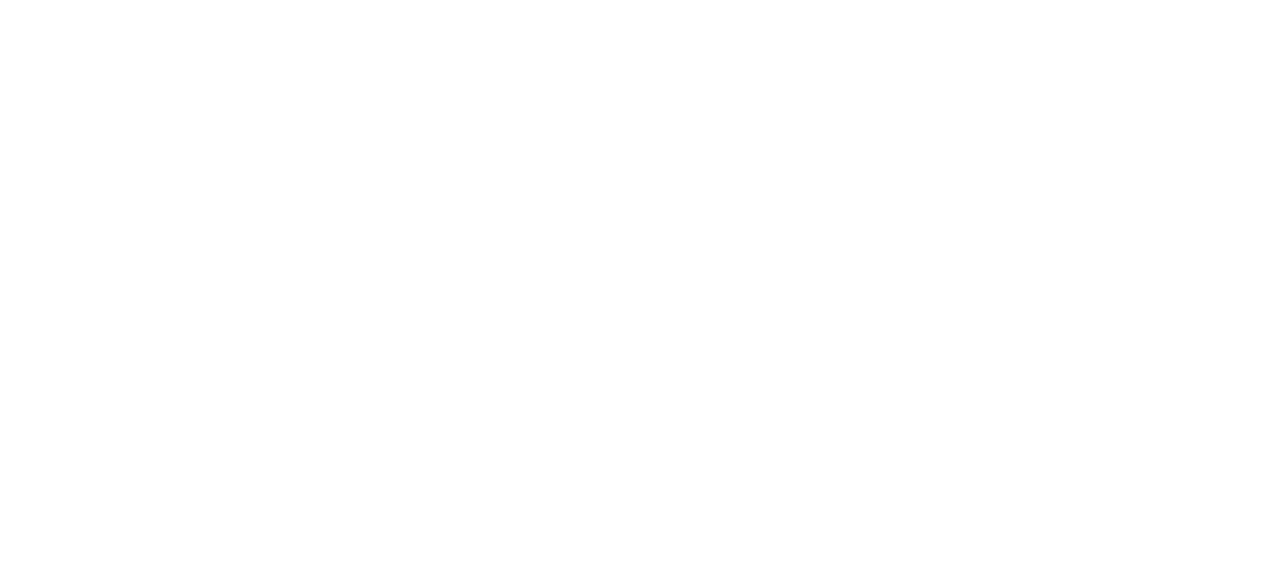 scroll, scrollTop: 0, scrollLeft: 0, axis: both 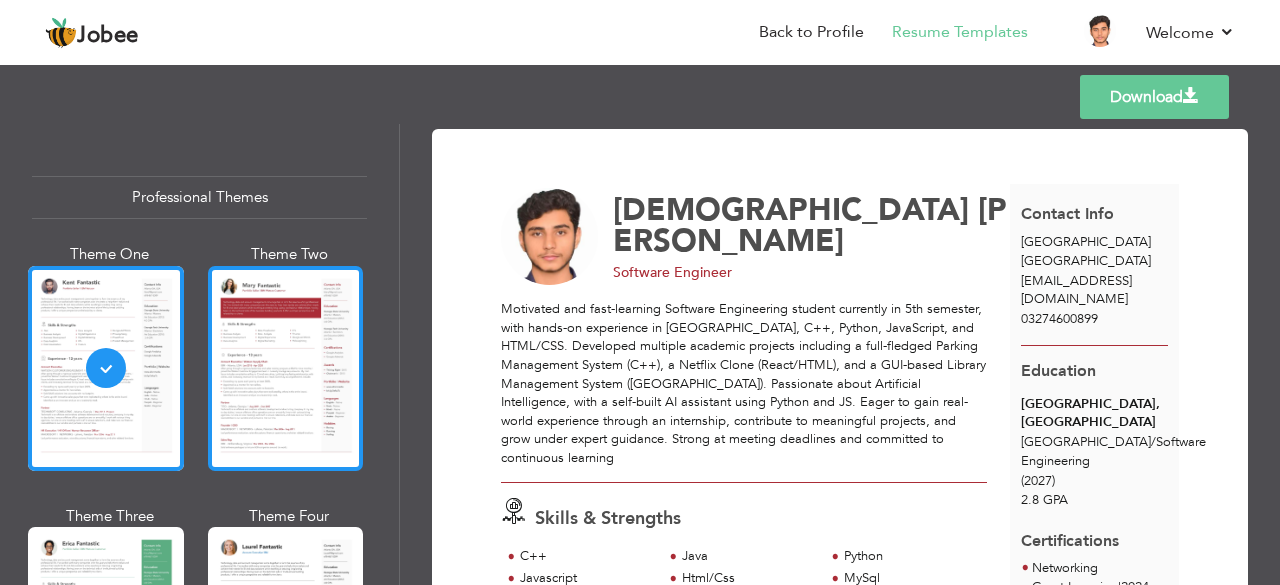 click at bounding box center (286, 368) 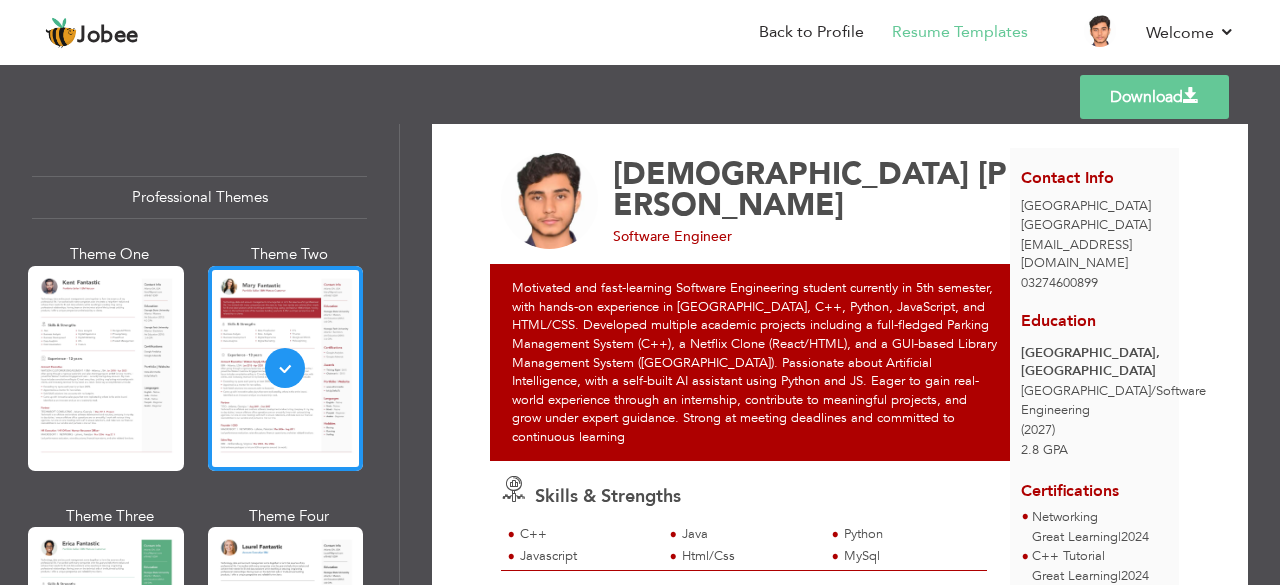 scroll, scrollTop: 0, scrollLeft: 0, axis: both 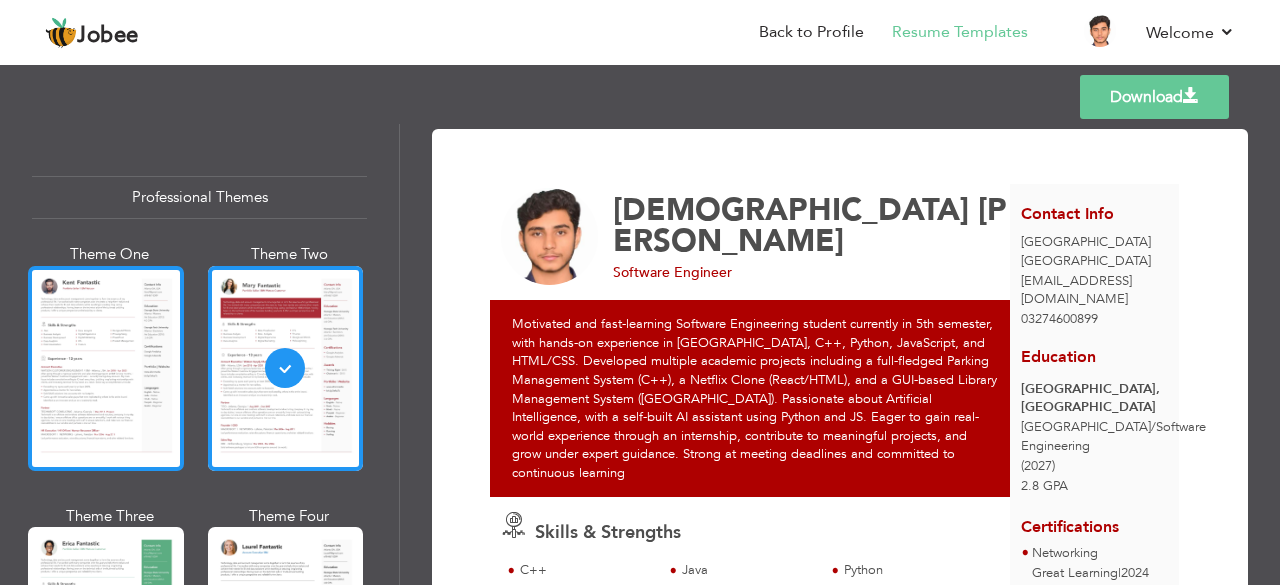 click at bounding box center [106, 368] 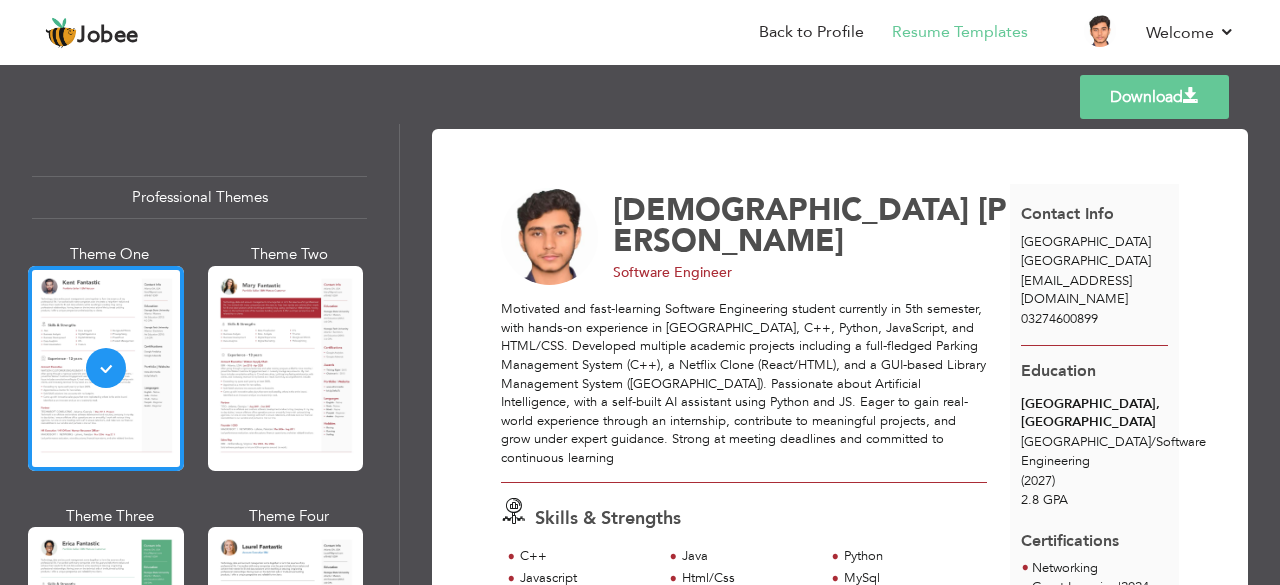 scroll, scrollTop: 278, scrollLeft: 0, axis: vertical 